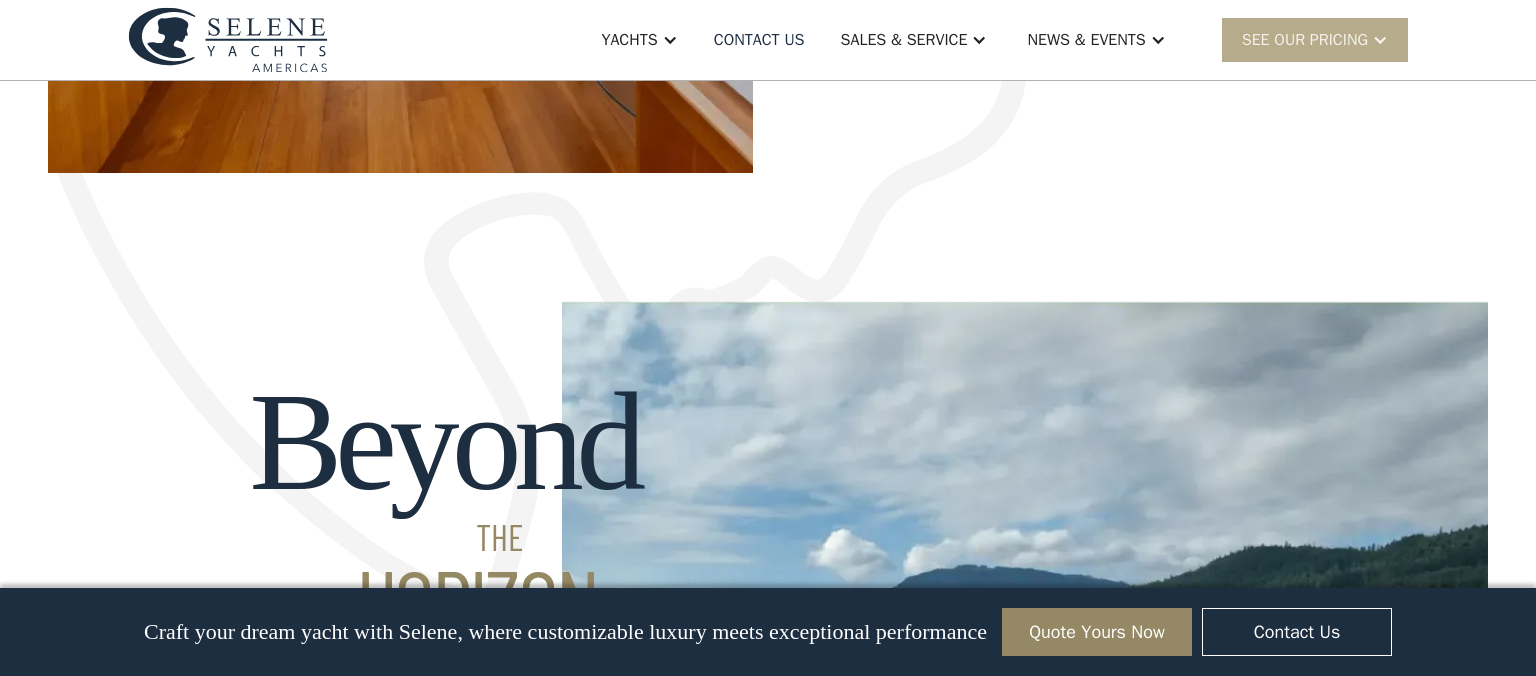 scroll, scrollTop: 1341, scrollLeft: 0, axis: vertical 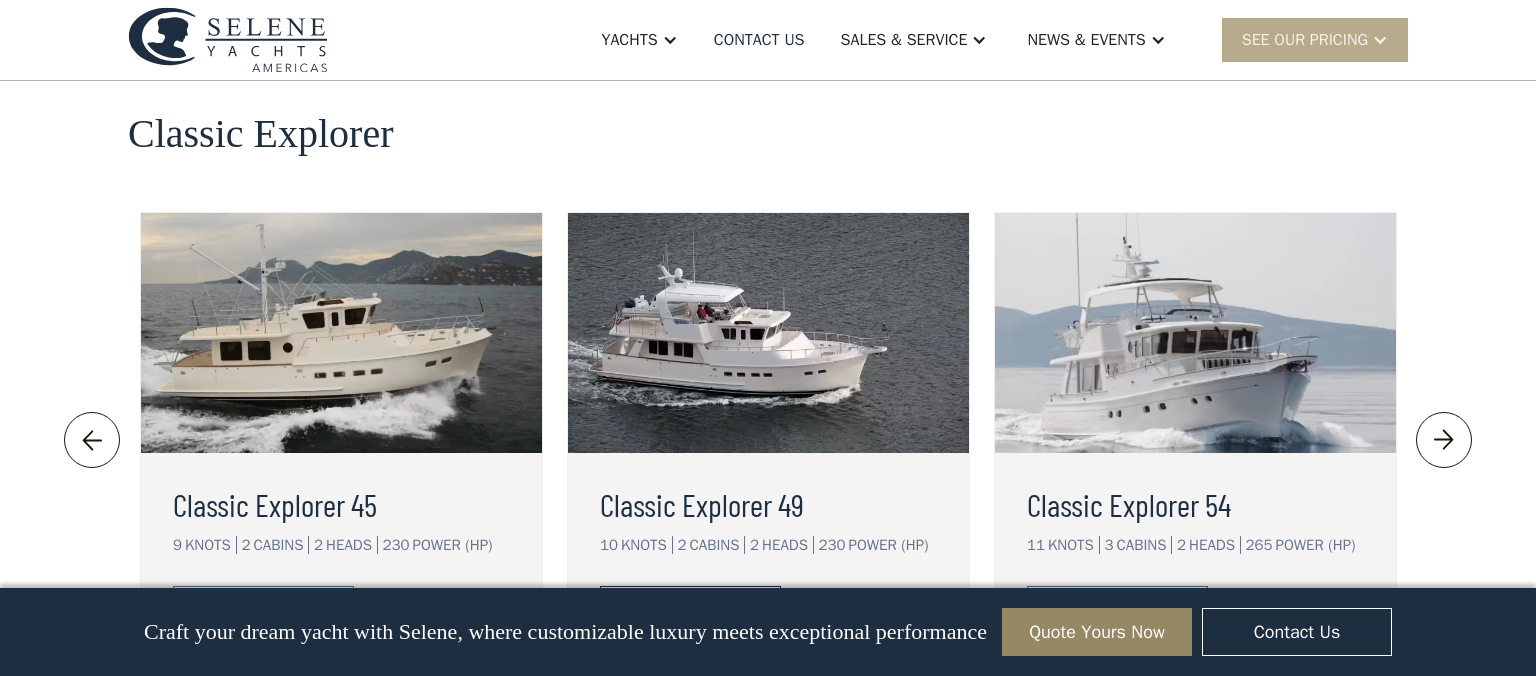 click on "view details" at bounding box center (675, 607) 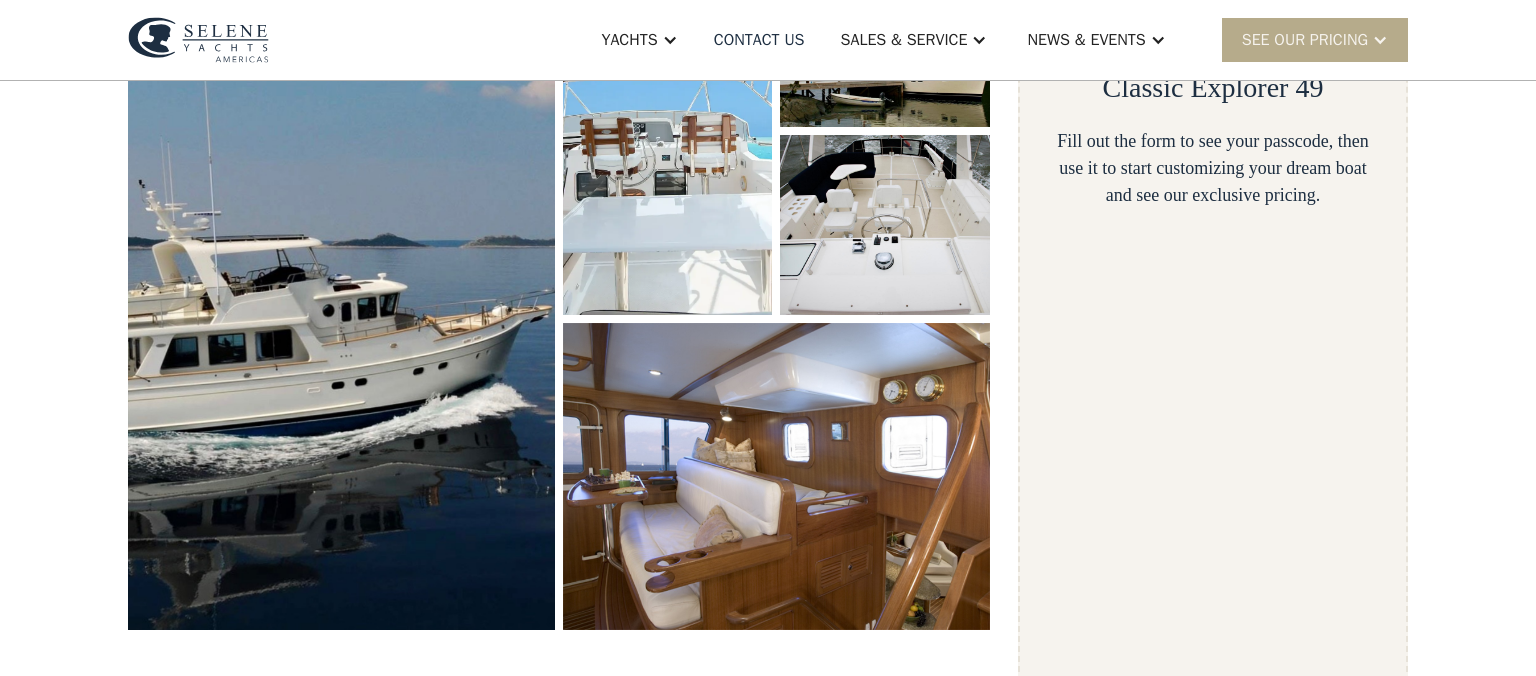 scroll, scrollTop: 633, scrollLeft: 0, axis: vertical 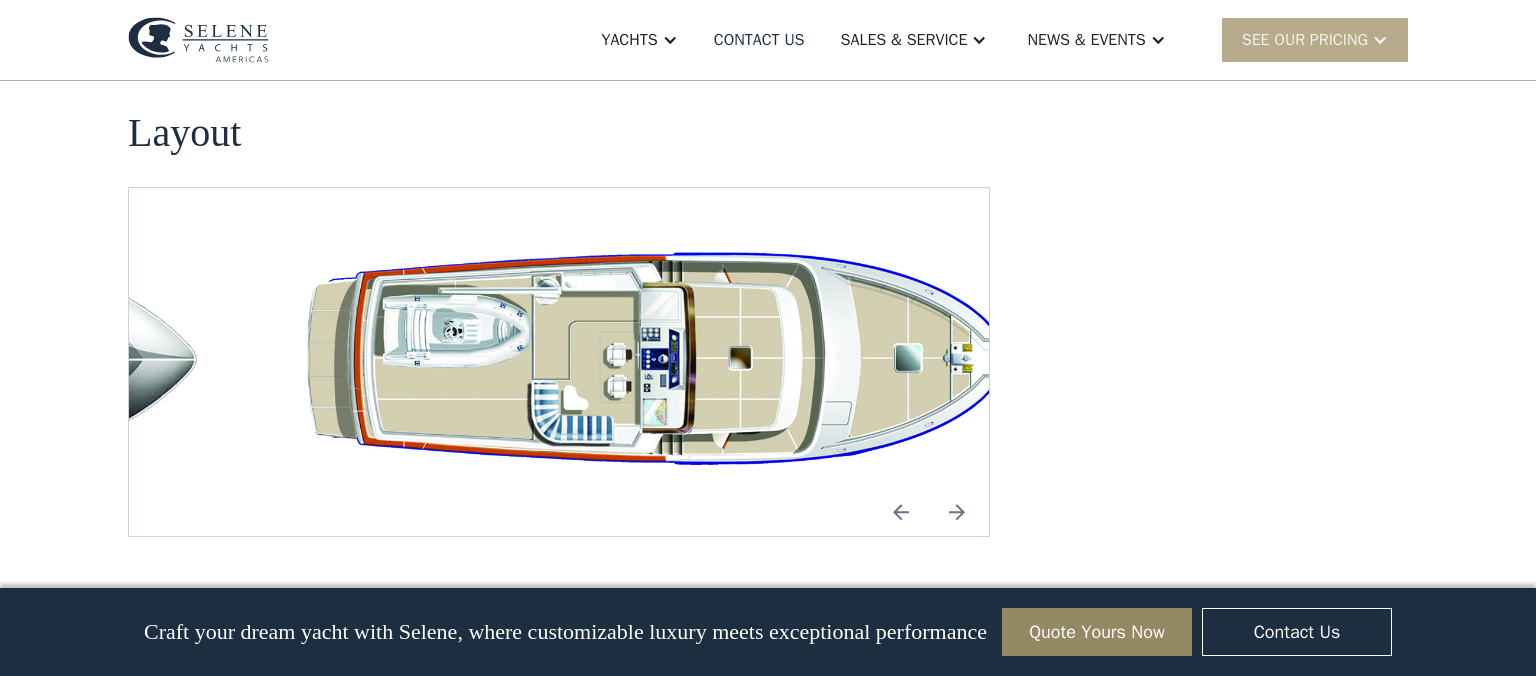 click at bounding box center [957, 512] 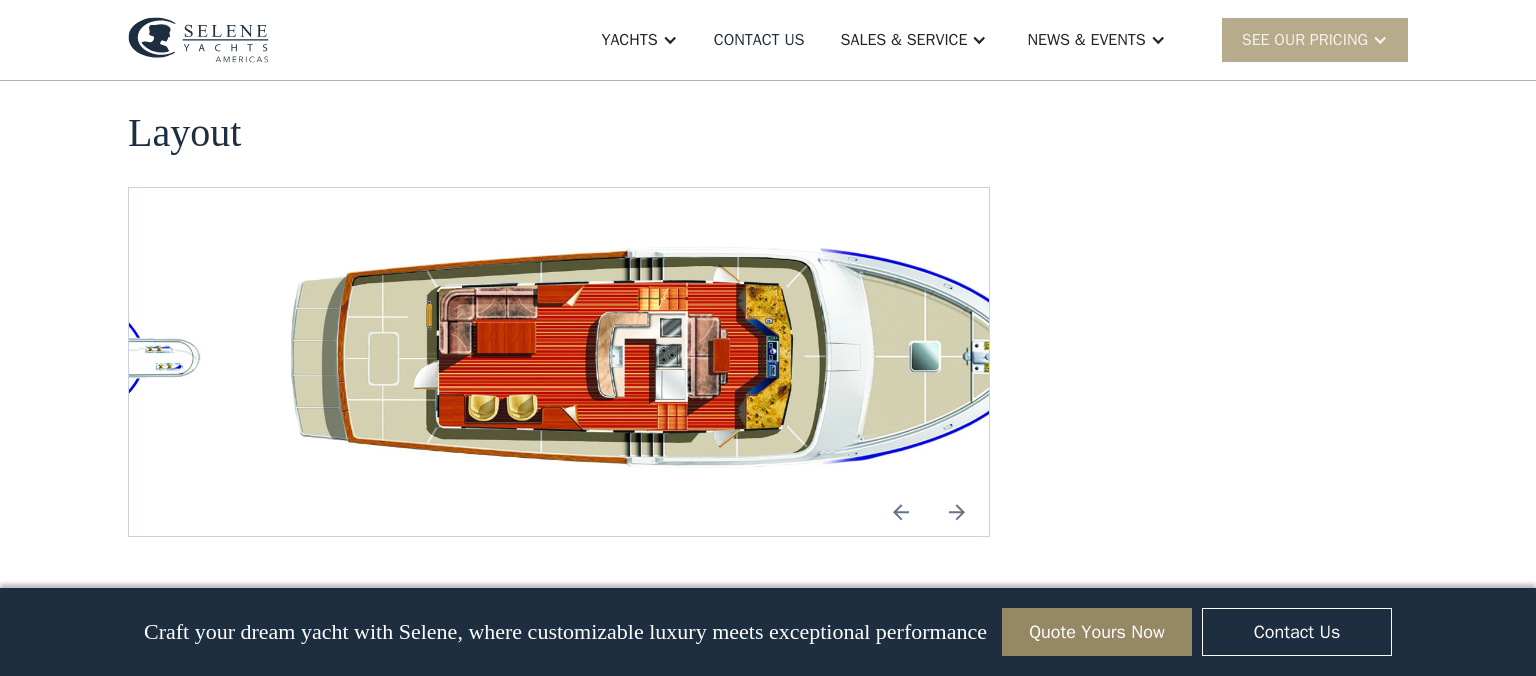 click at bounding box center (957, 512) 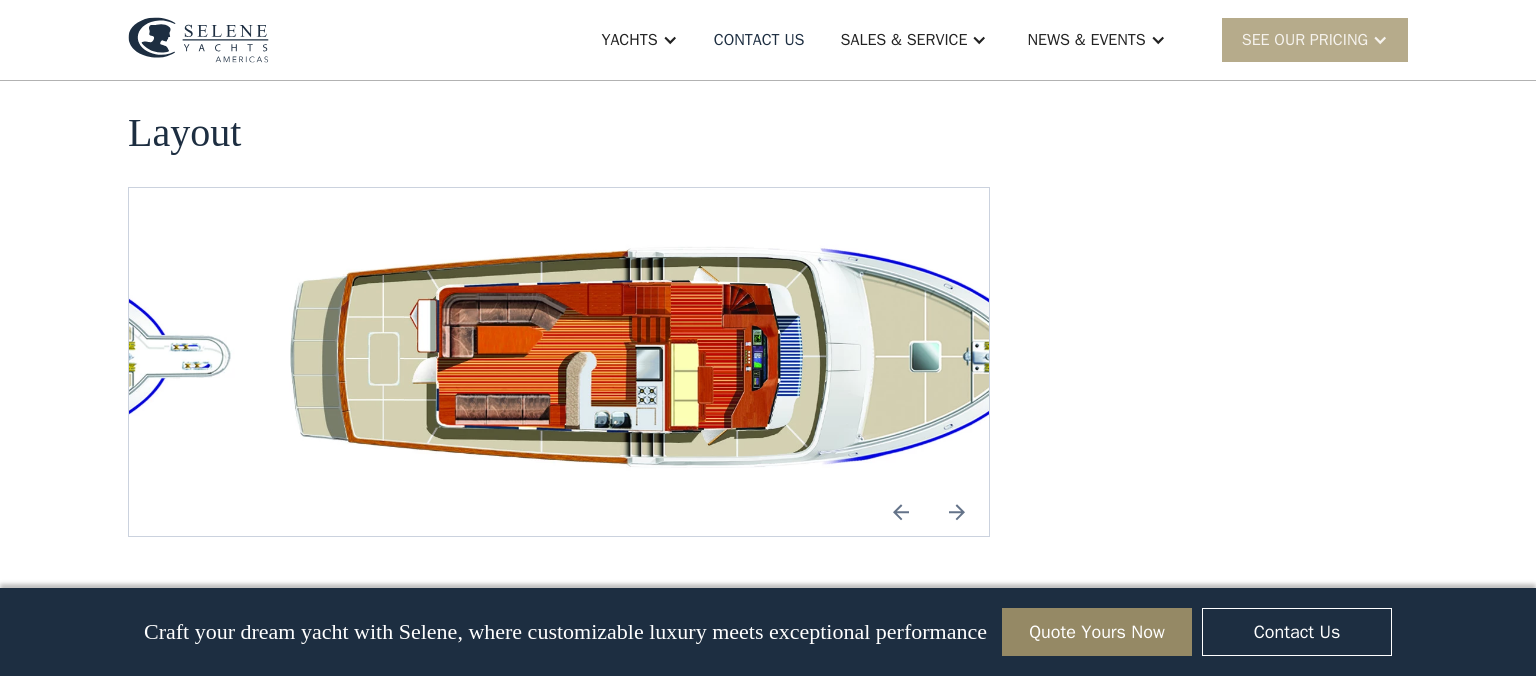 click at bounding box center (957, 512) 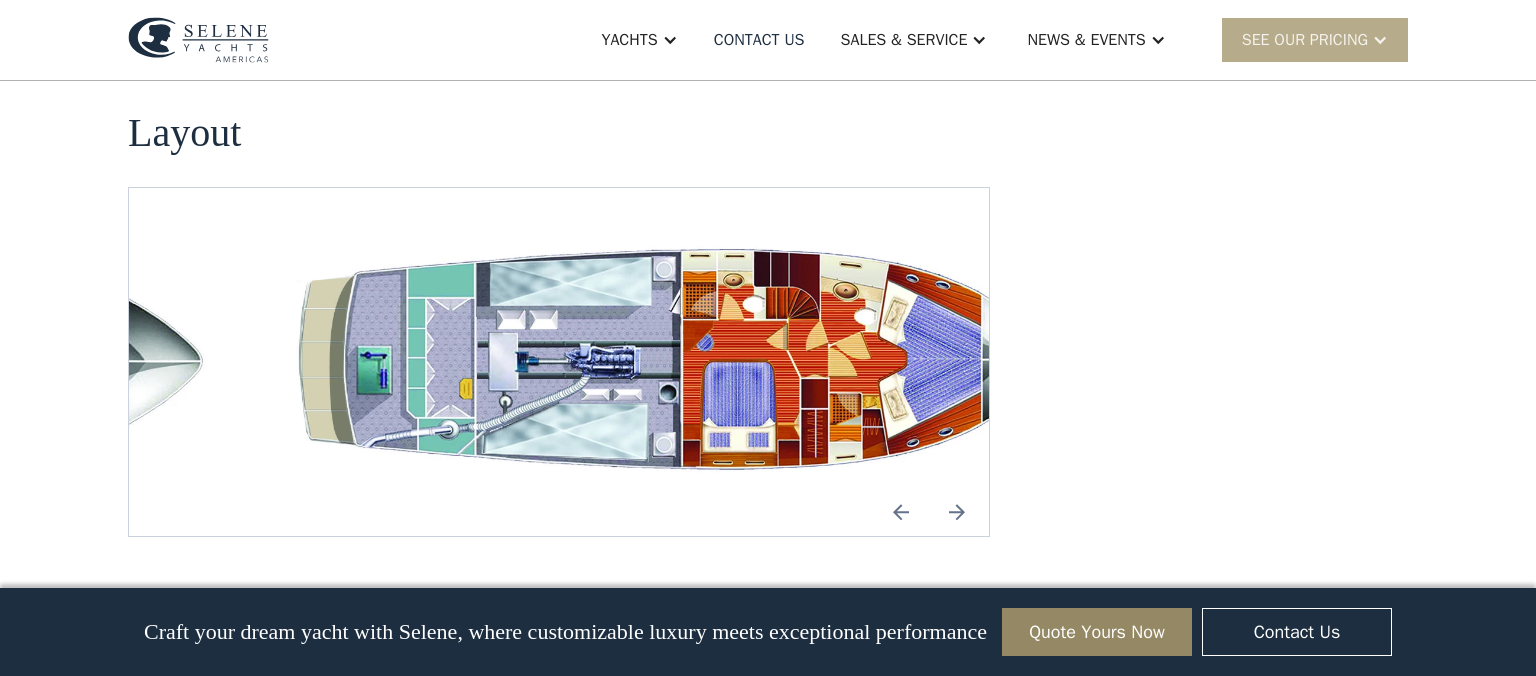 click at bounding box center (901, 512) 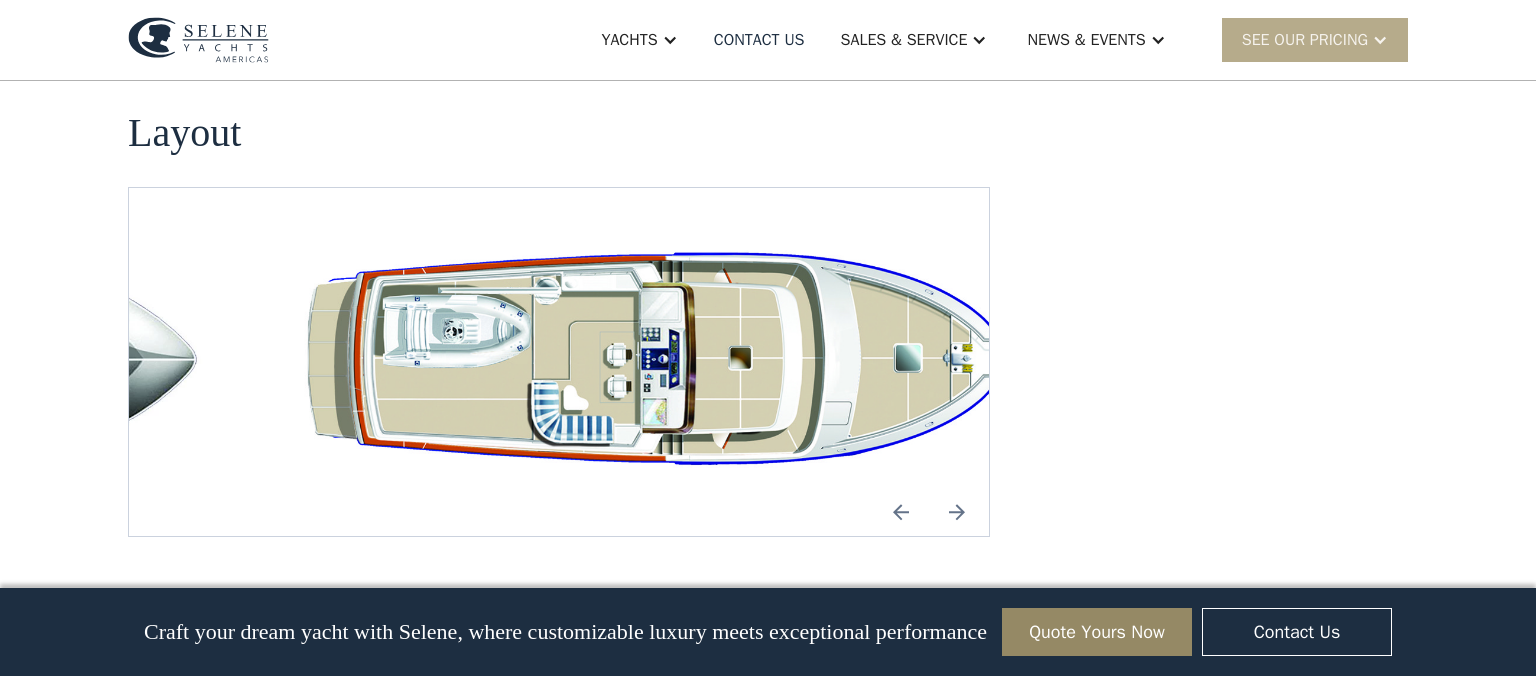 click at bounding box center [957, 512] 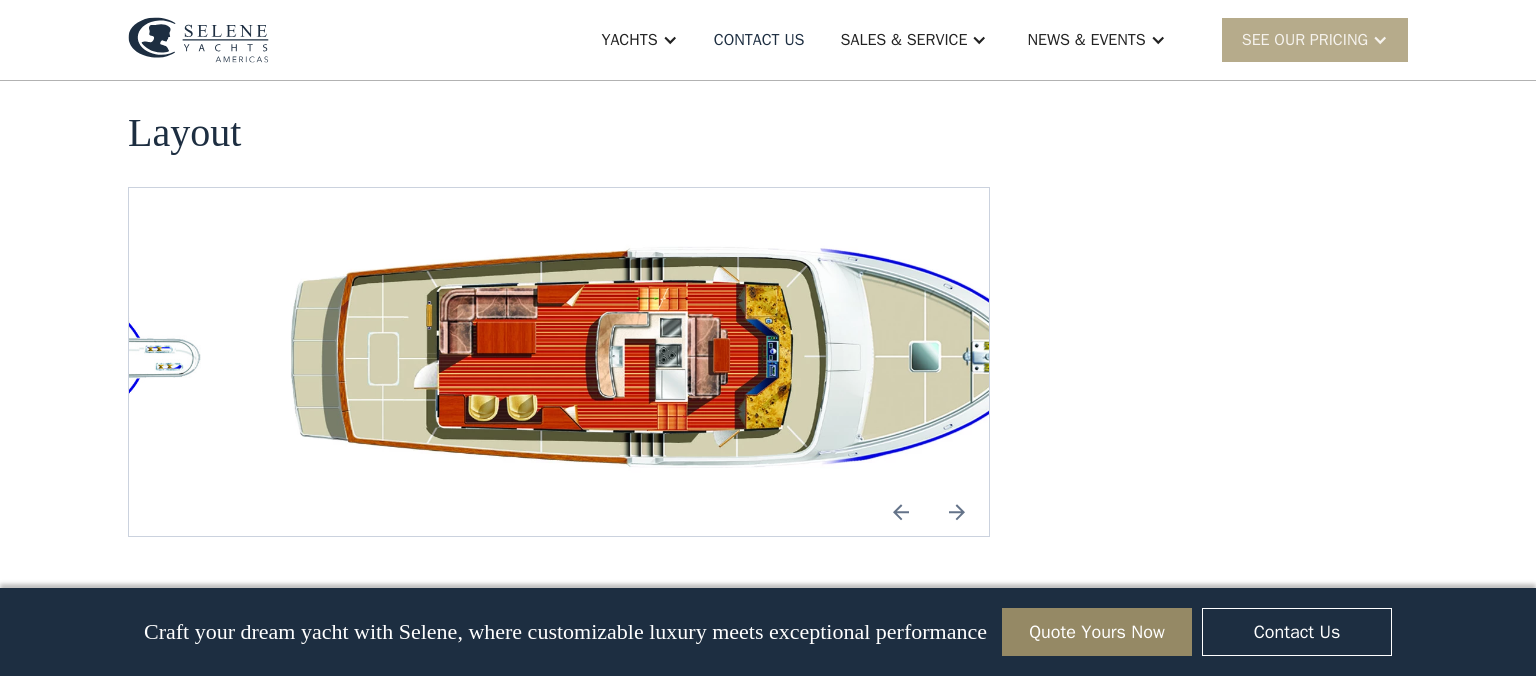 click at bounding box center [901, 512] 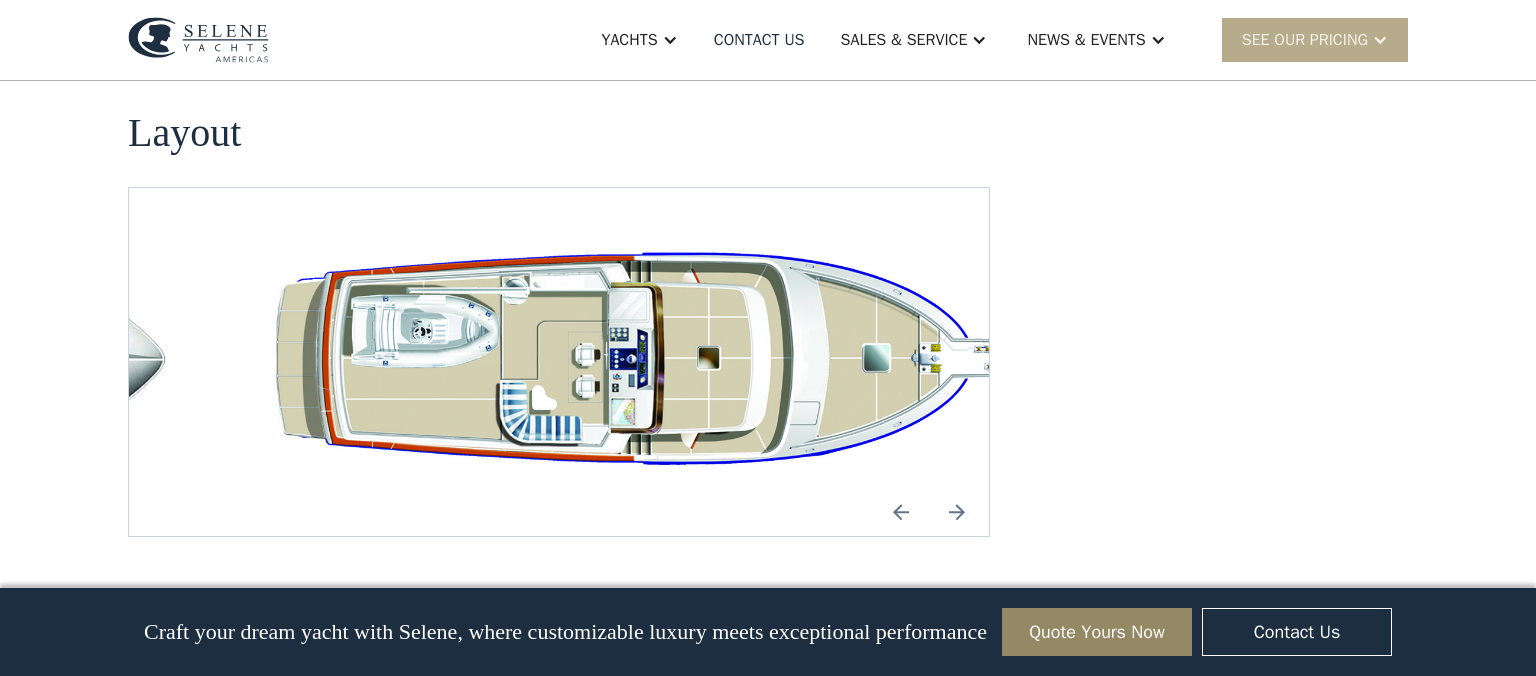 click at bounding box center [901, 512] 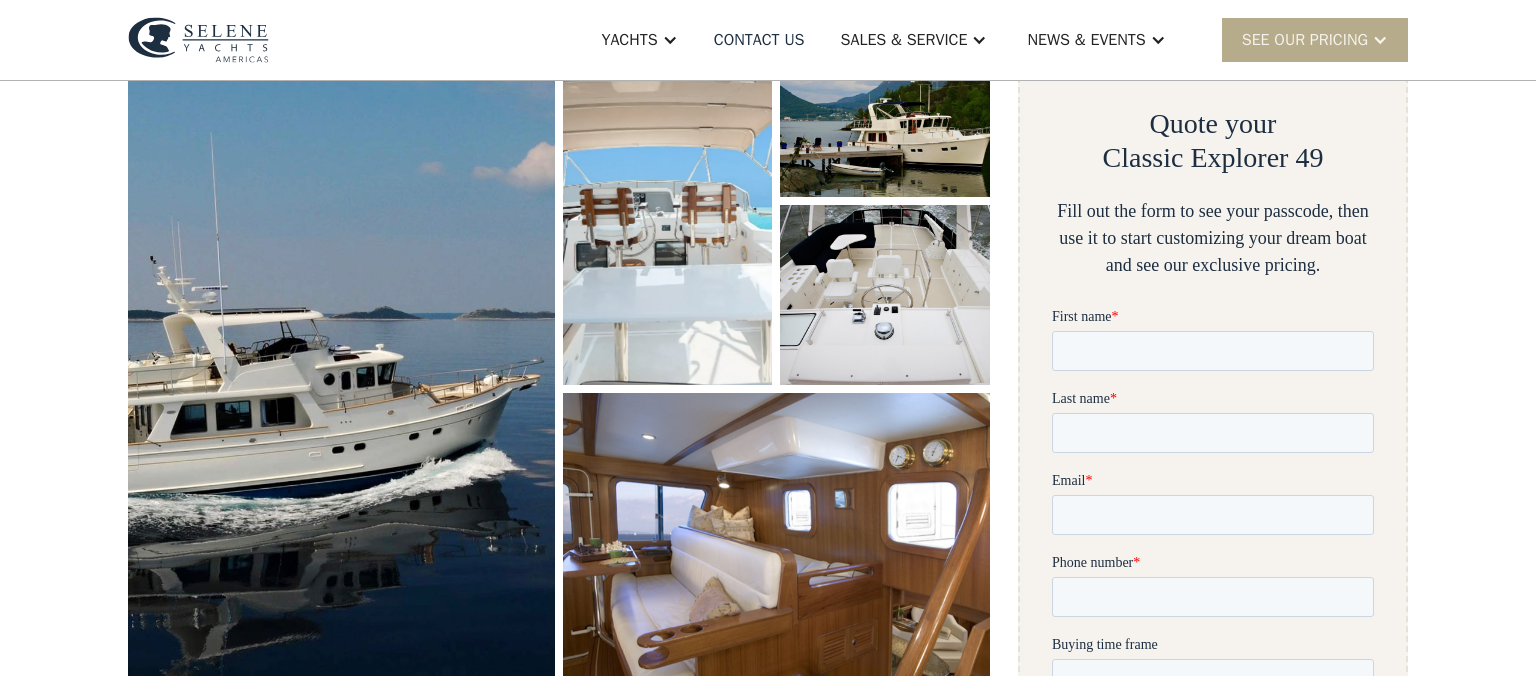 scroll, scrollTop: 316, scrollLeft: 0, axis: vertical 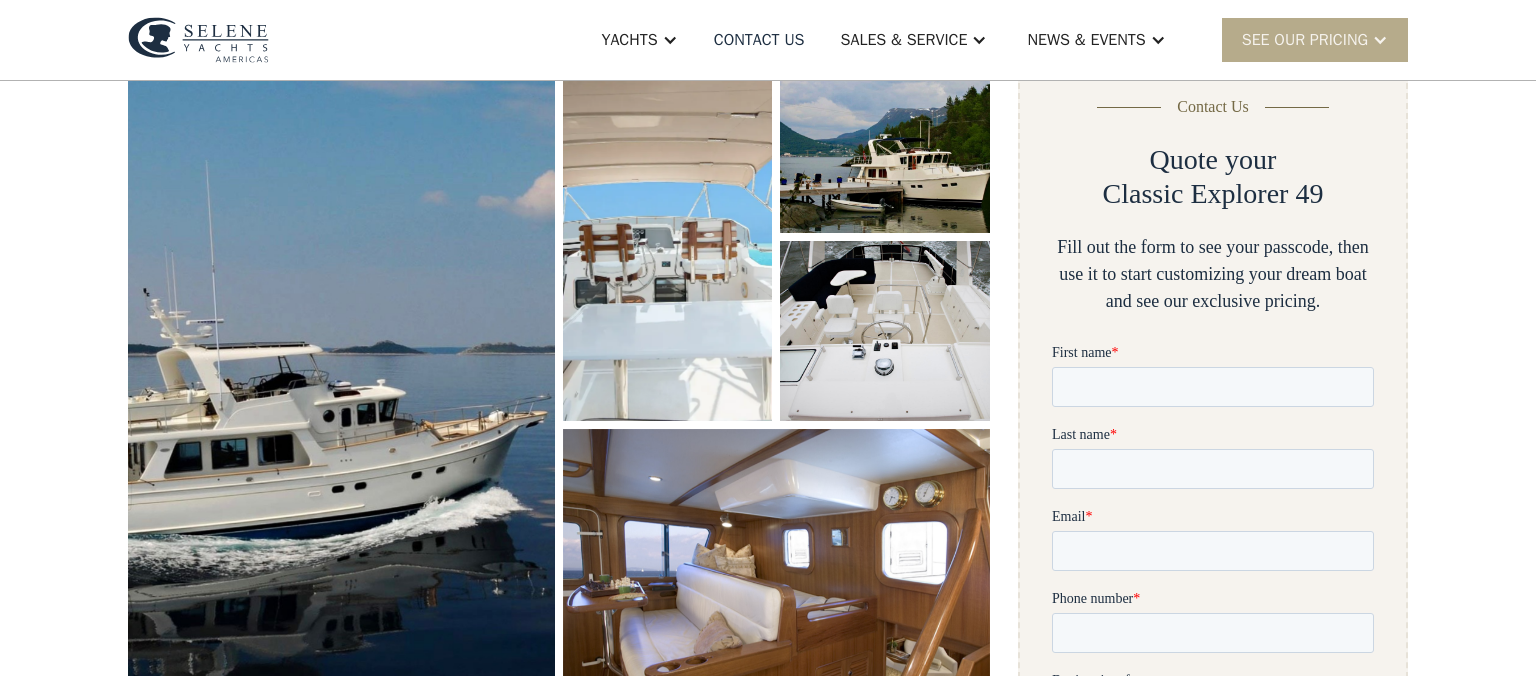 click at bounding box center [341, 394] 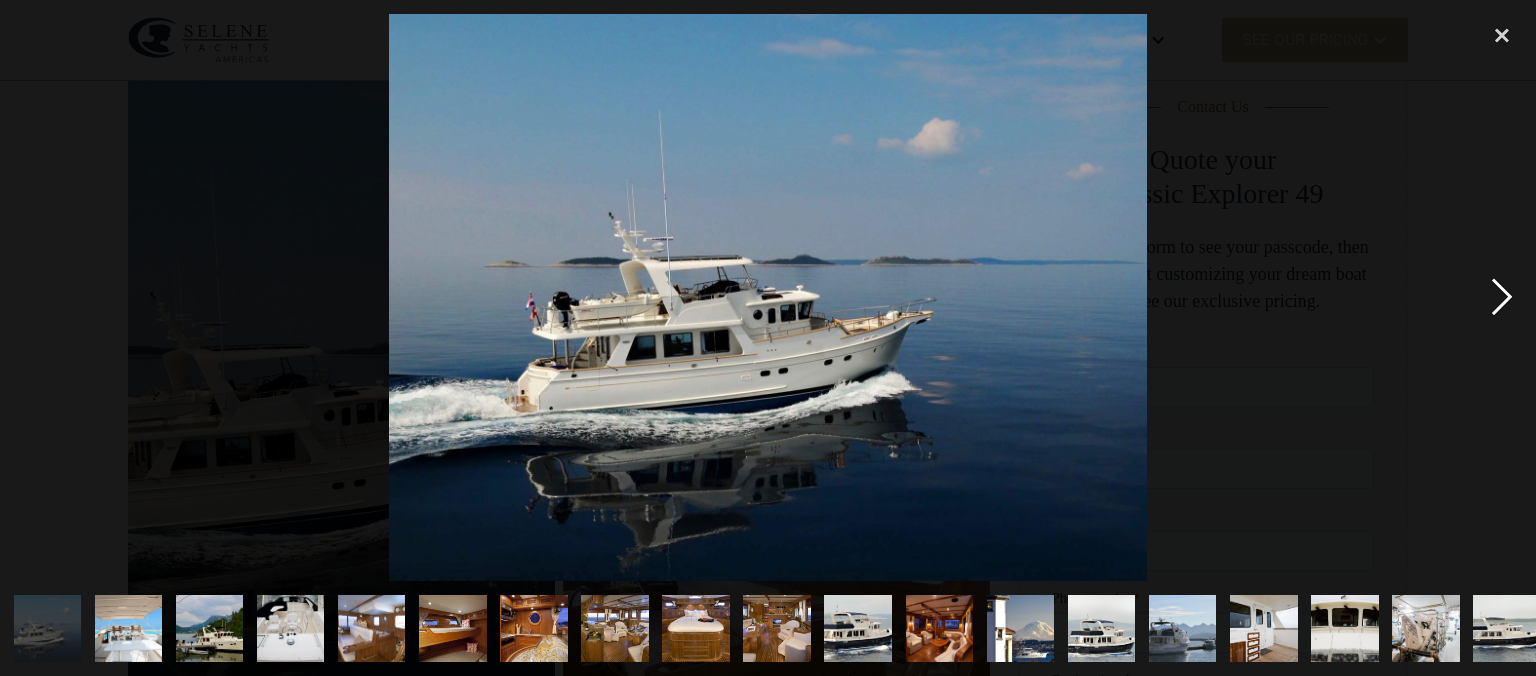 click at bounding box center (1502, 298) 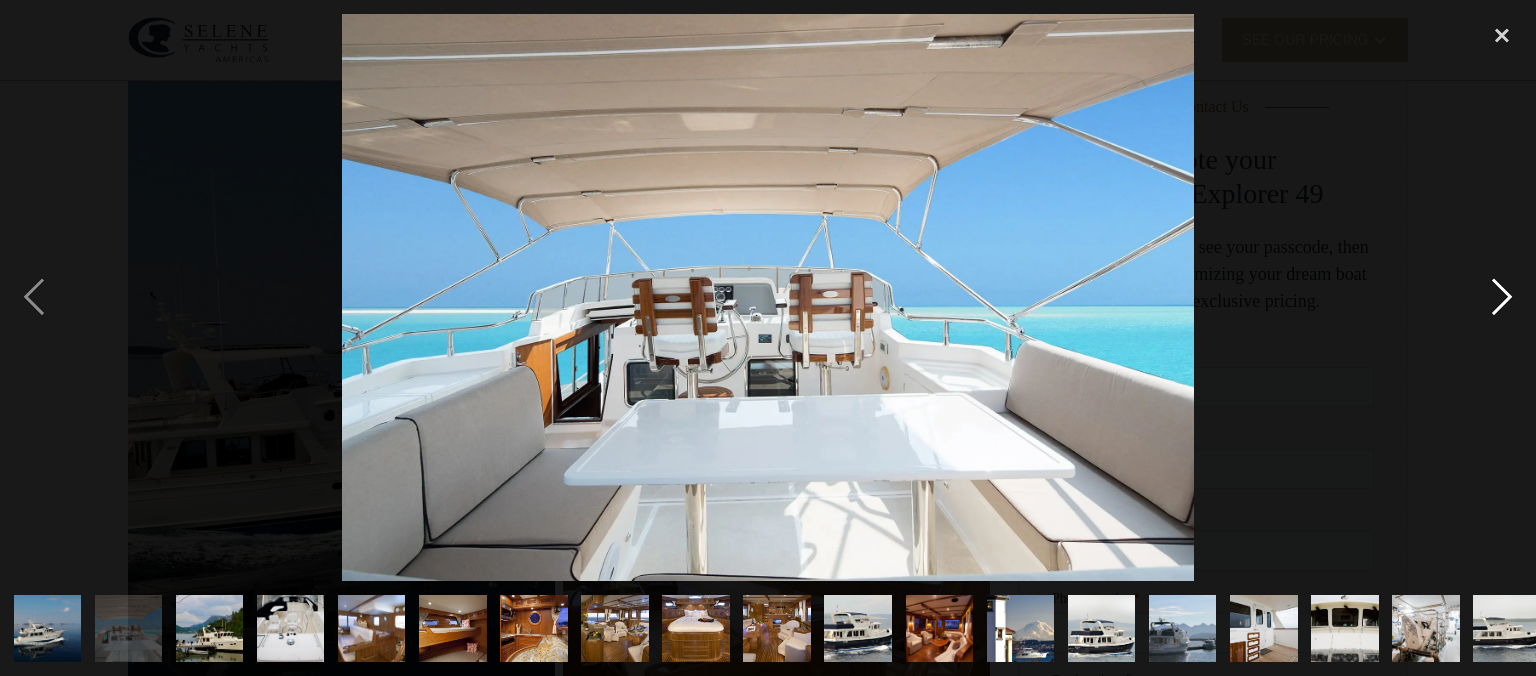 click at bounding box center (1502, 298) 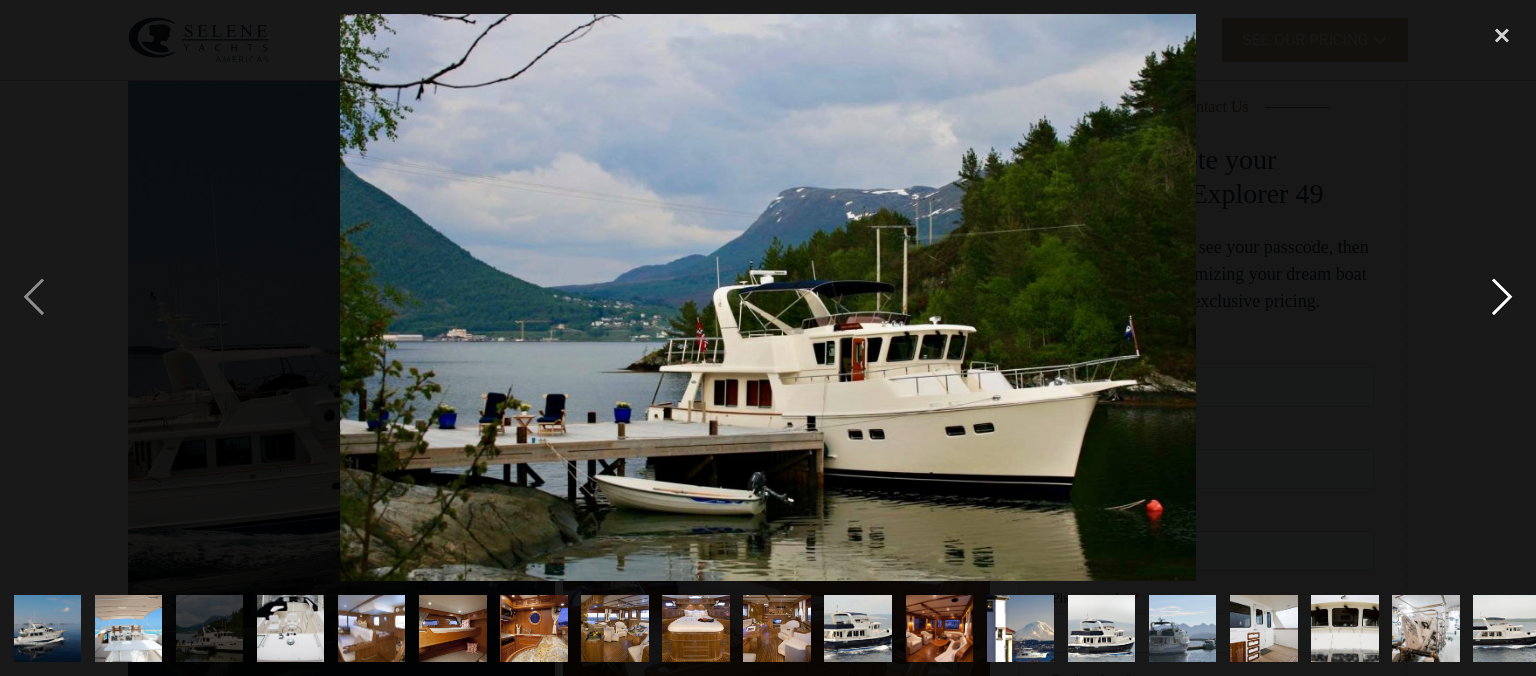click at bounding box center (1502, 298) 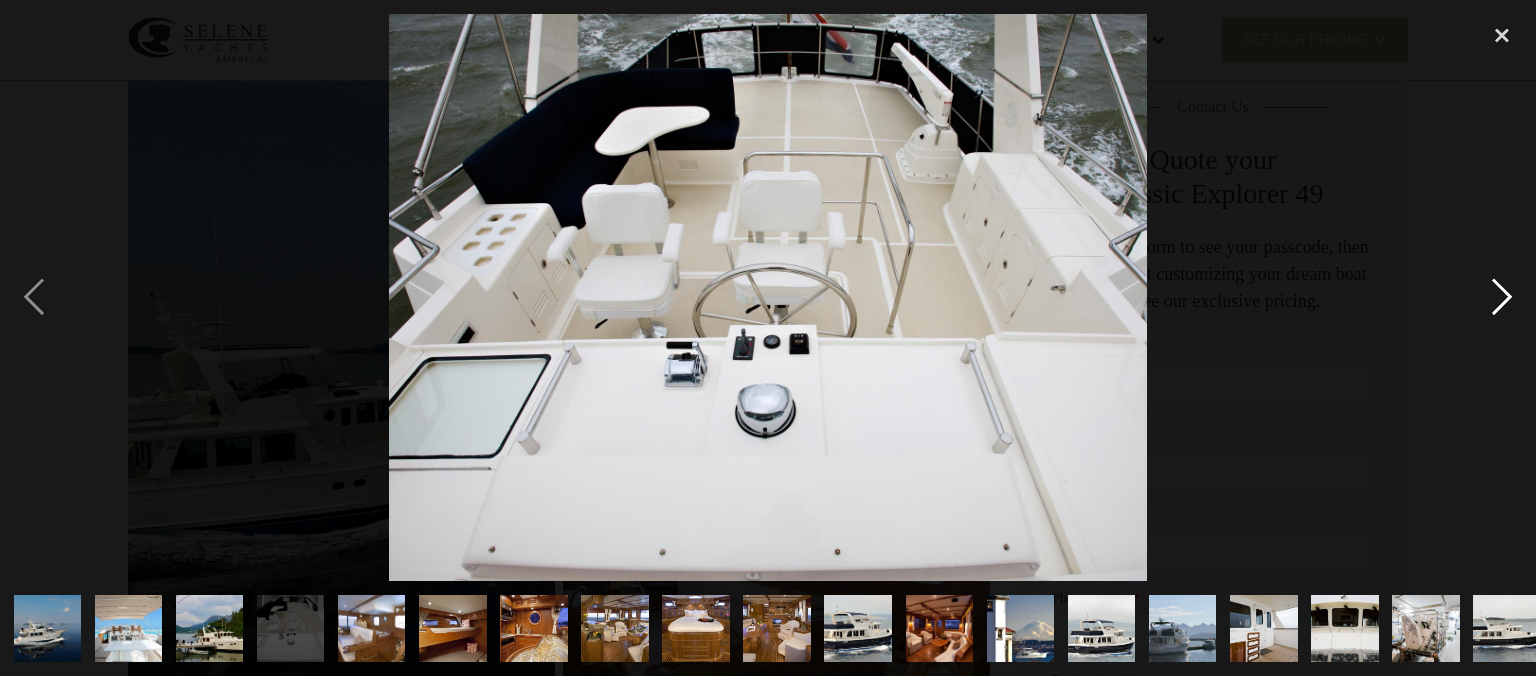 click at bounding box center (1502, 298) 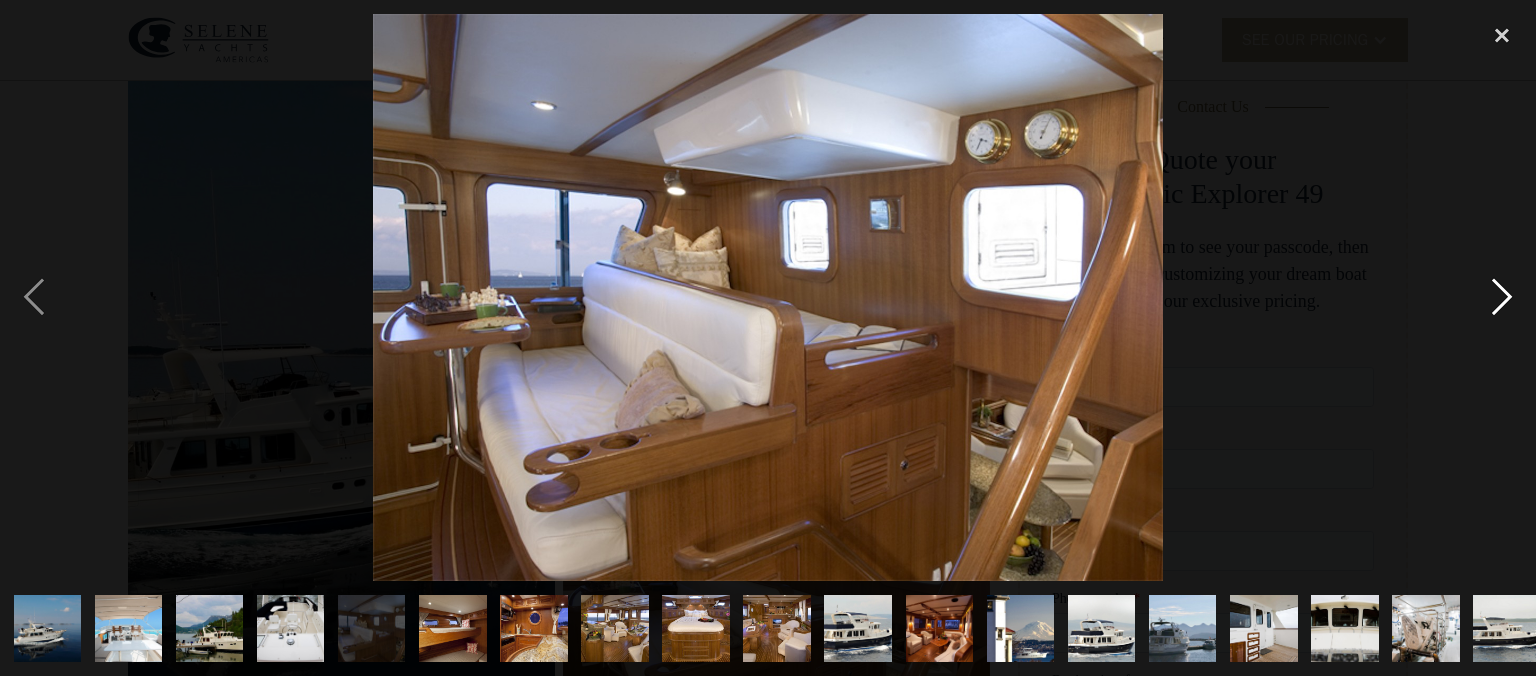 click at bounding box center [1502, 298] 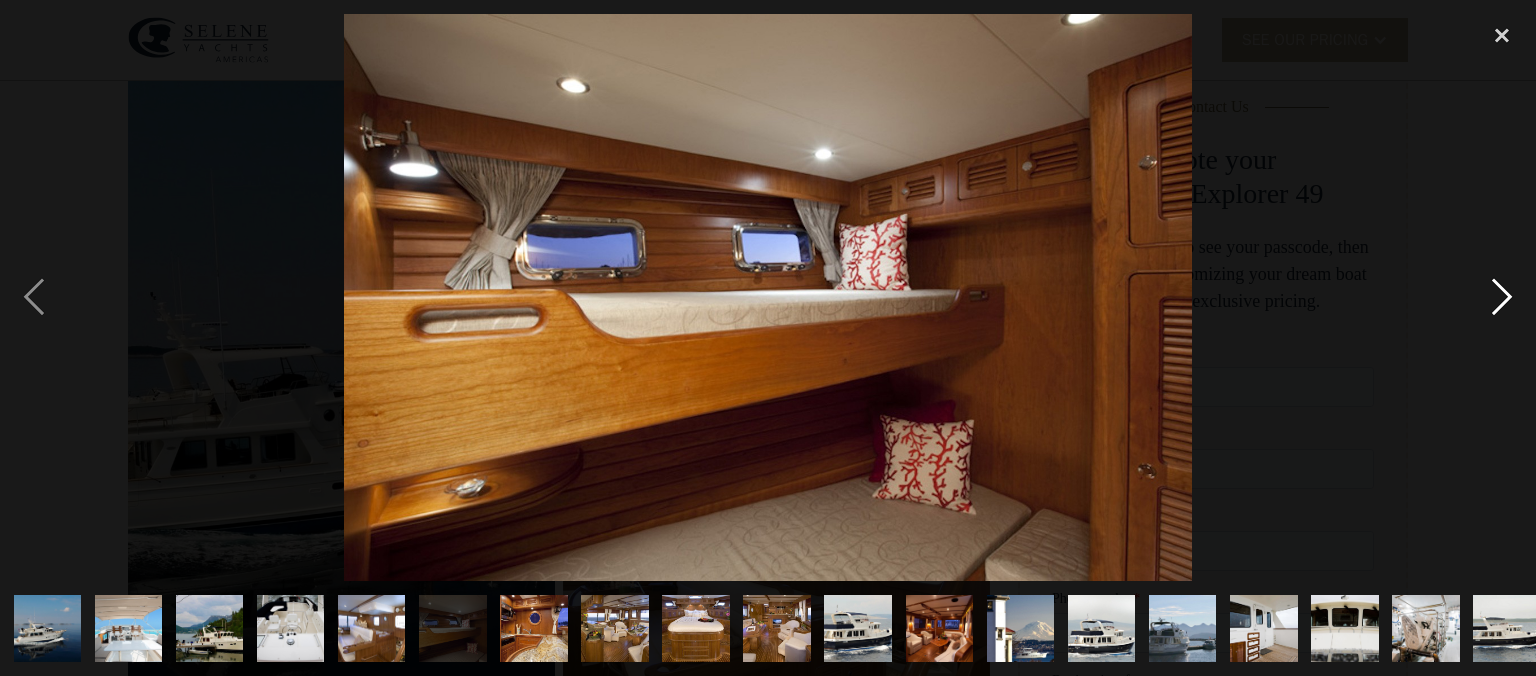 click at bounding box center [1502, 298] 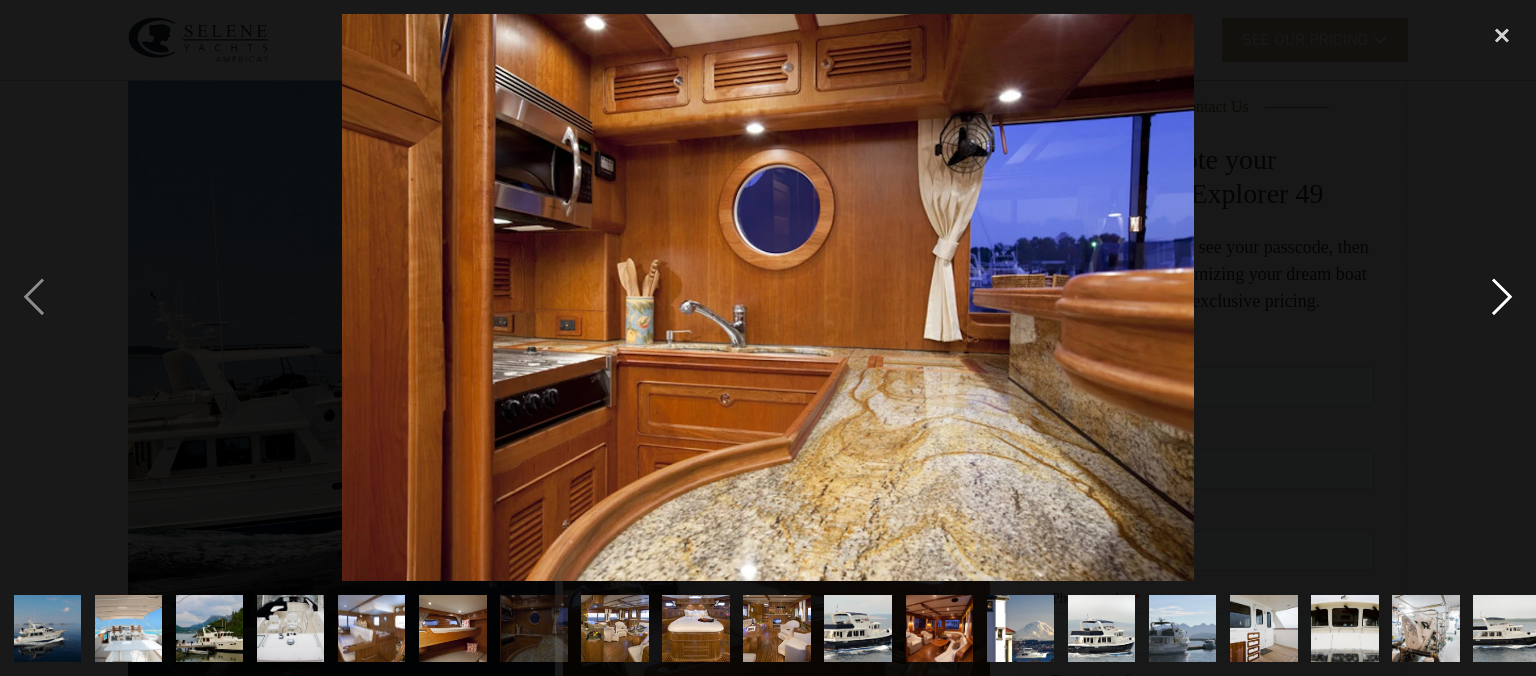 click at bounding box center (1502, 298) 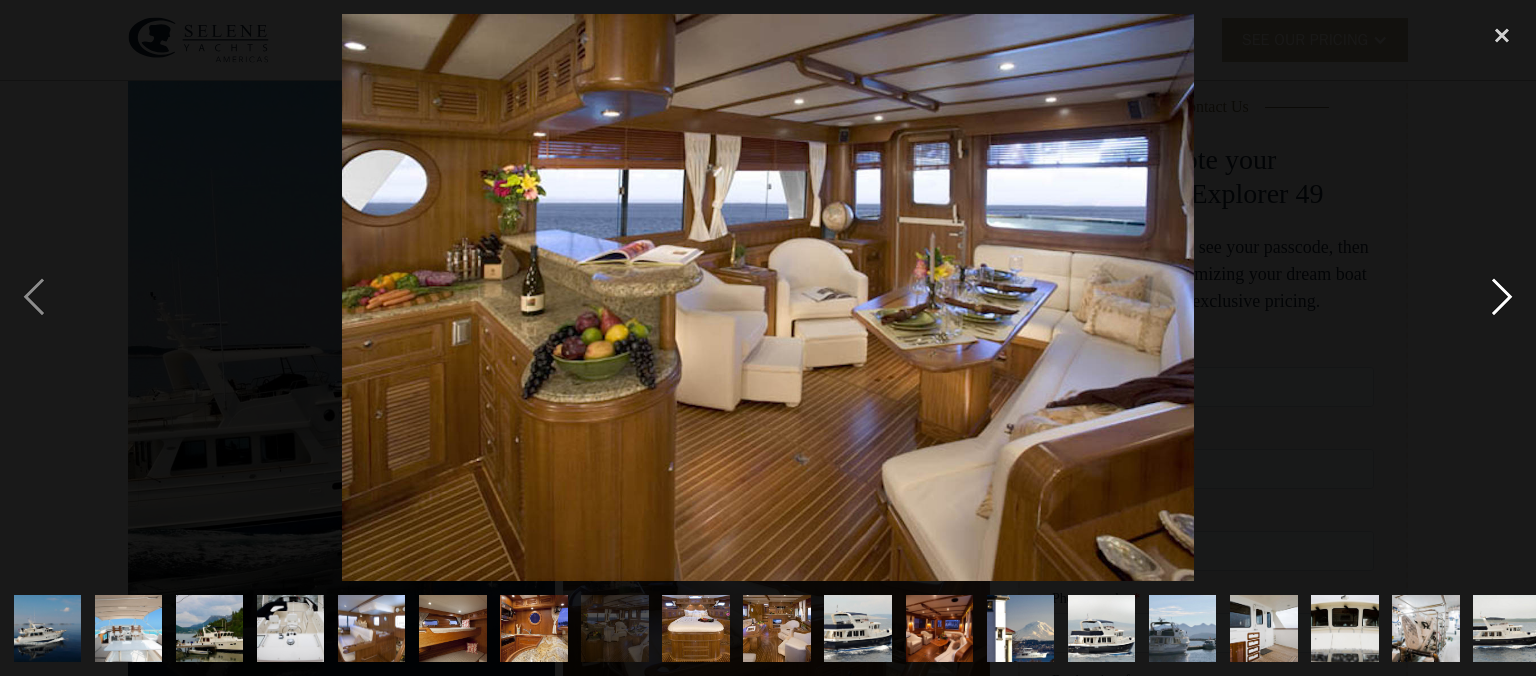 click at bounding box center (1502, 298) 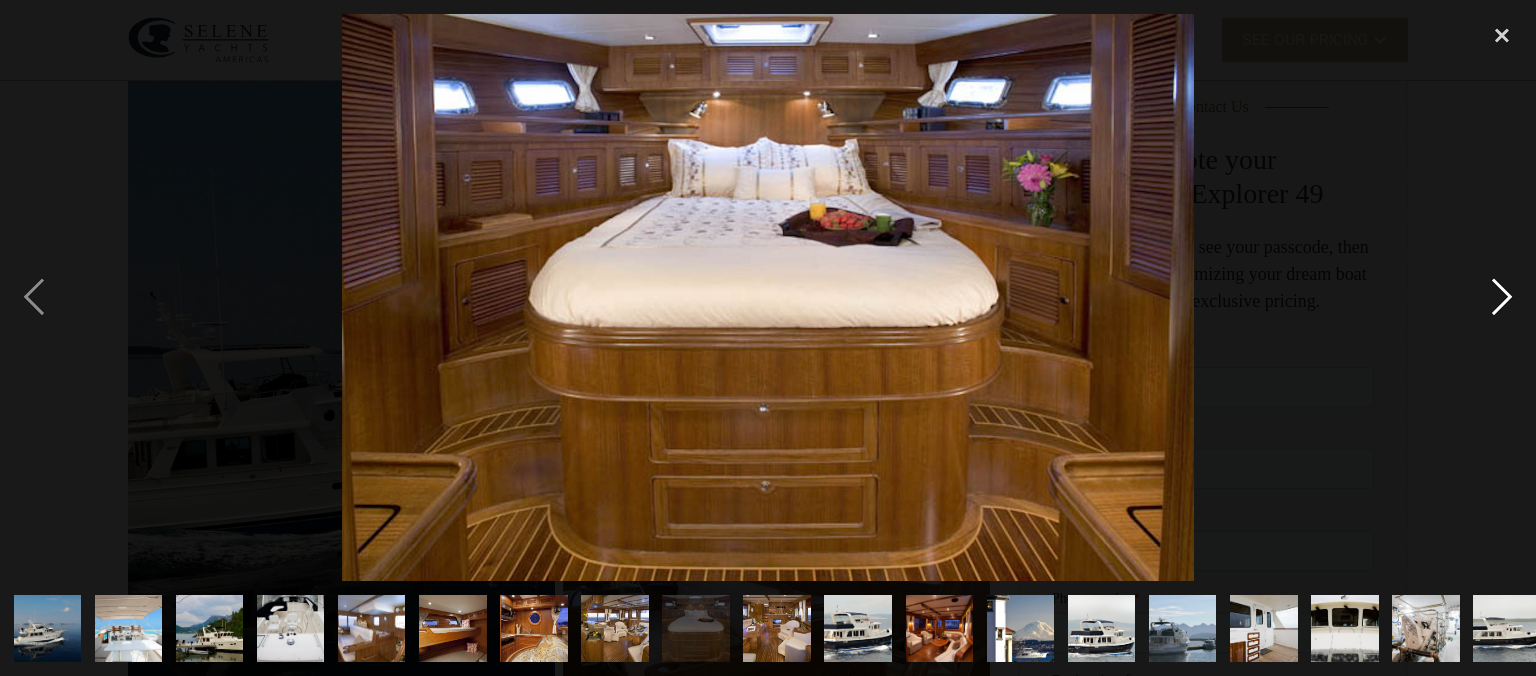 click at bounding box center [1502, 298] 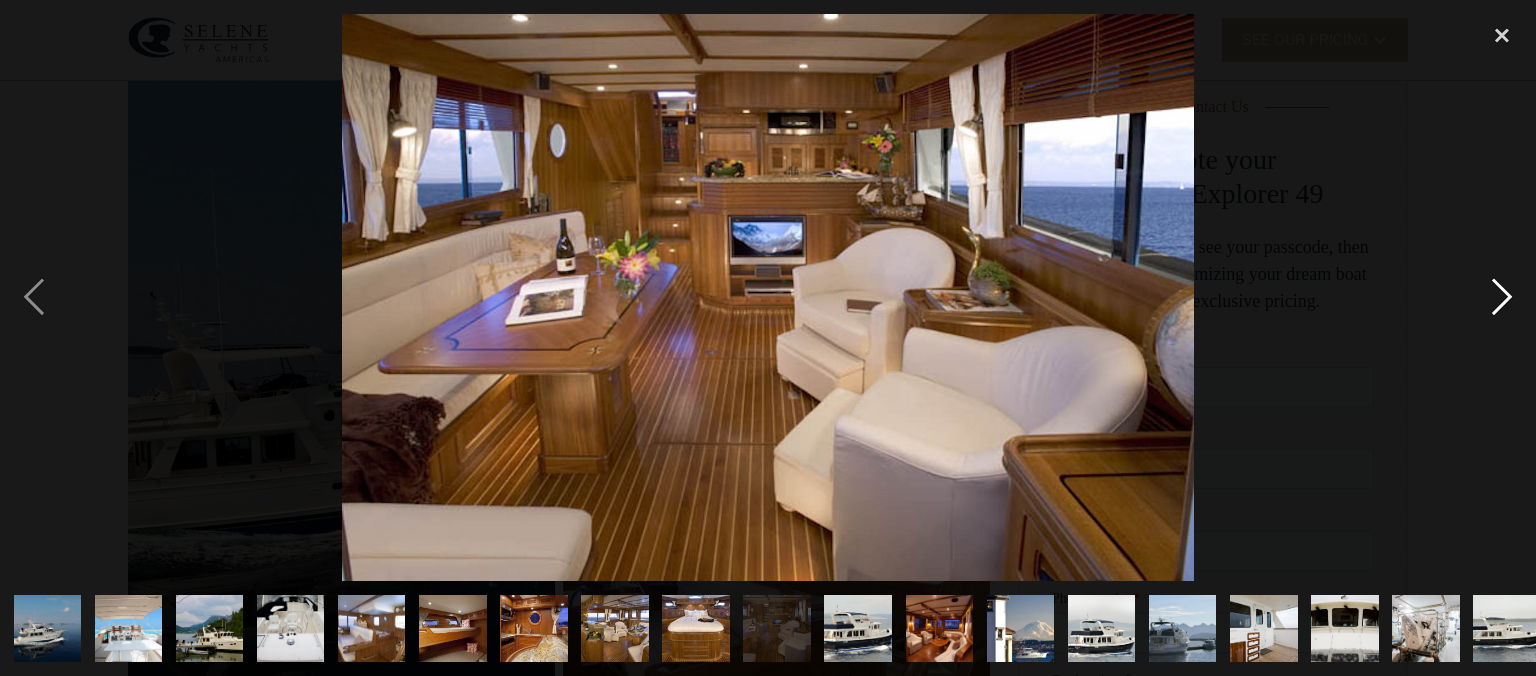 click at bounding box center [1502, 298] 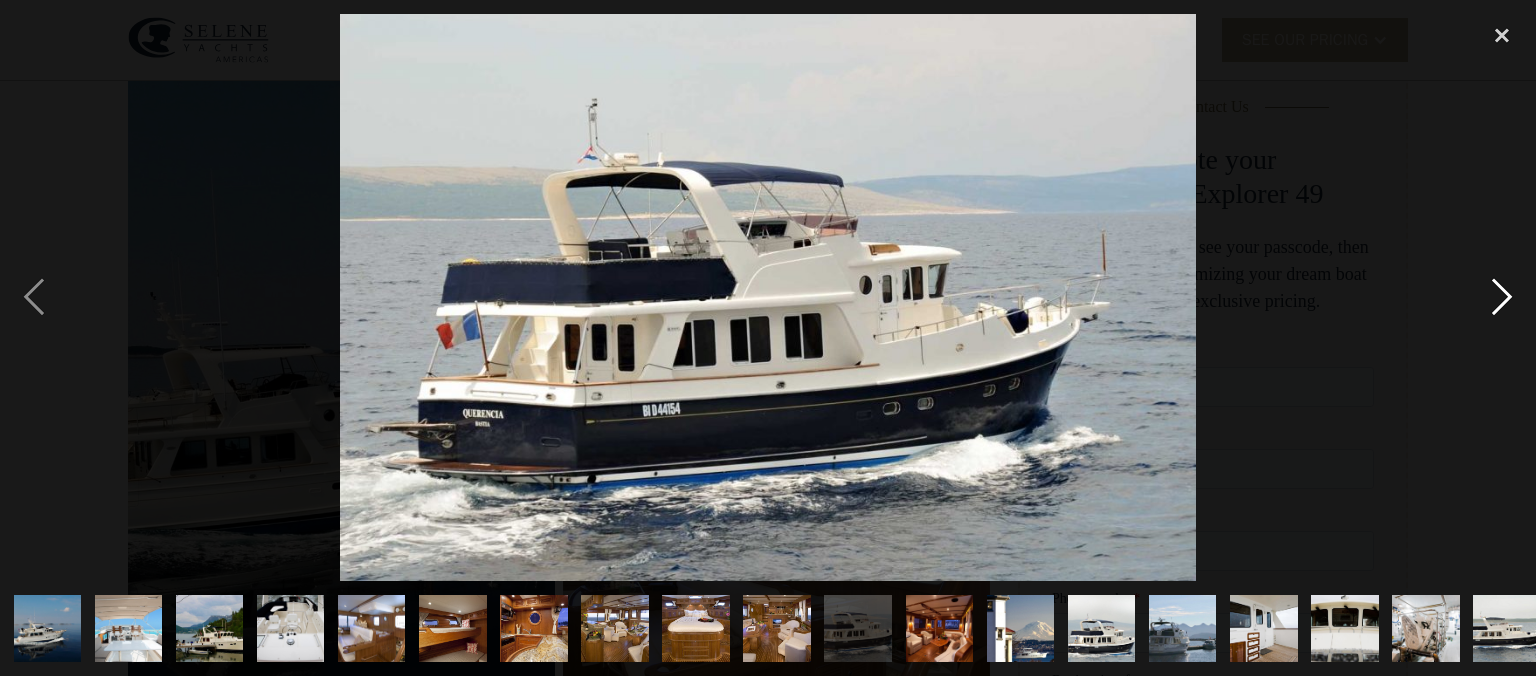 click at bounding box center [1502, 298] 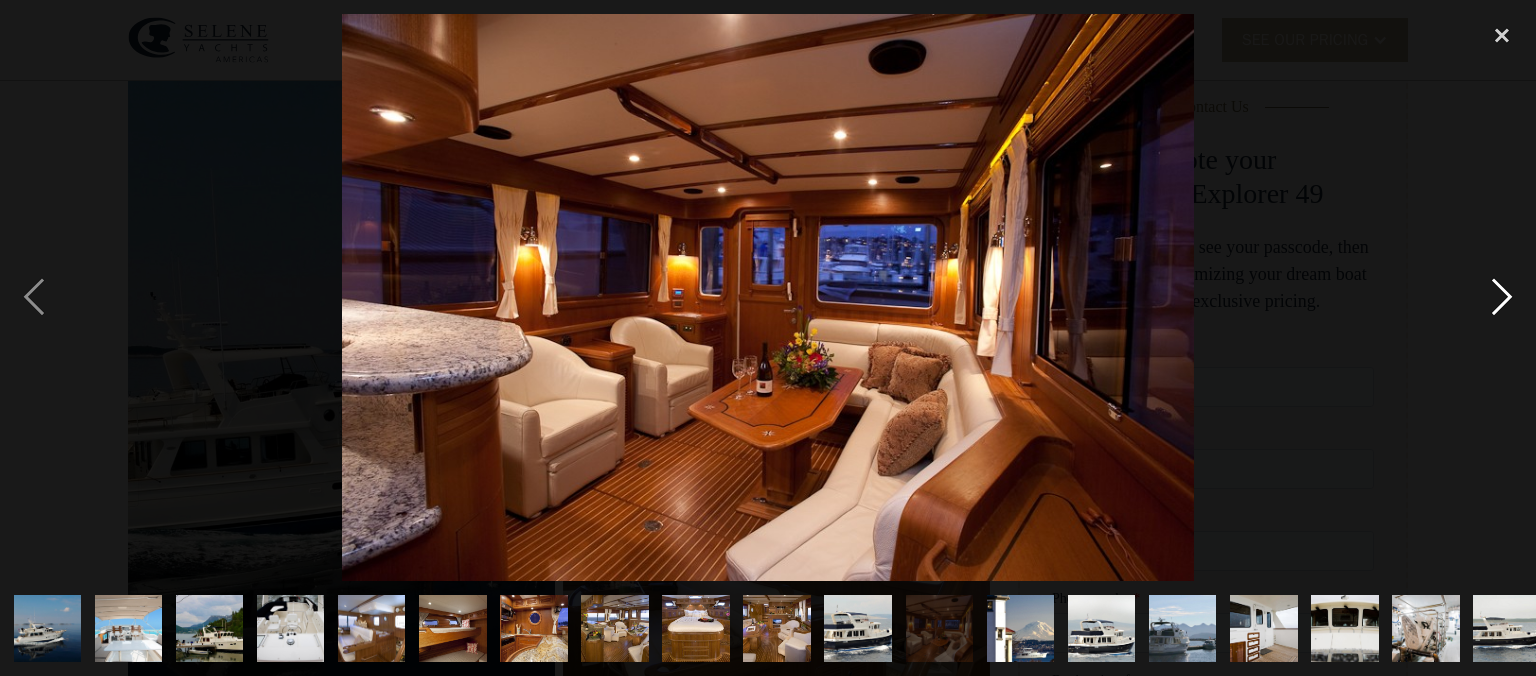click at bounding box center [1502, 298] 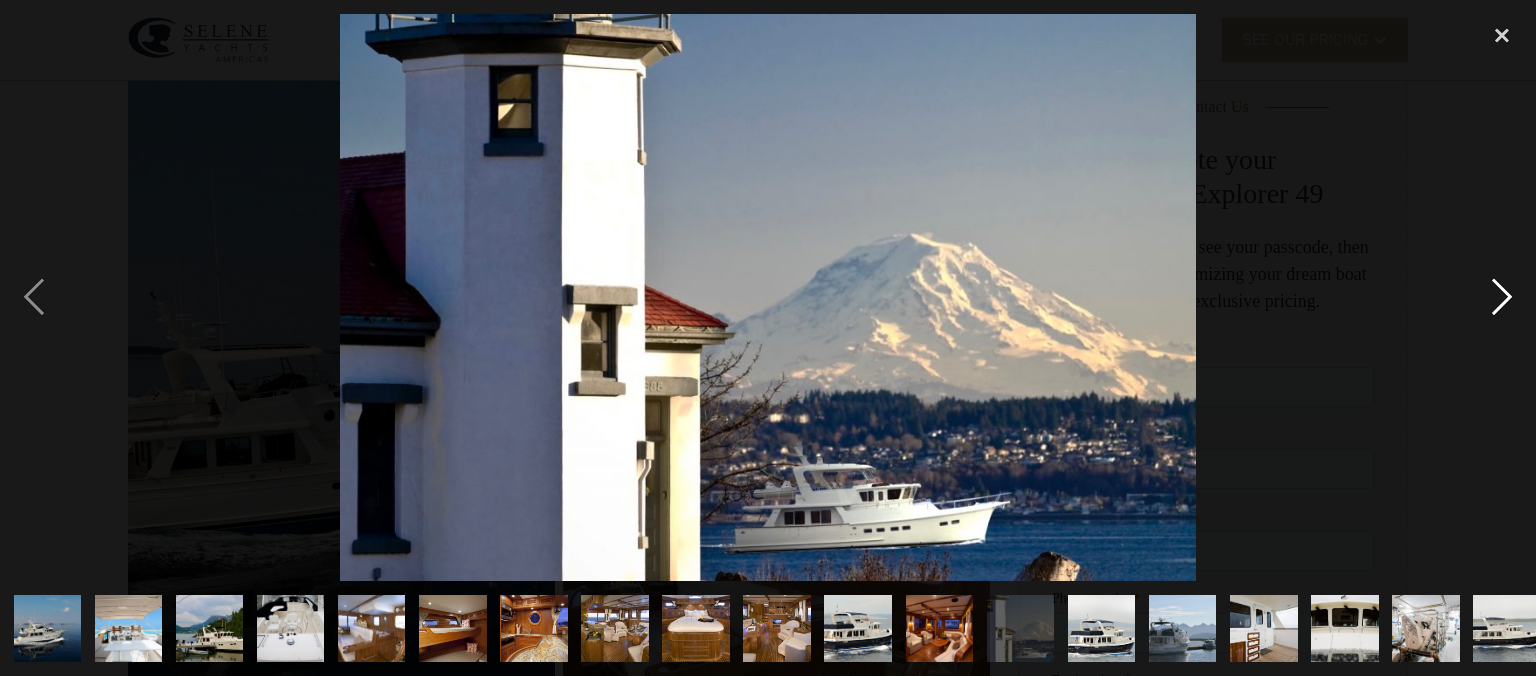 click at bounding box center (1502, 298) 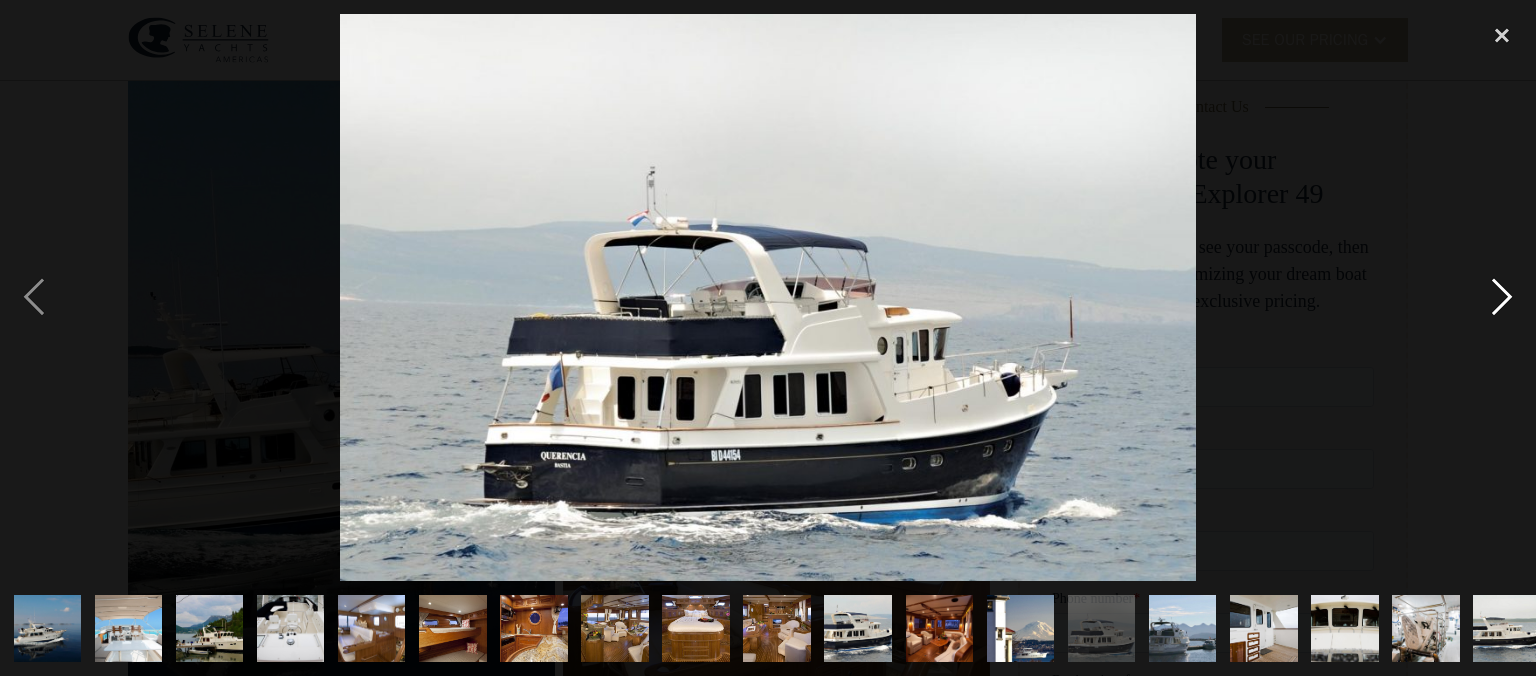 click at bounding box center (1502, 298) 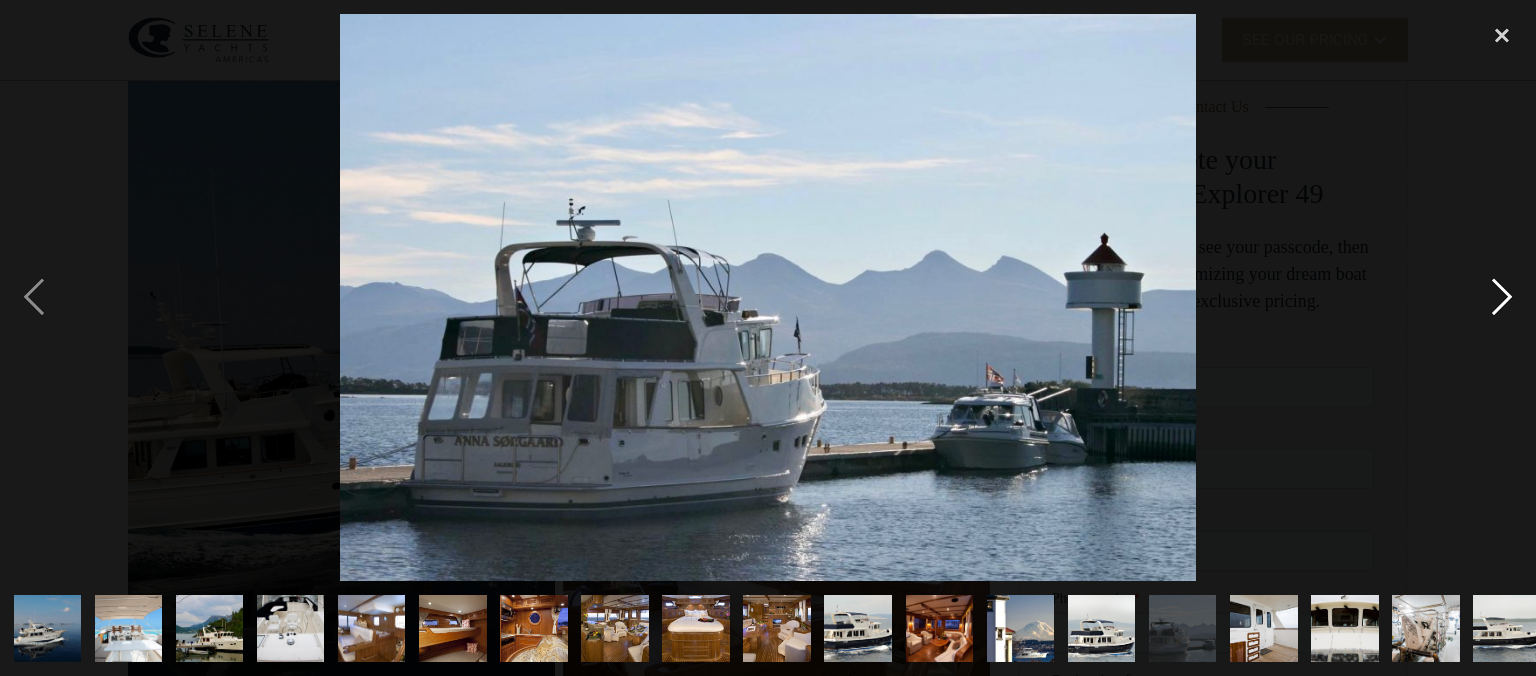click at bounding box center [1502, 298] 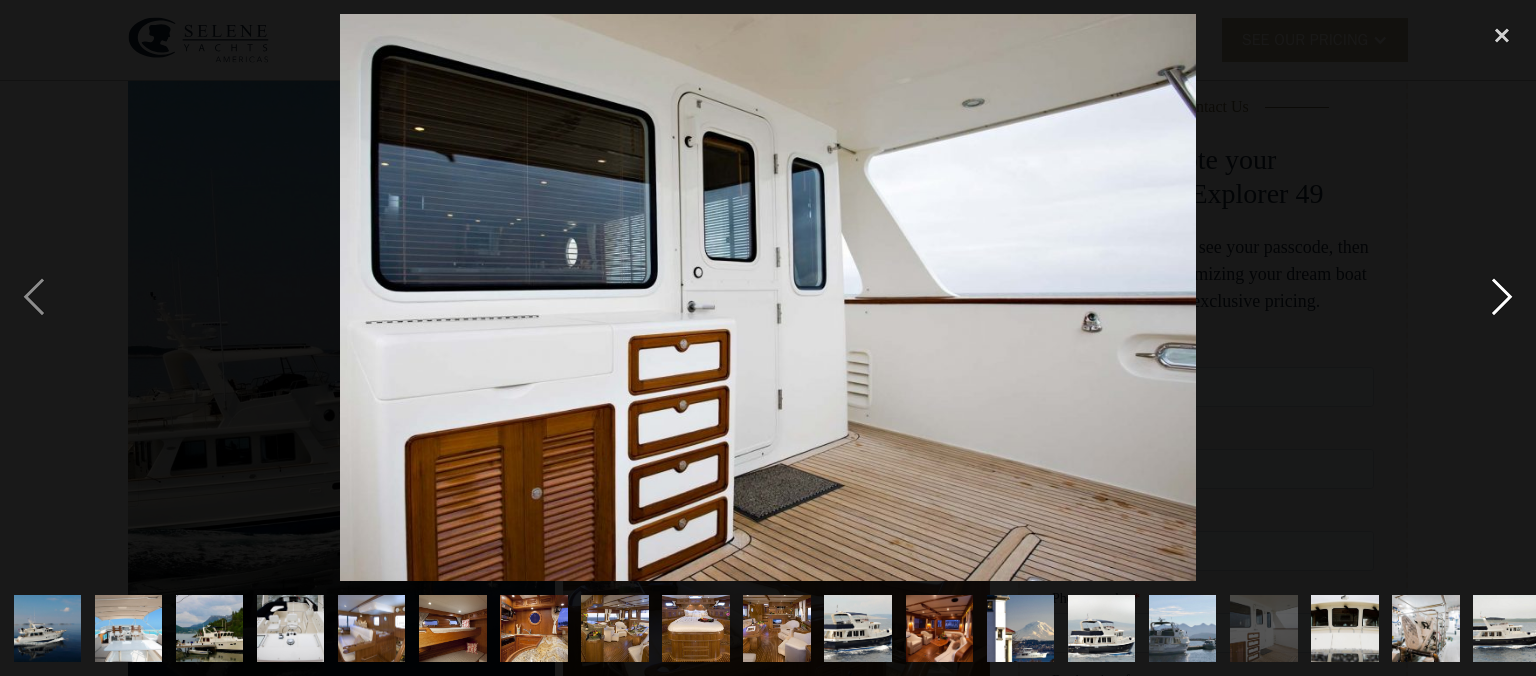 click at bounding box center (1502, 298) 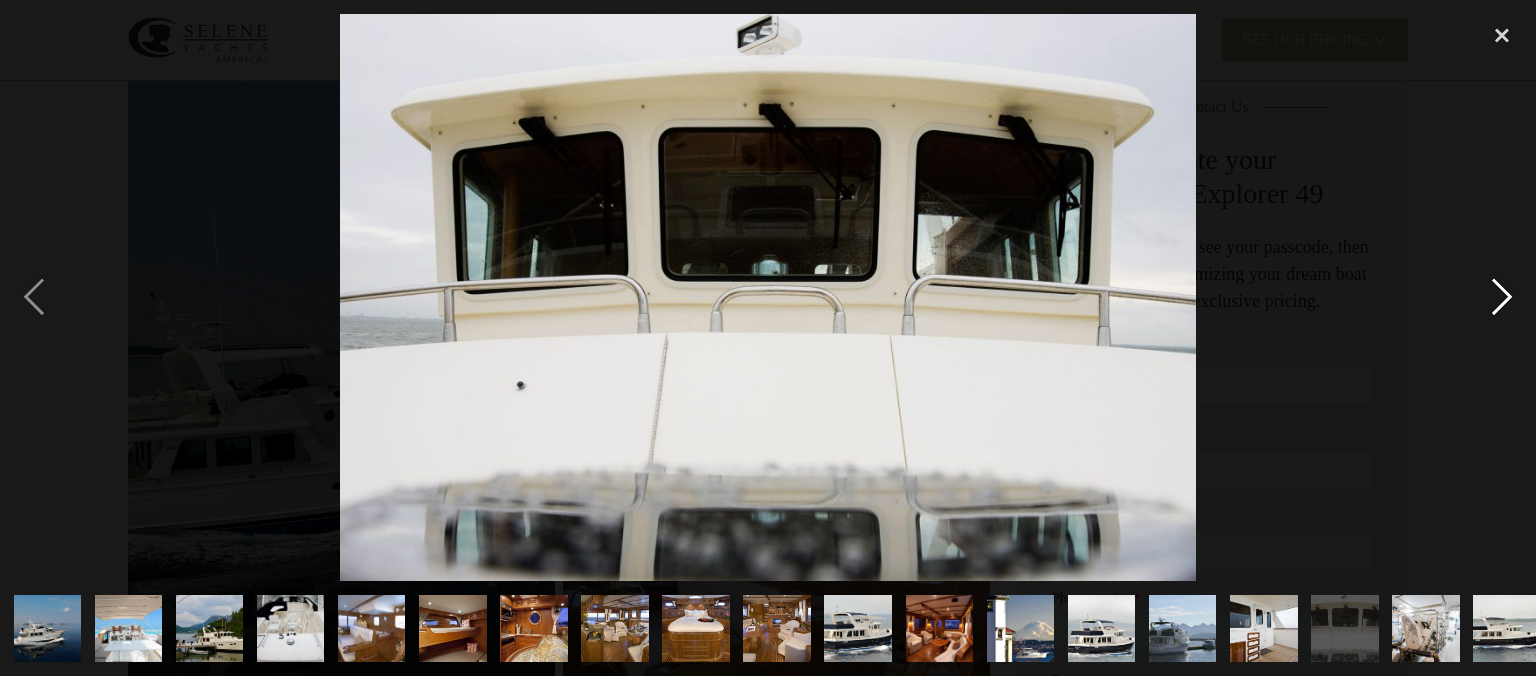 click at bounding box center (1502, 298) 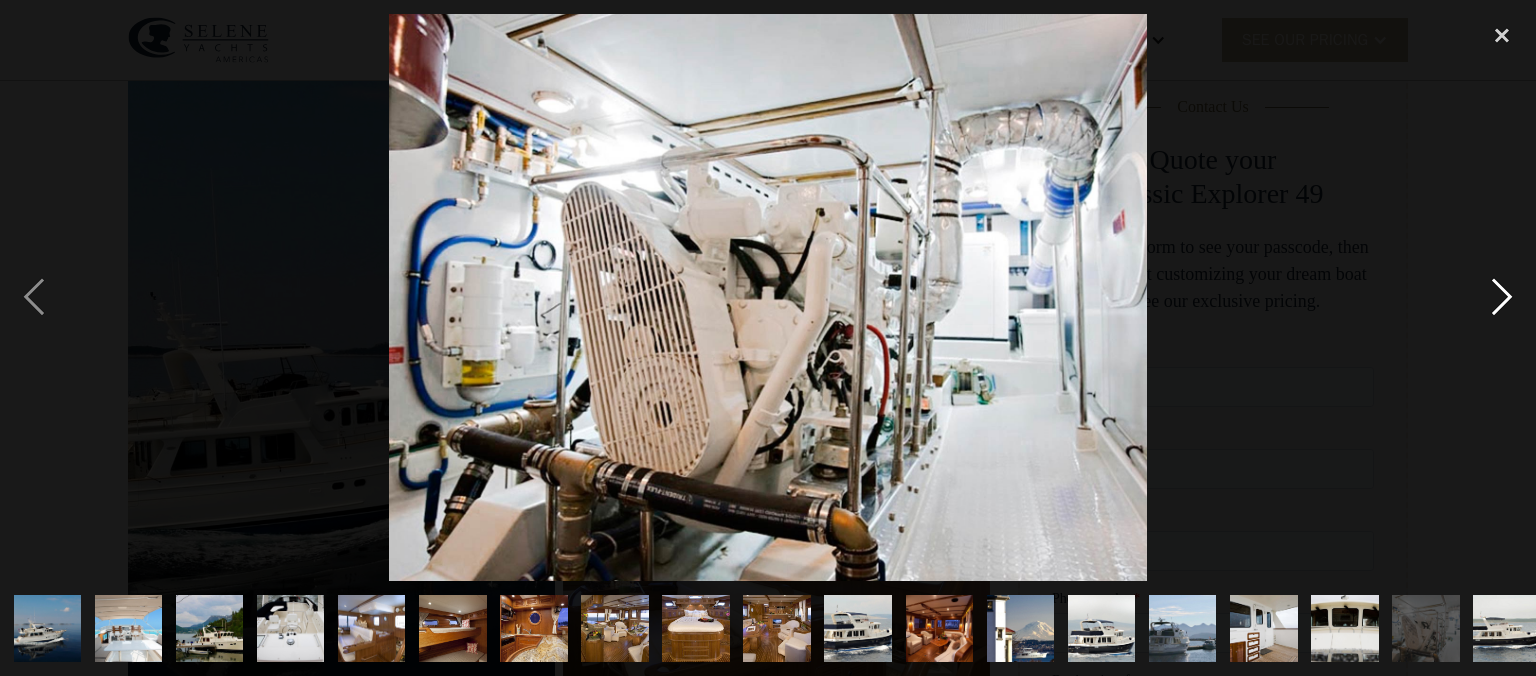 click at bounding box center [1502, 298] 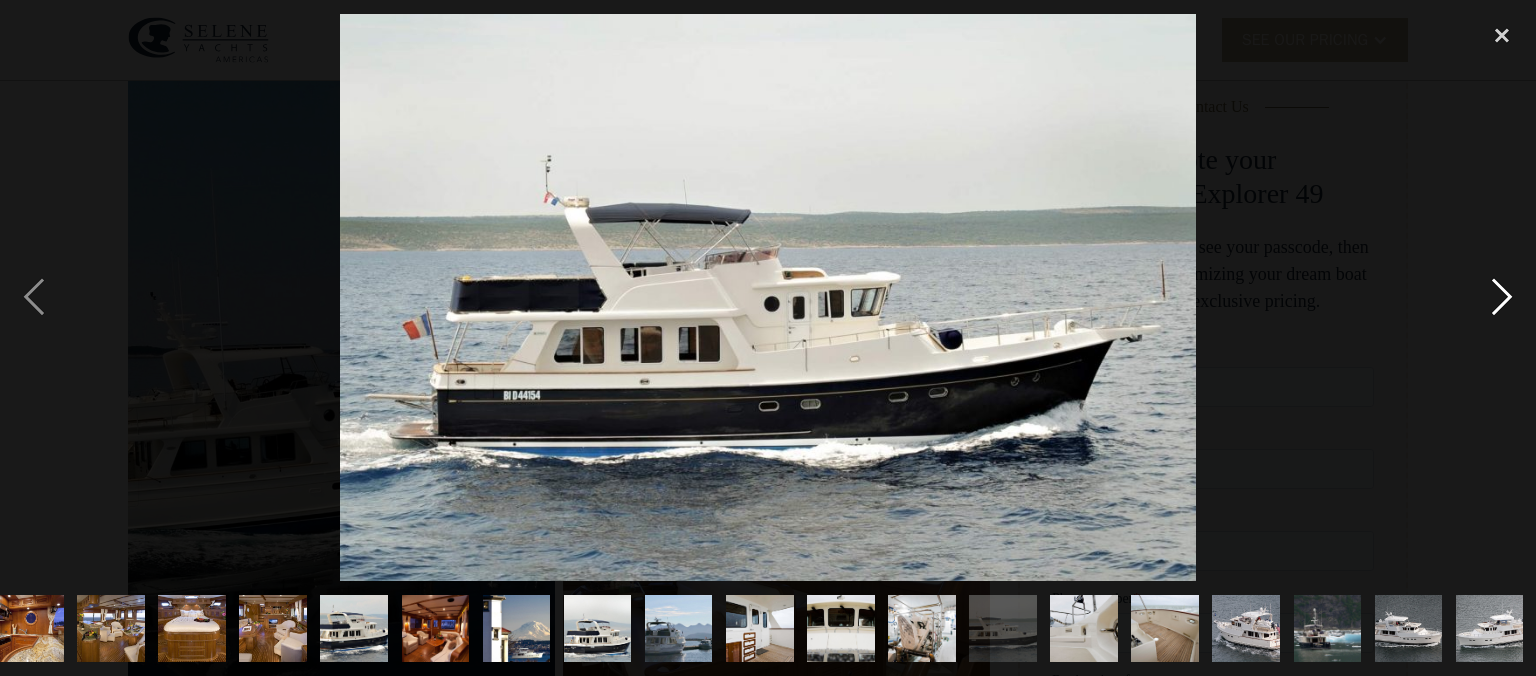 scroll, scrollTop: 0, scrollLeft: 505, axis: horizontal 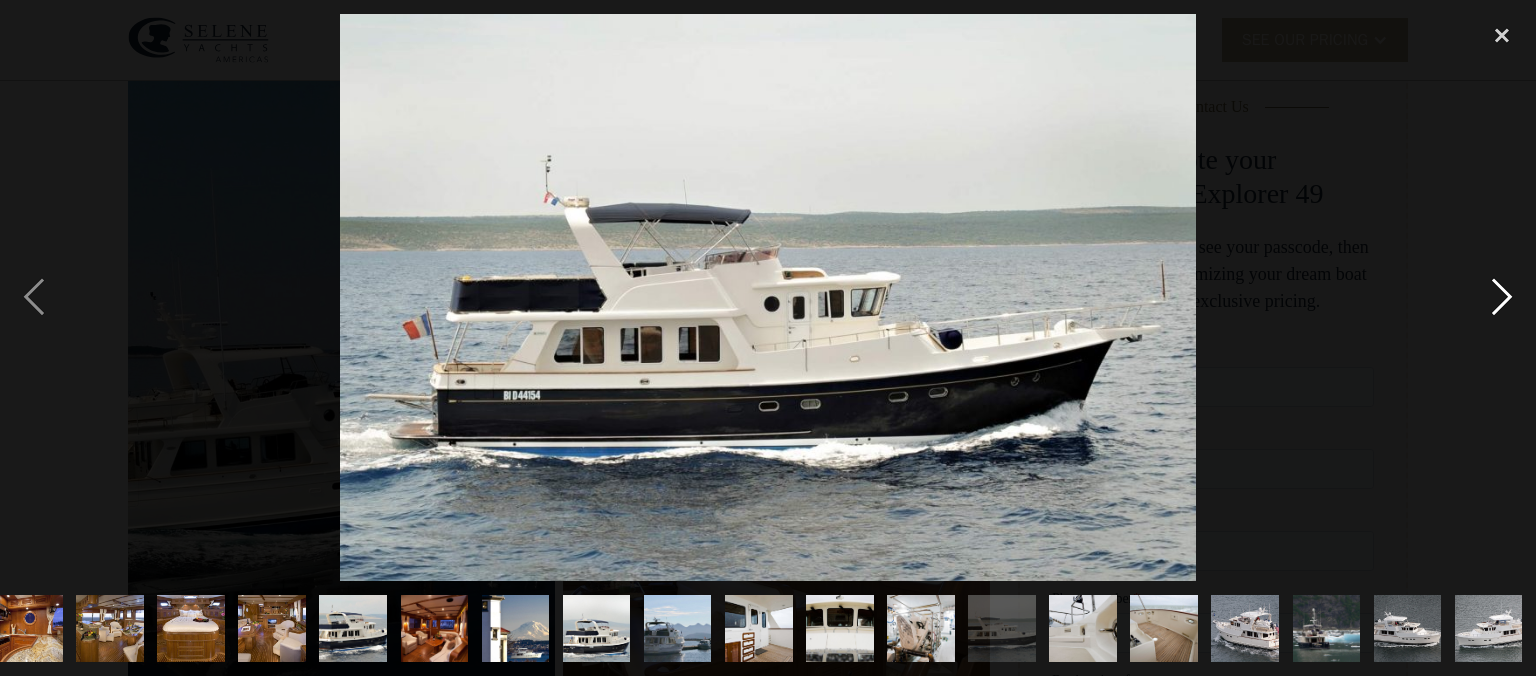 click at bounding box center [1502, 298] 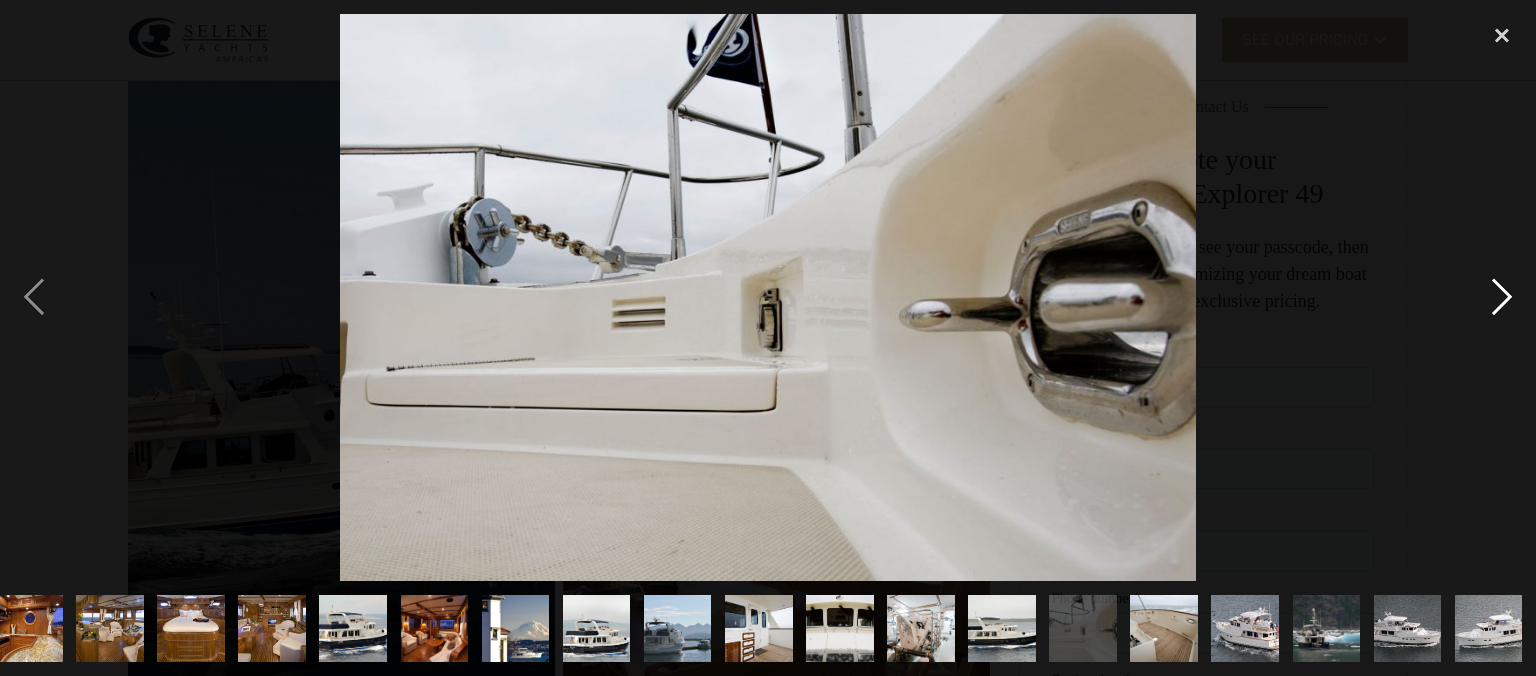 click at bounding box center [1502, 298] 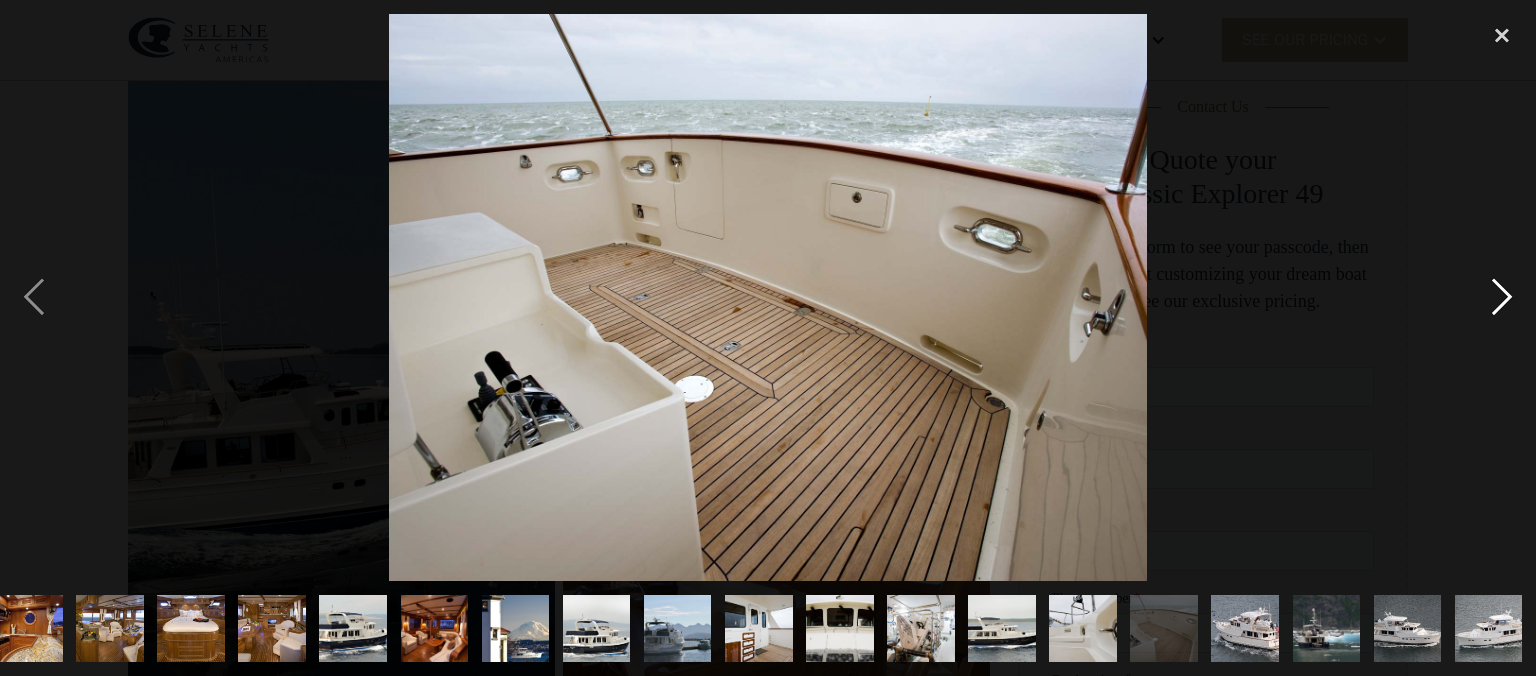 click at bounding box center [1502, 298] 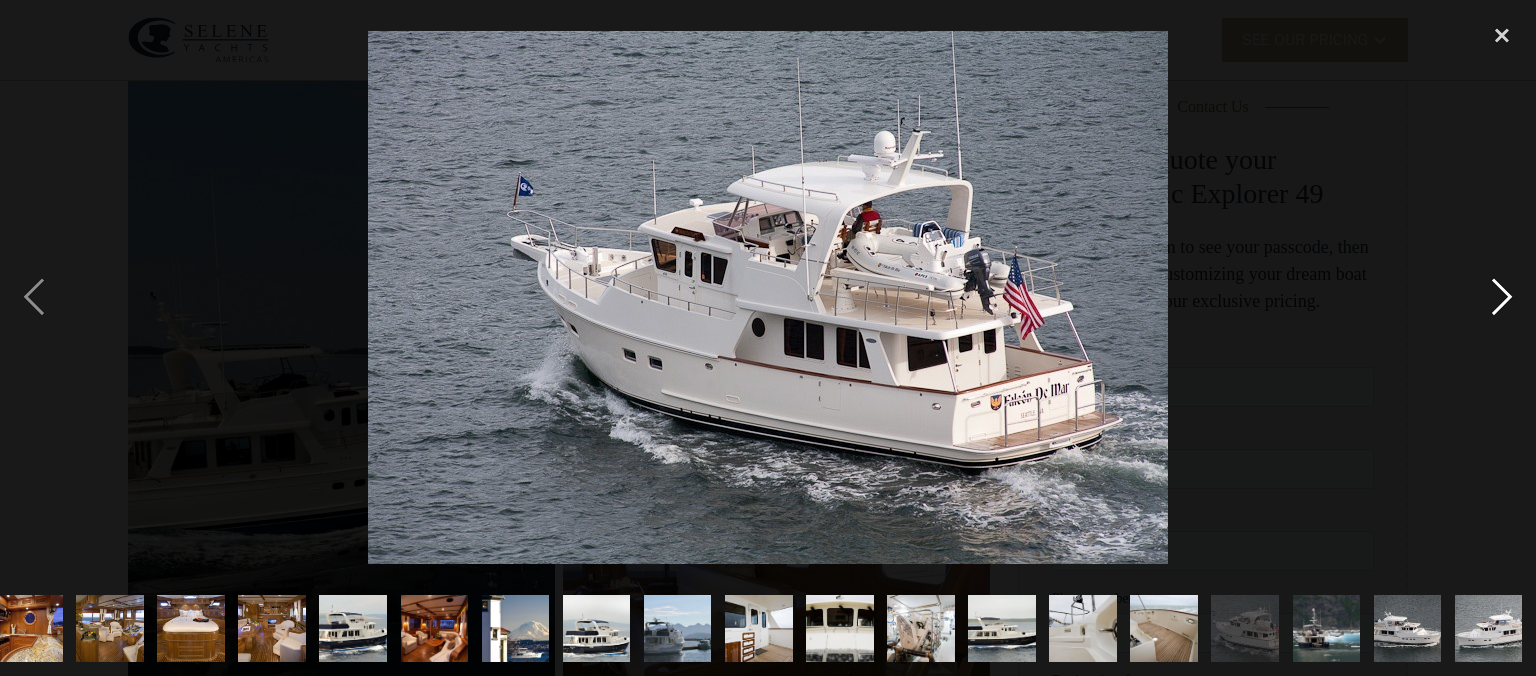 click at bounding box center (1502, 298) 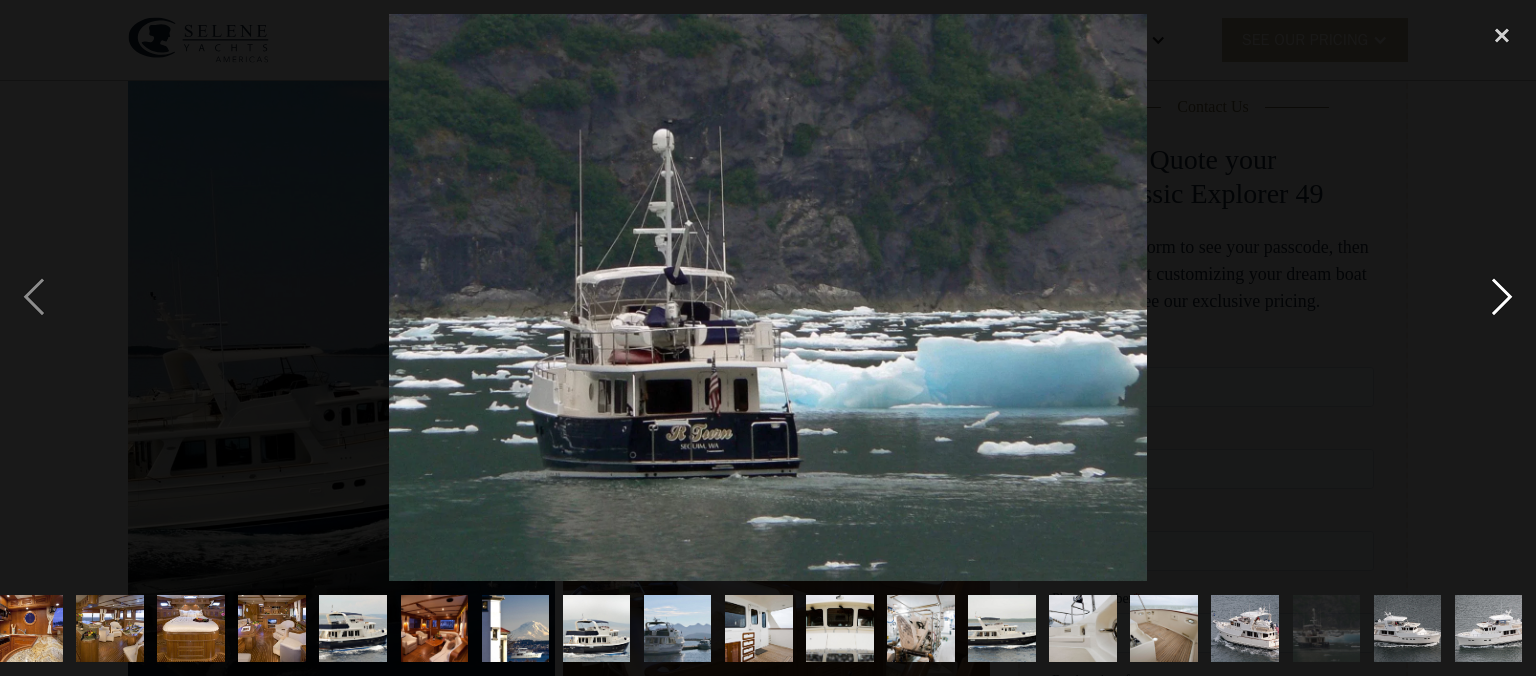 click at bounding box center (1502, 298) 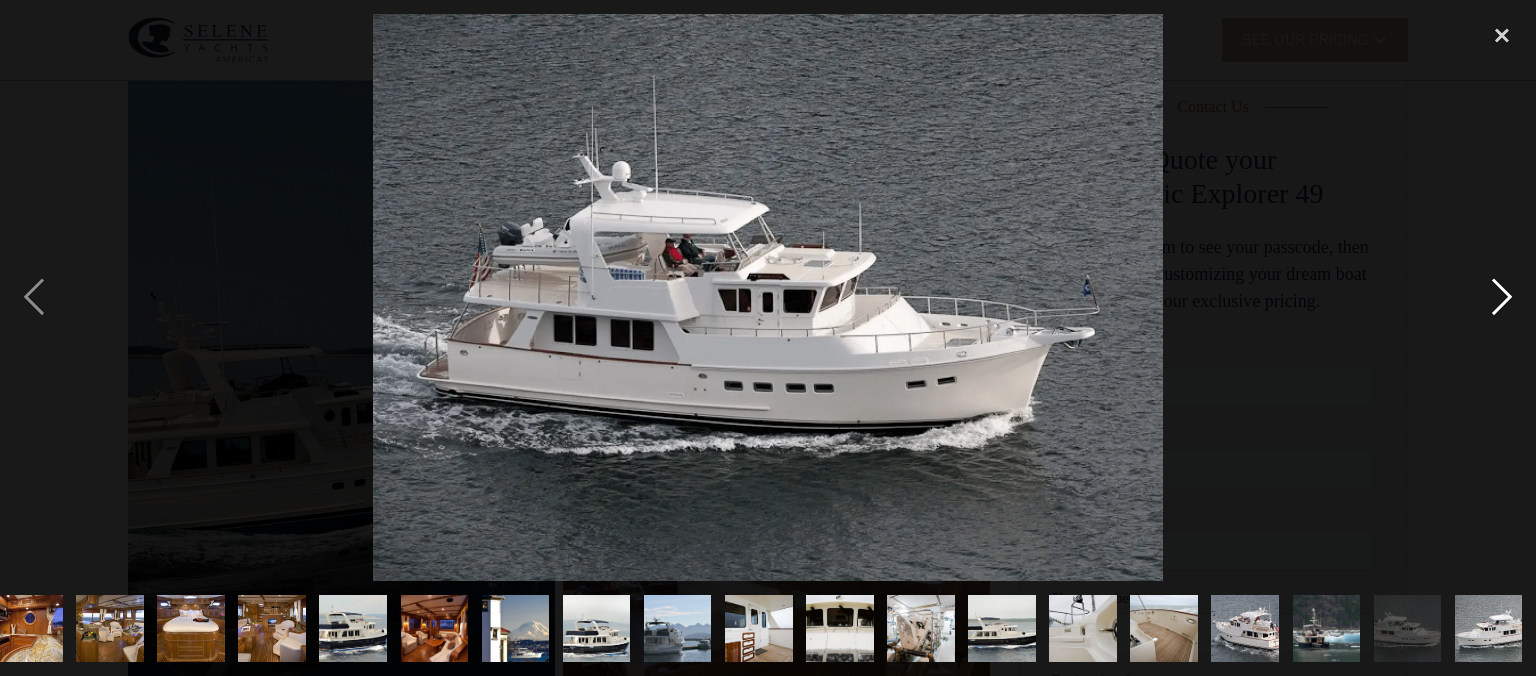 click at bounding box center [1502, 298] 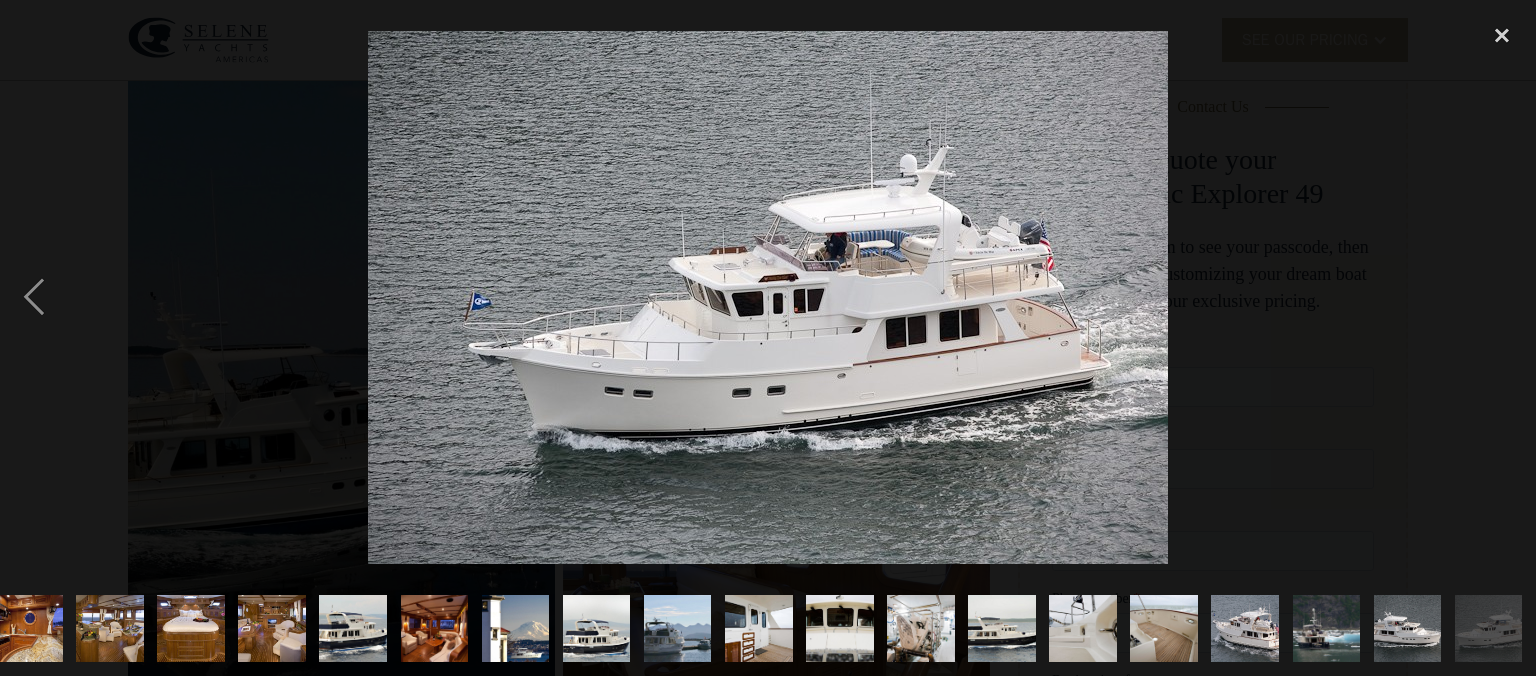click at bounding box center [1502, 298] 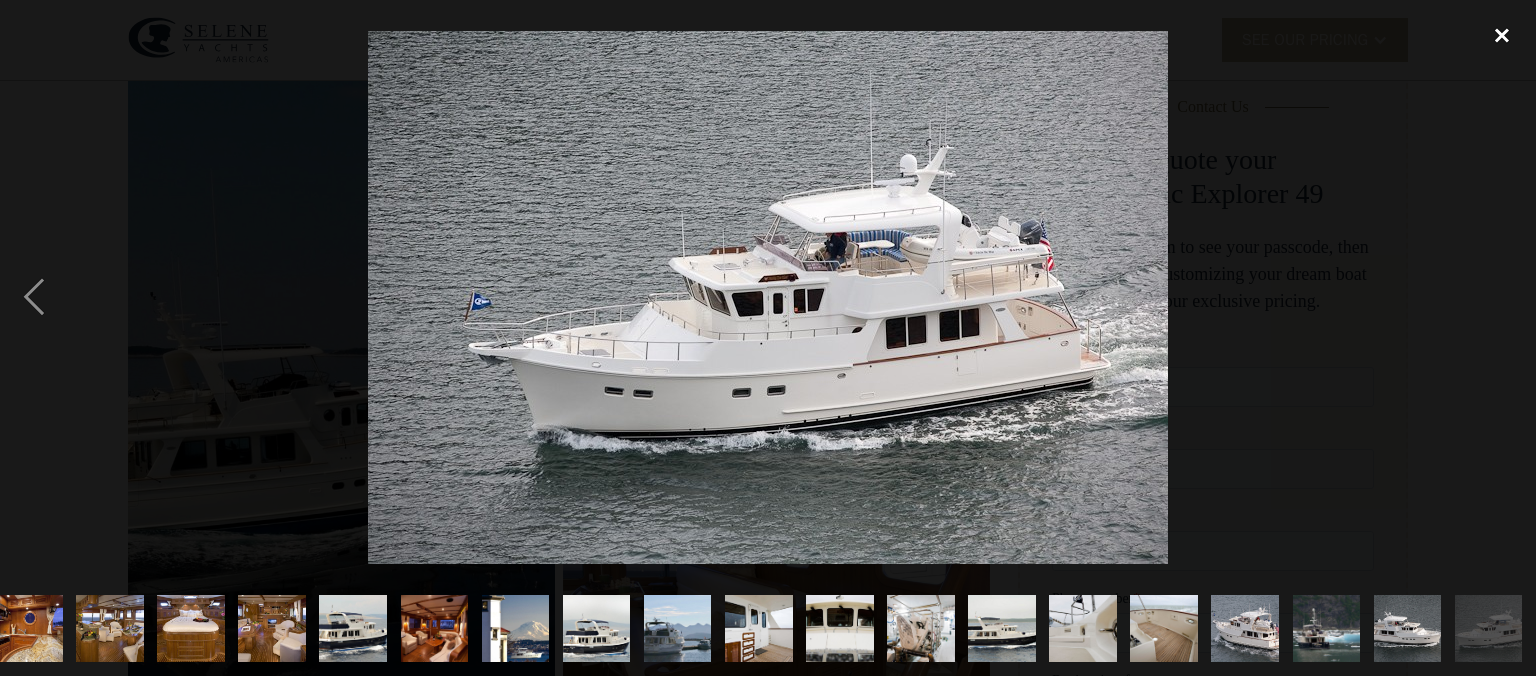 click at bounding box center [1502, 36] 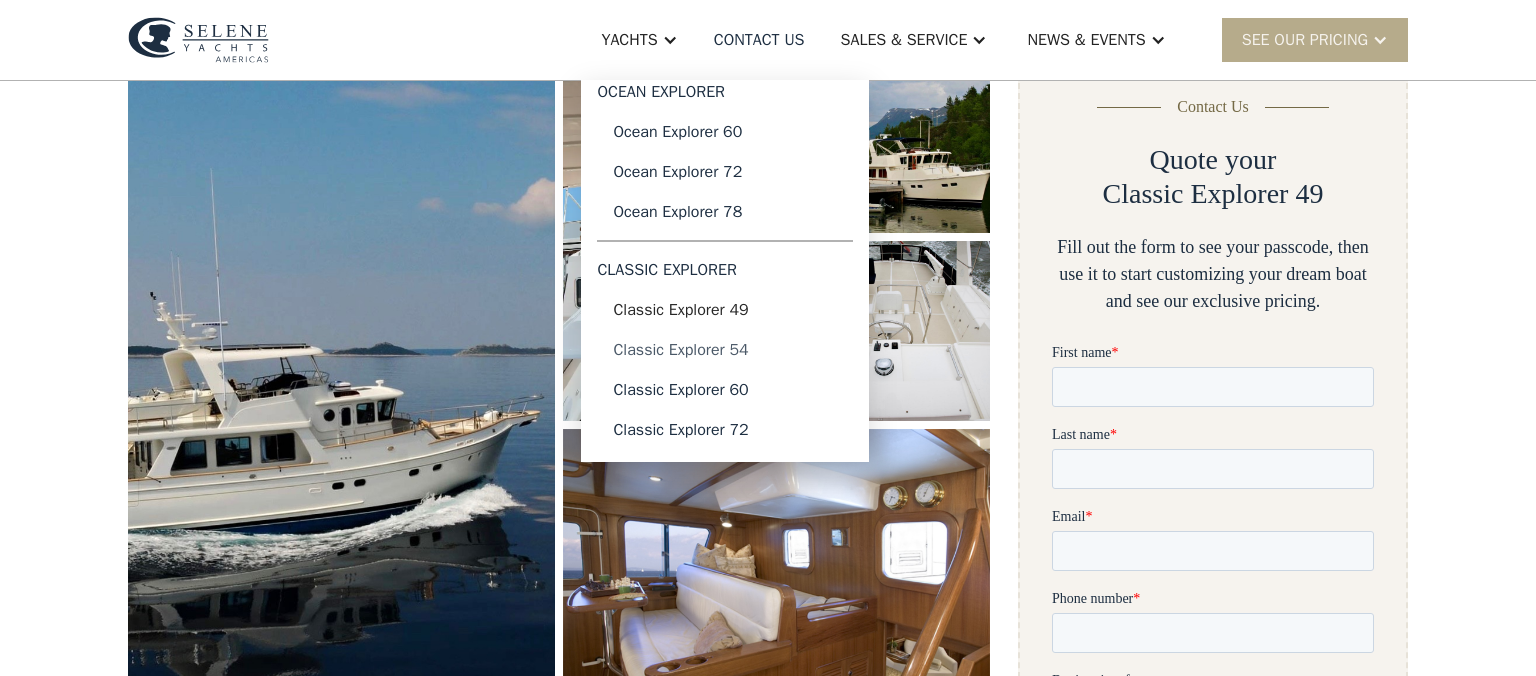 click on "Classic Explorer 54" at bounding box center [725, 350] 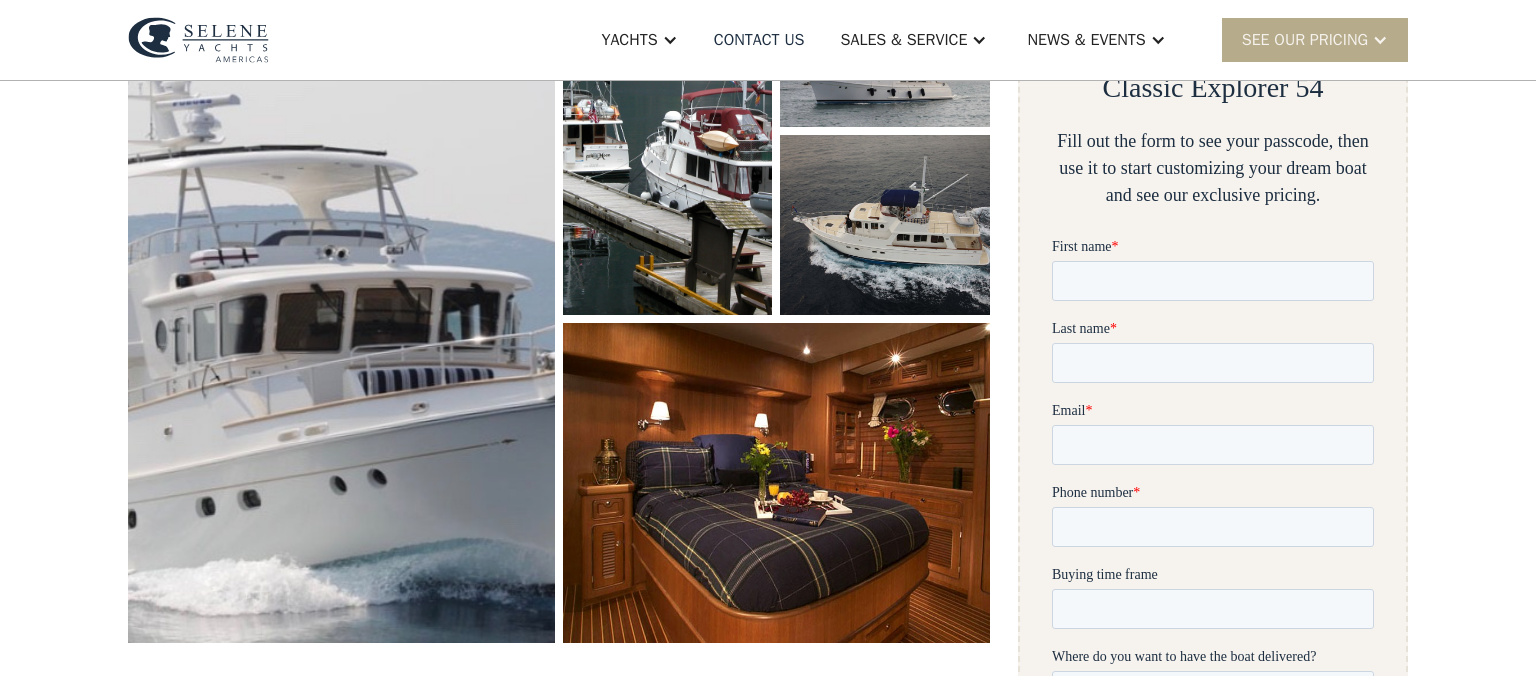 scroll, scrollTop: 422, scrollLeft: 0, axis: vertical 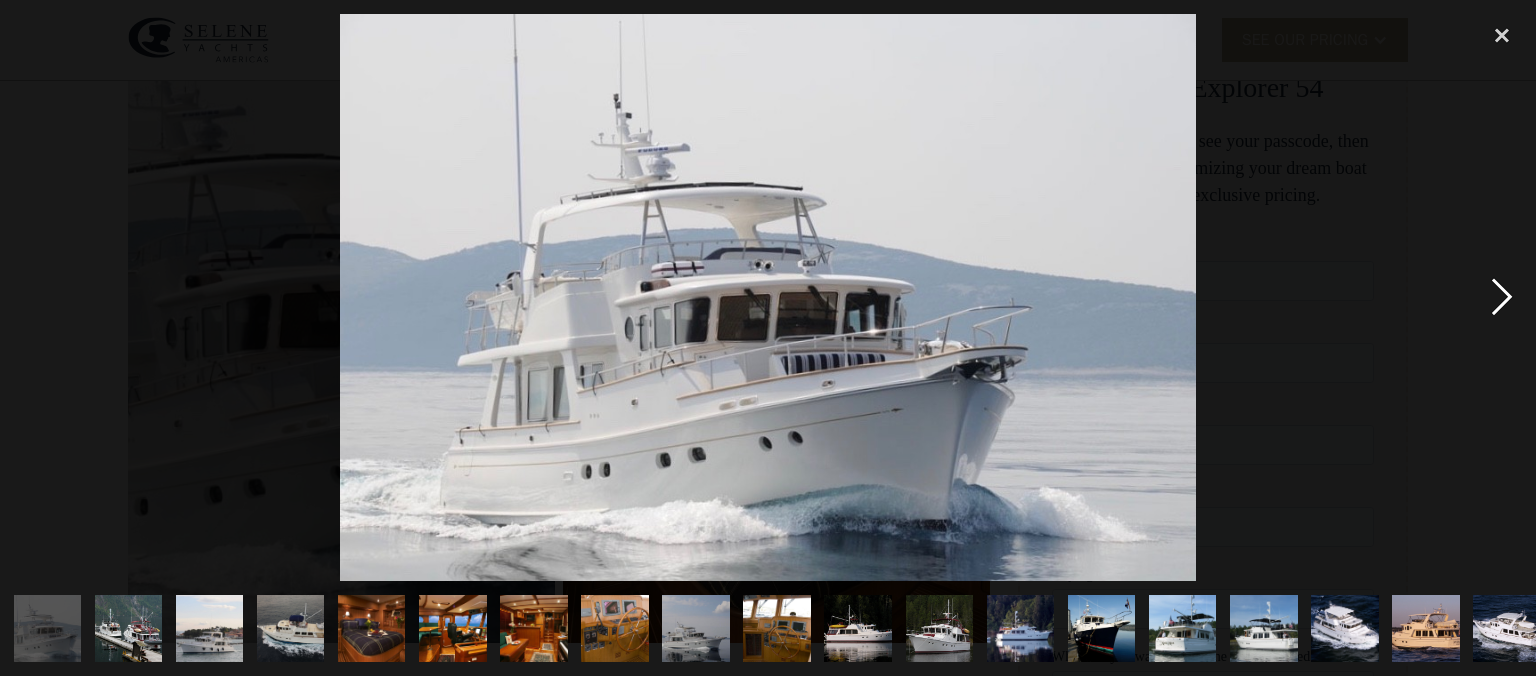 click at bounding box center (1502, 298) 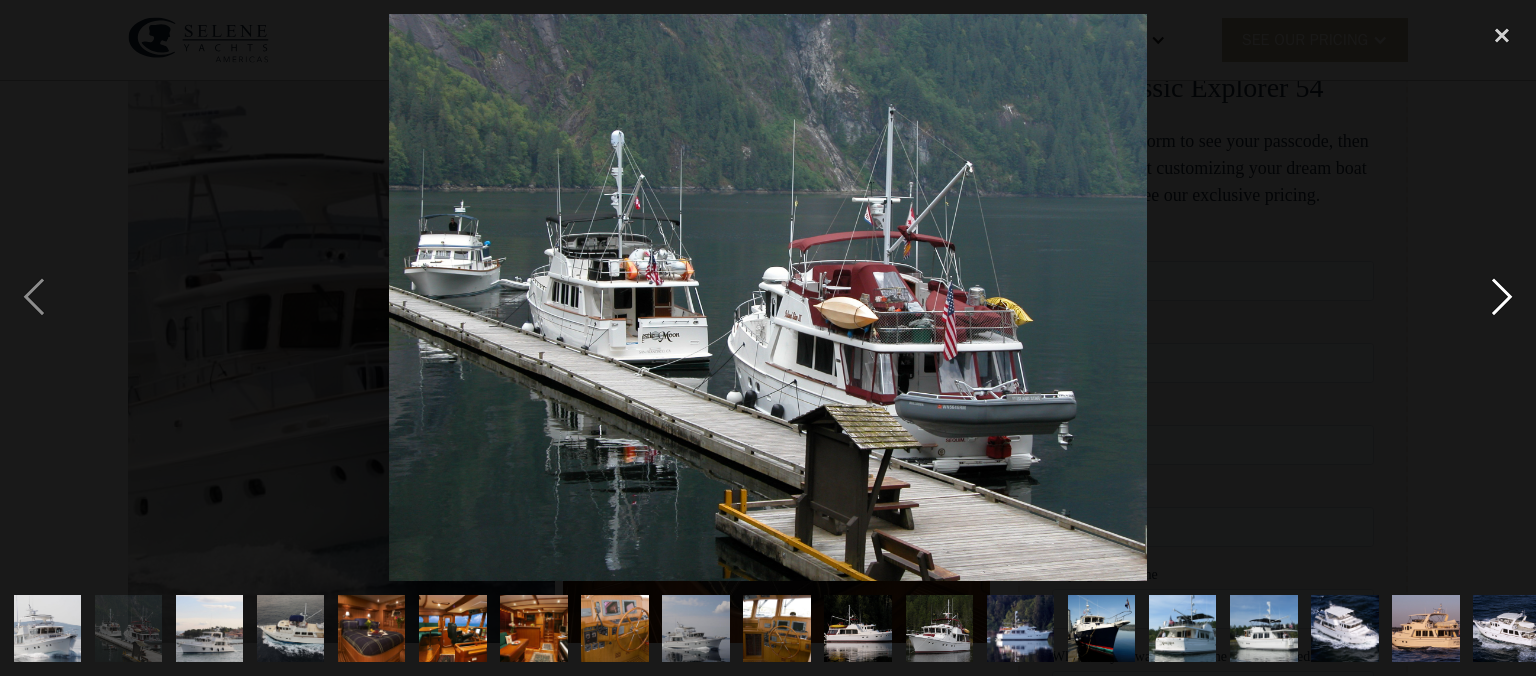 click at bounding box center (1502, 298) 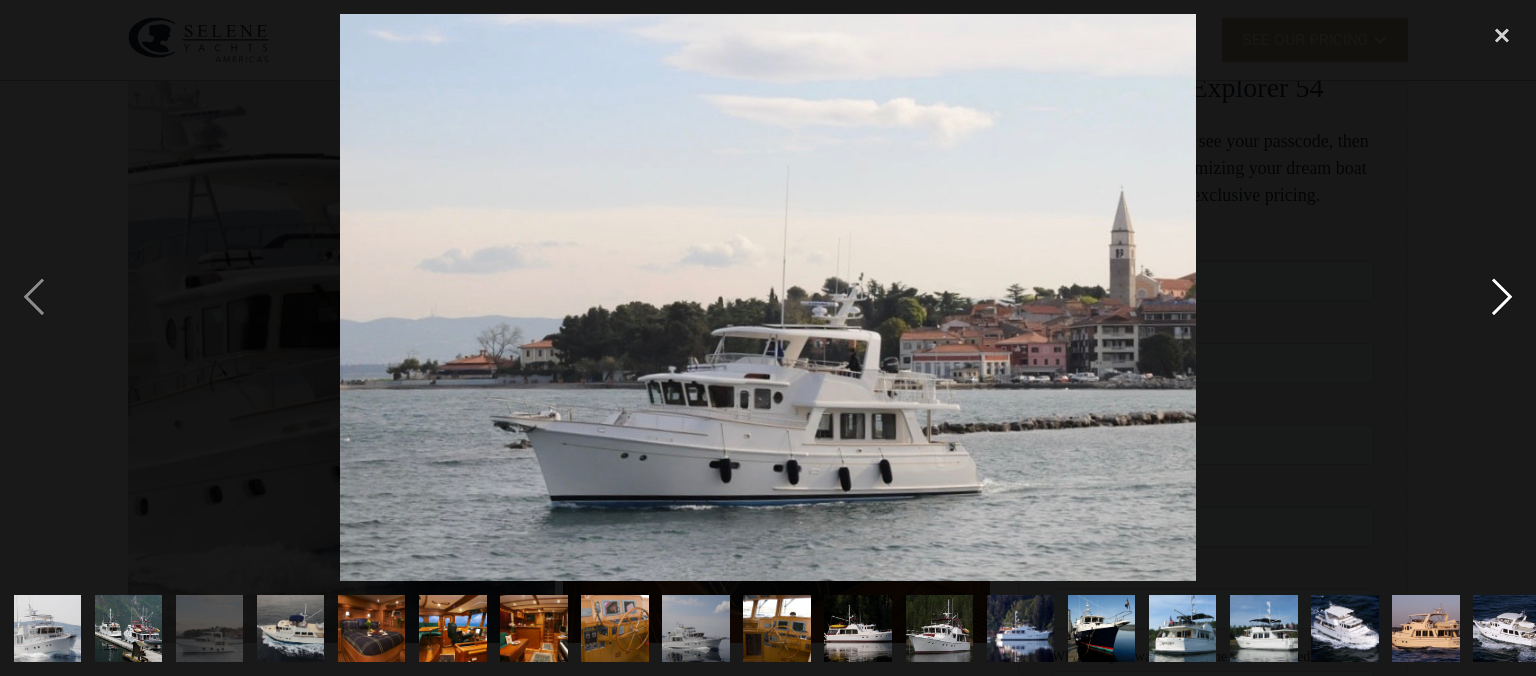 click at bounding box center (1502, 298) 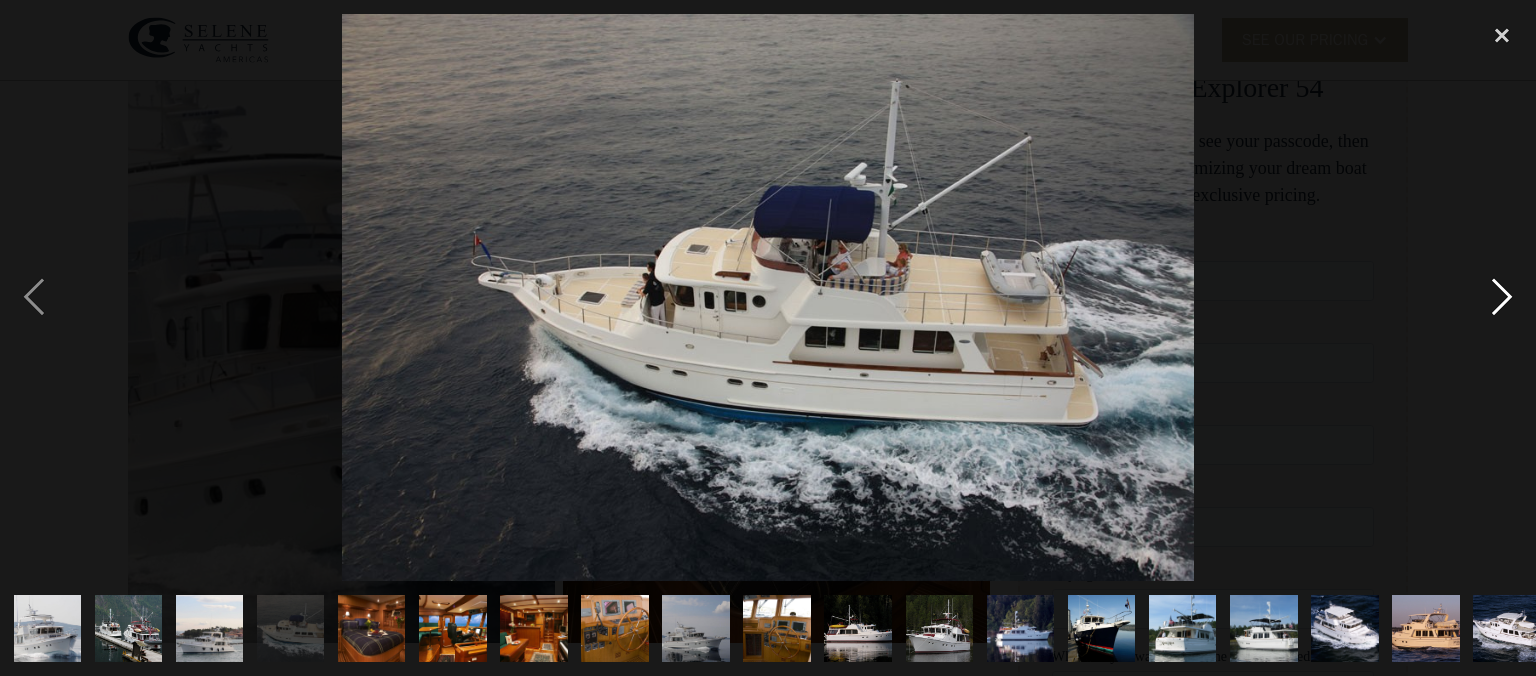 click at bounding box center [1502, 298] 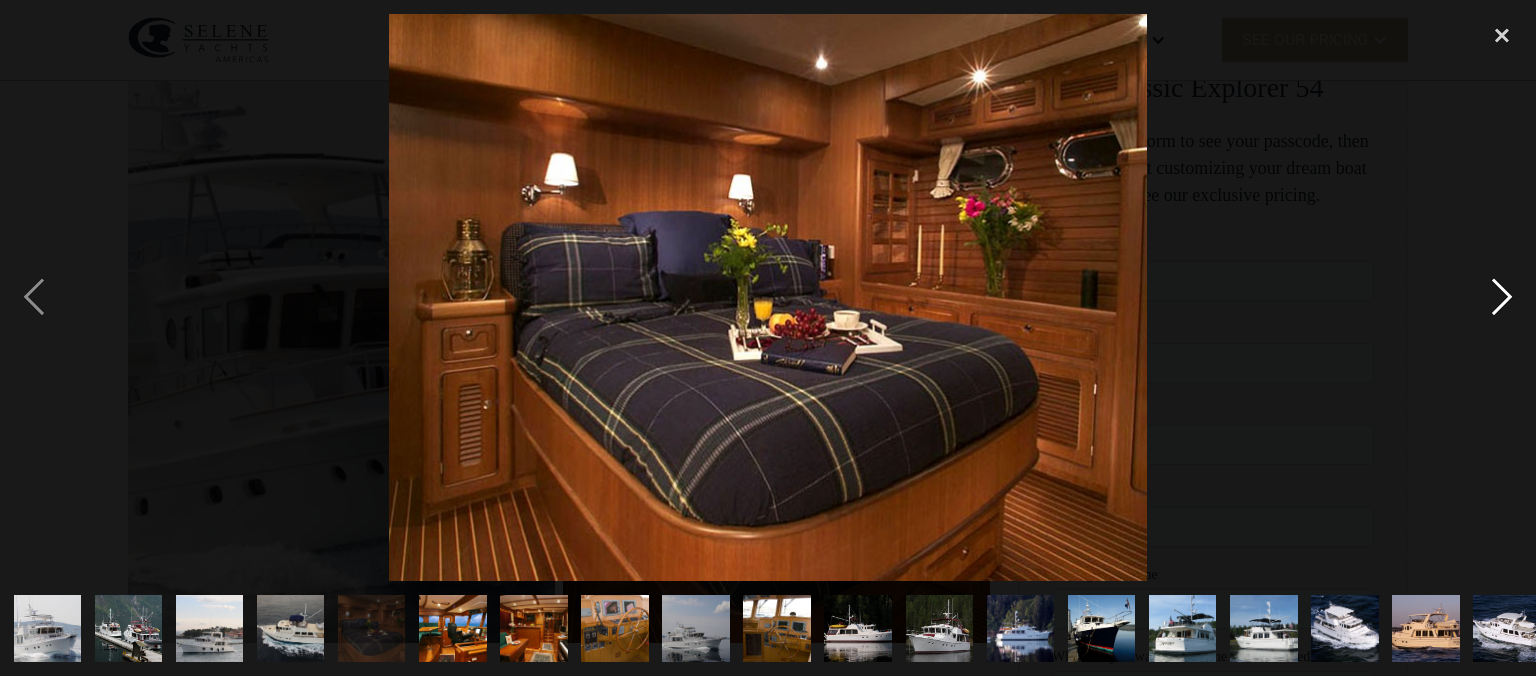 click at bounding box center [1502, 298] 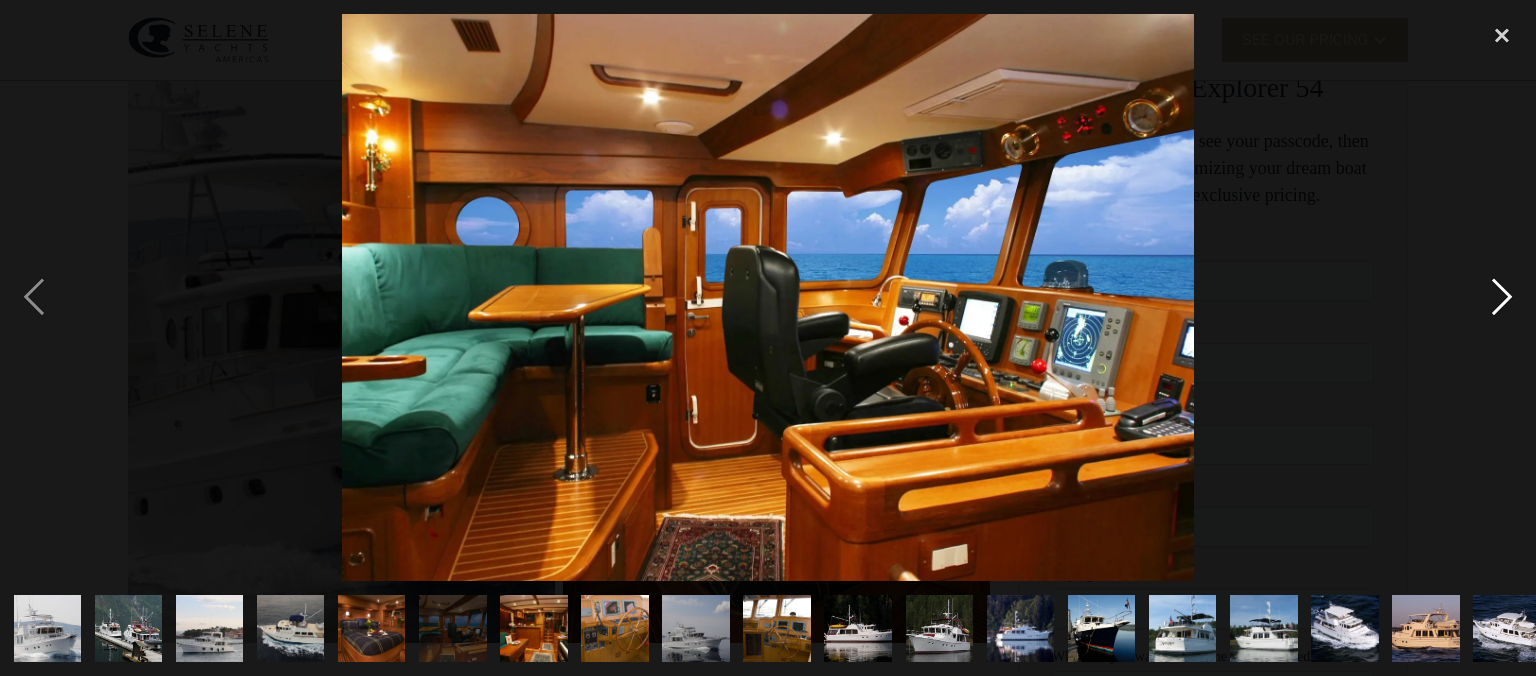 click at bounding box center (1502, 298) 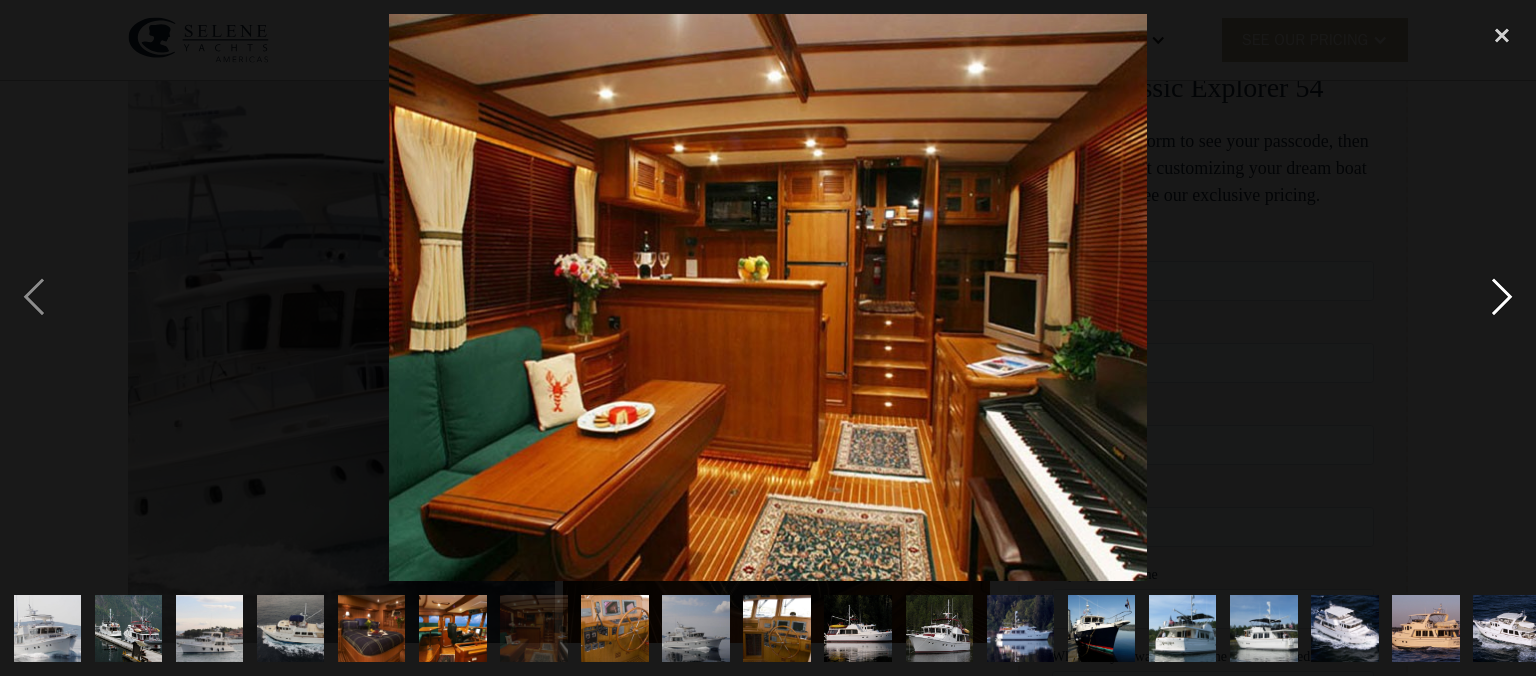 click at bounding box center (1502, 298) 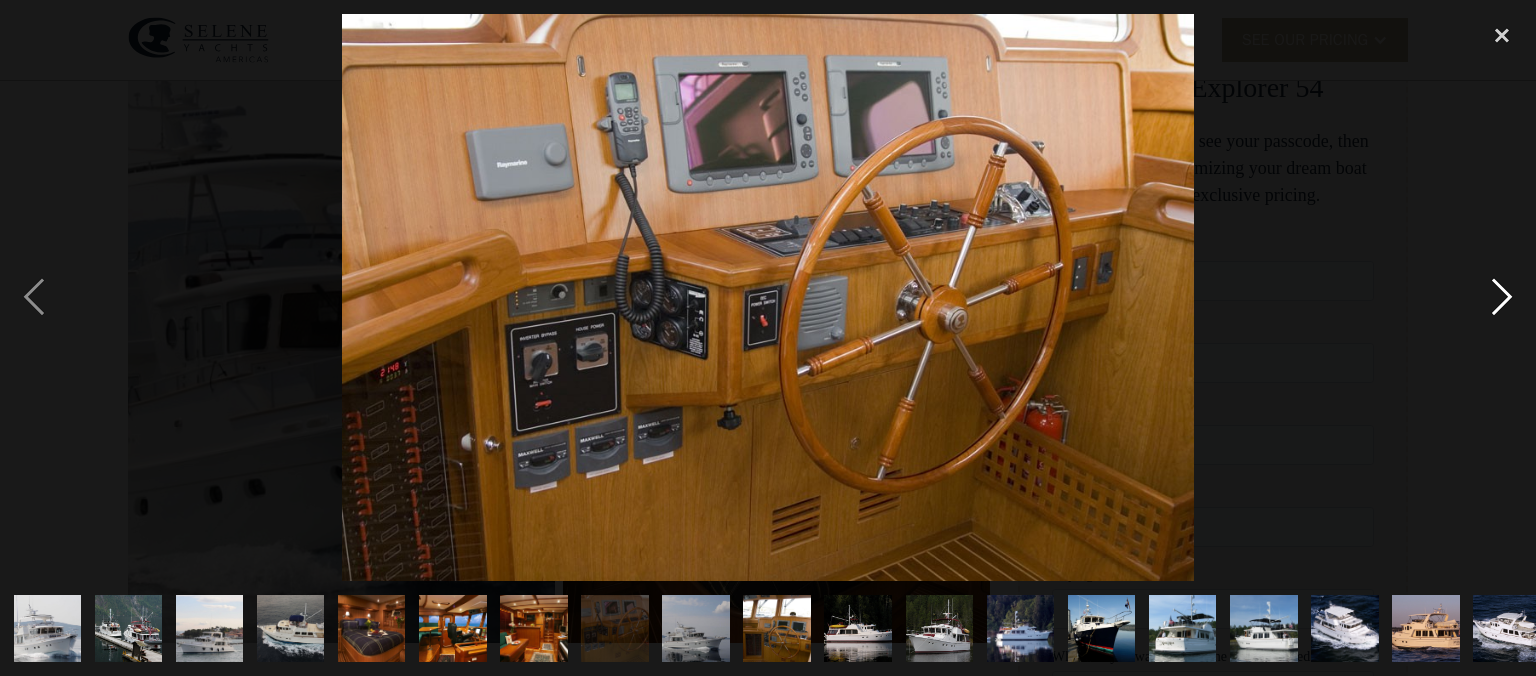 click at bounding box center [1502, 298] 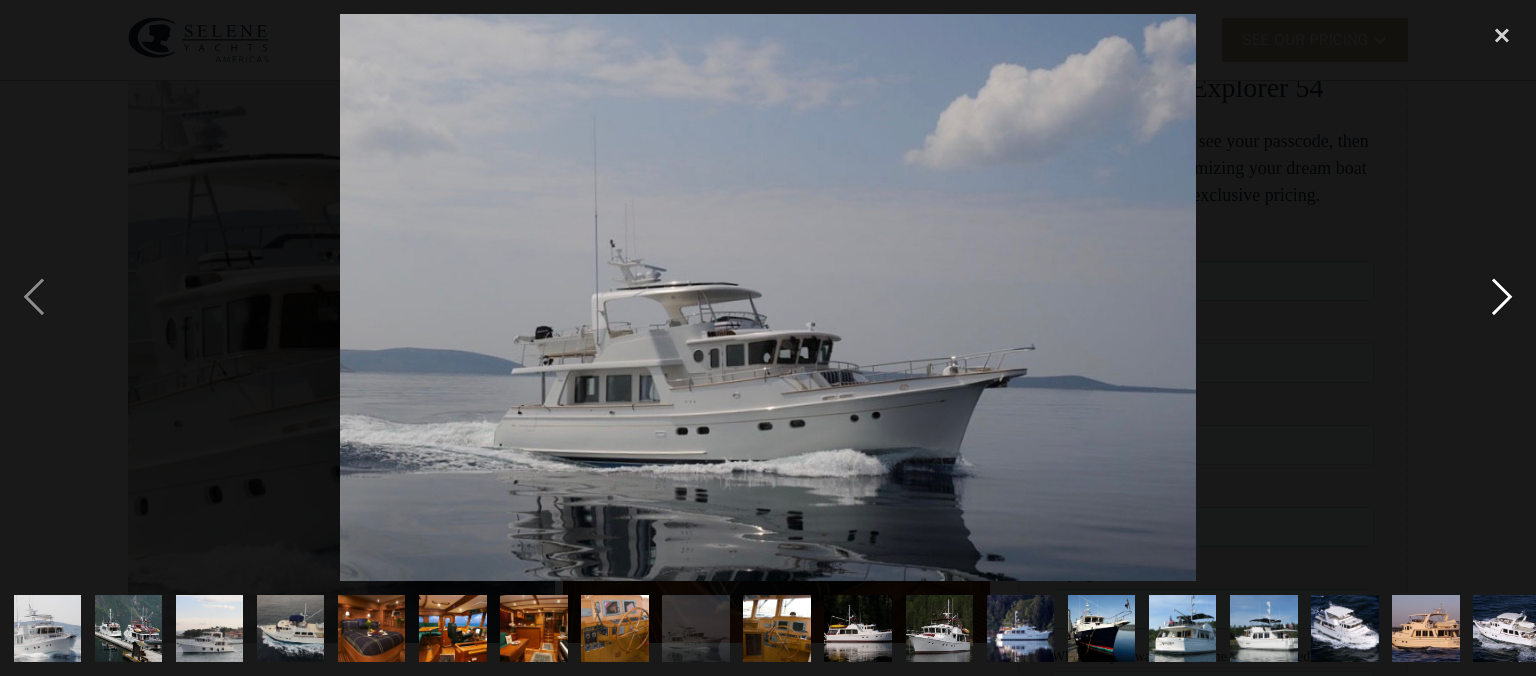 click at bounding box center (1502, 298) 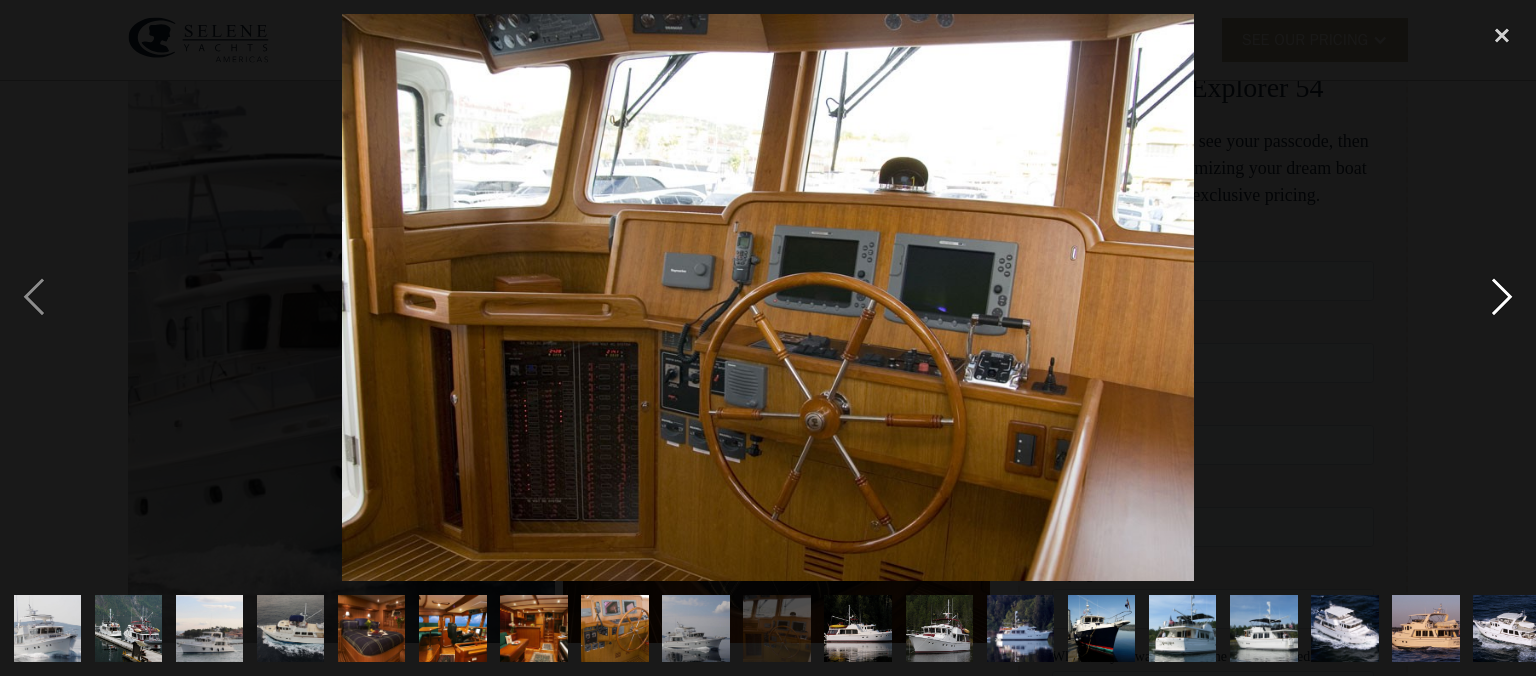 click at bounding box center (1502, 298) 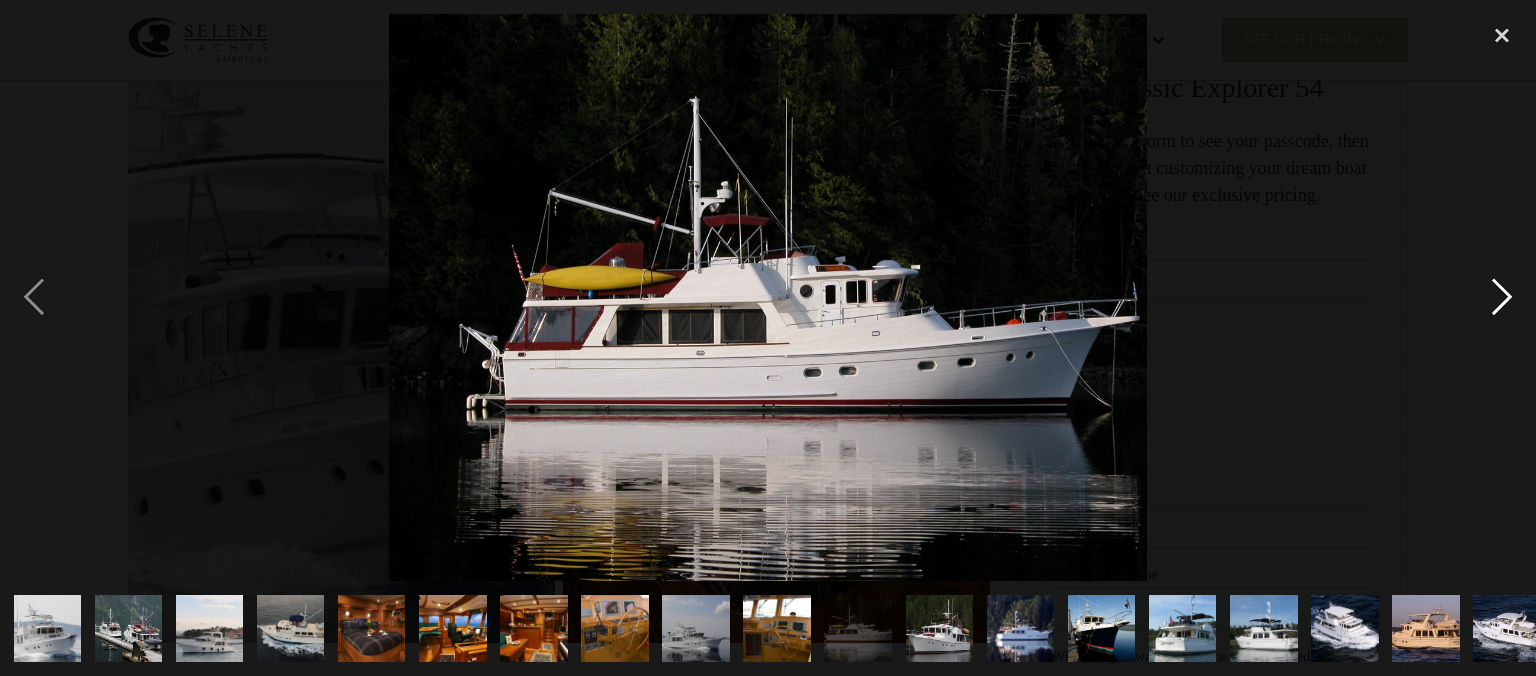 click at bounding box center (1502, 298) 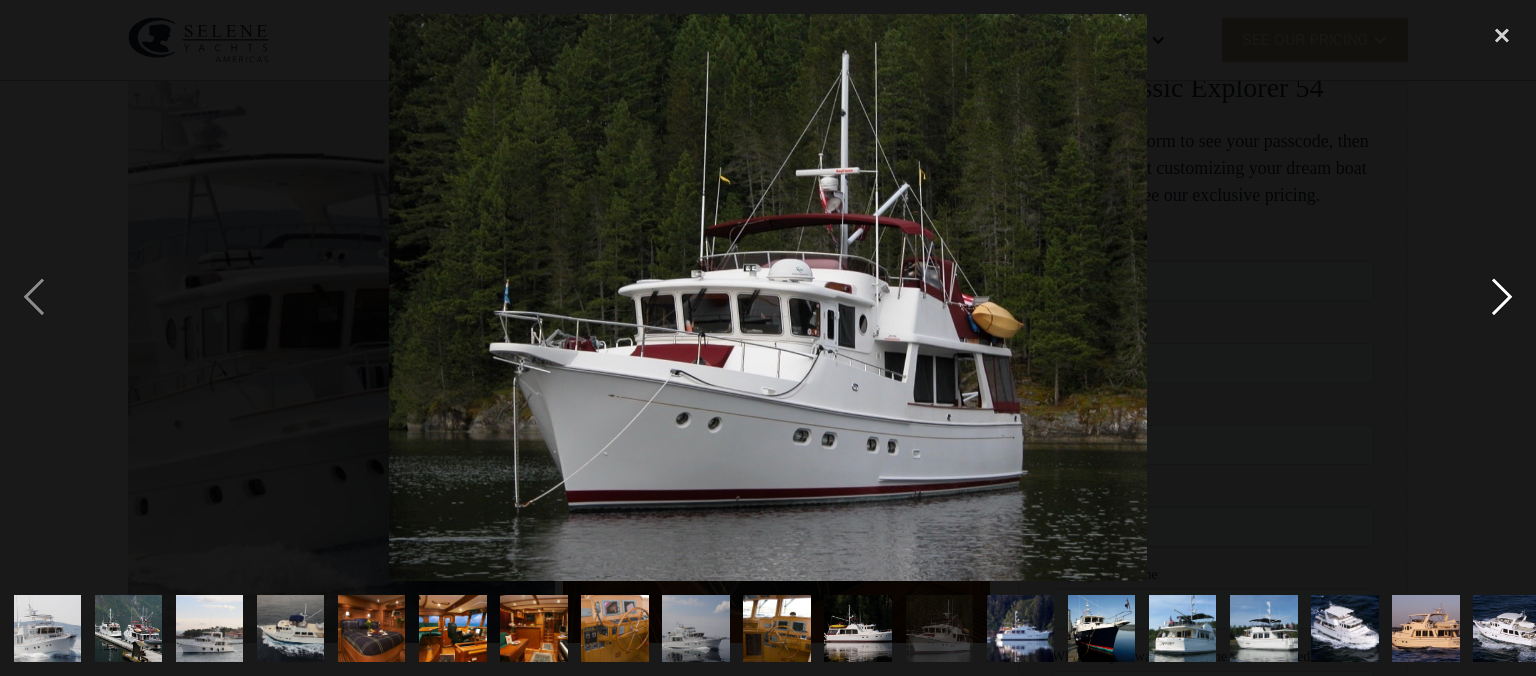 click at bounding box center (1502, 298) 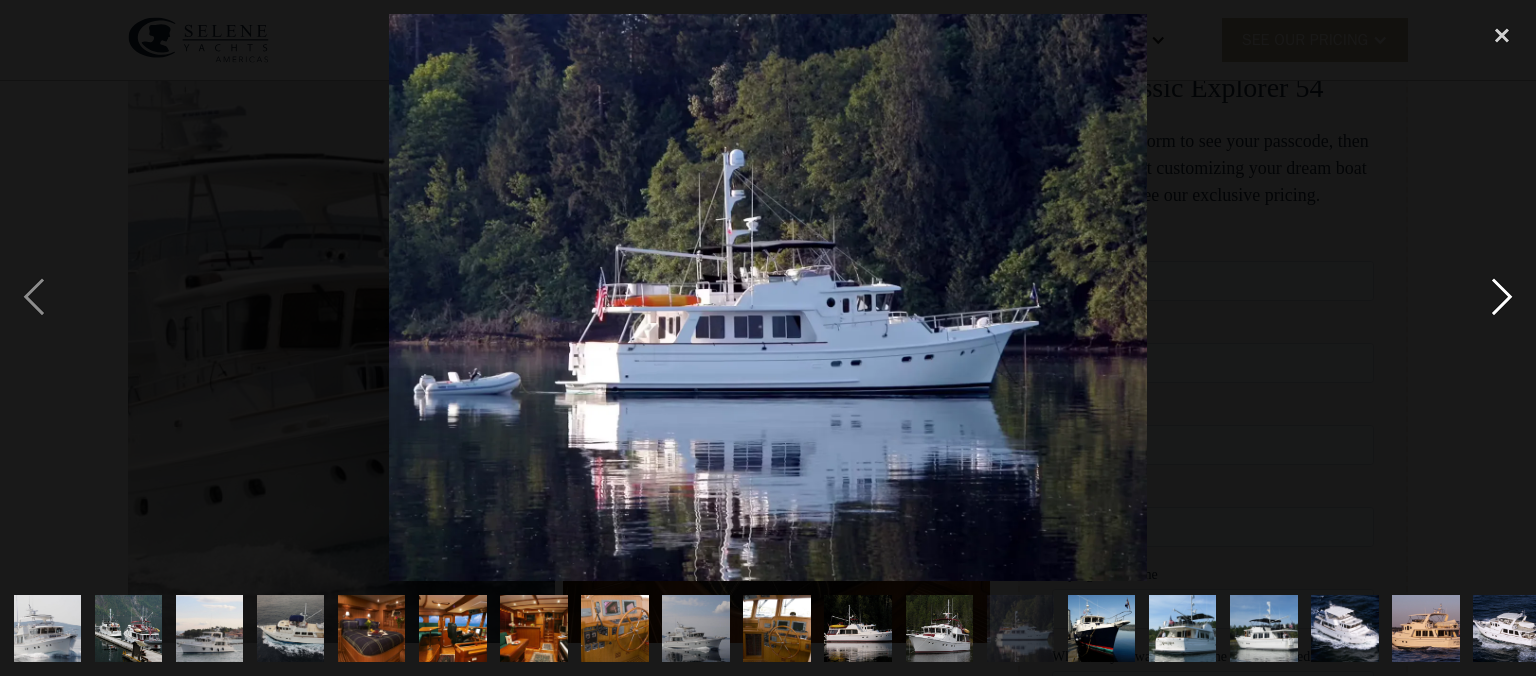 click at bounding box center (1502, 298) 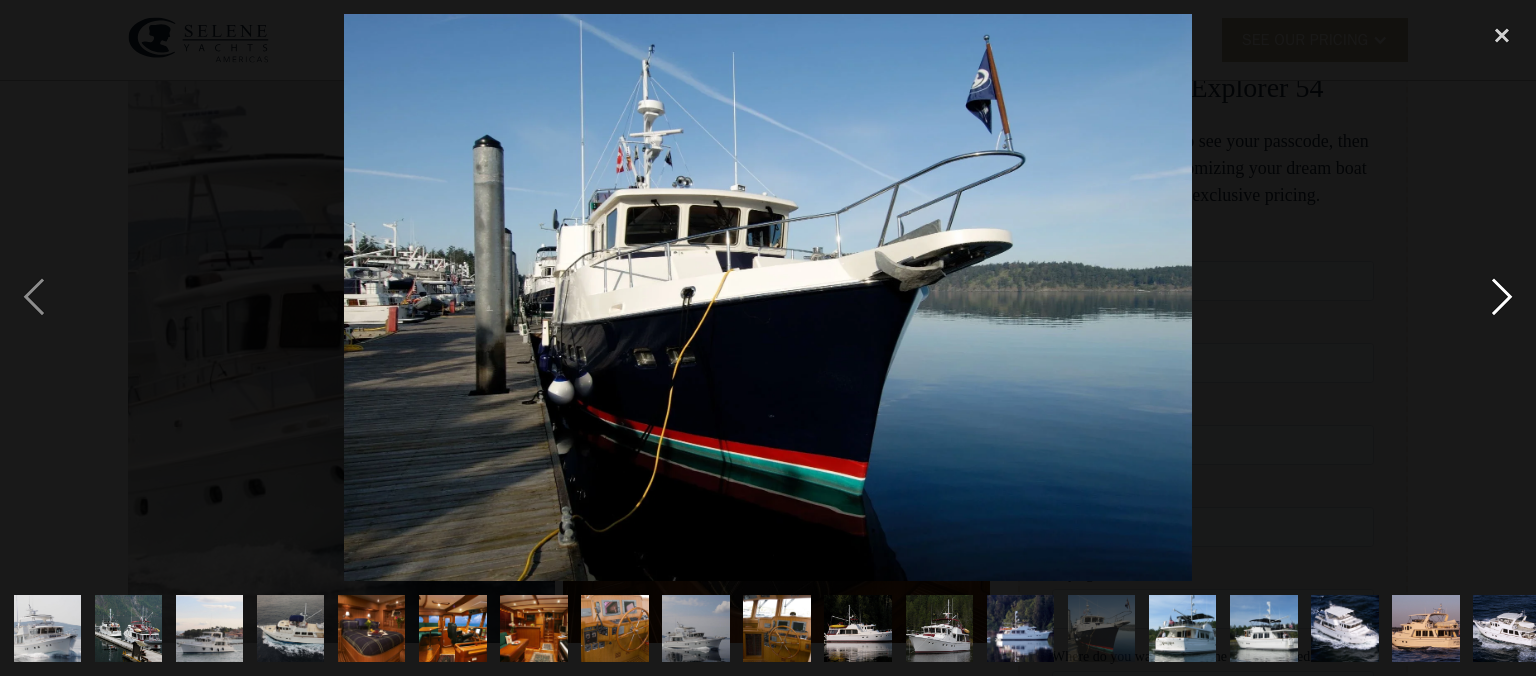 click at bounding box center [1502, 298] 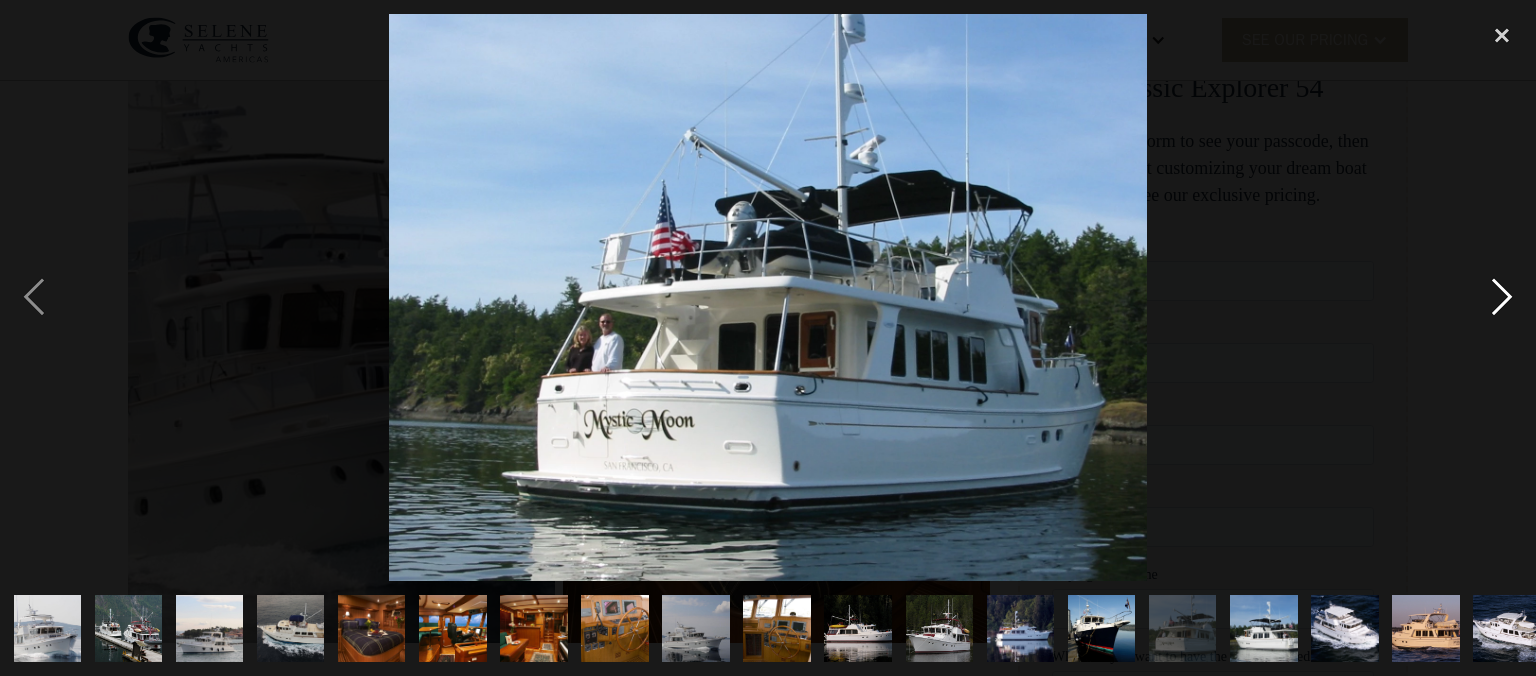 click at bounding box center [1502, 298] 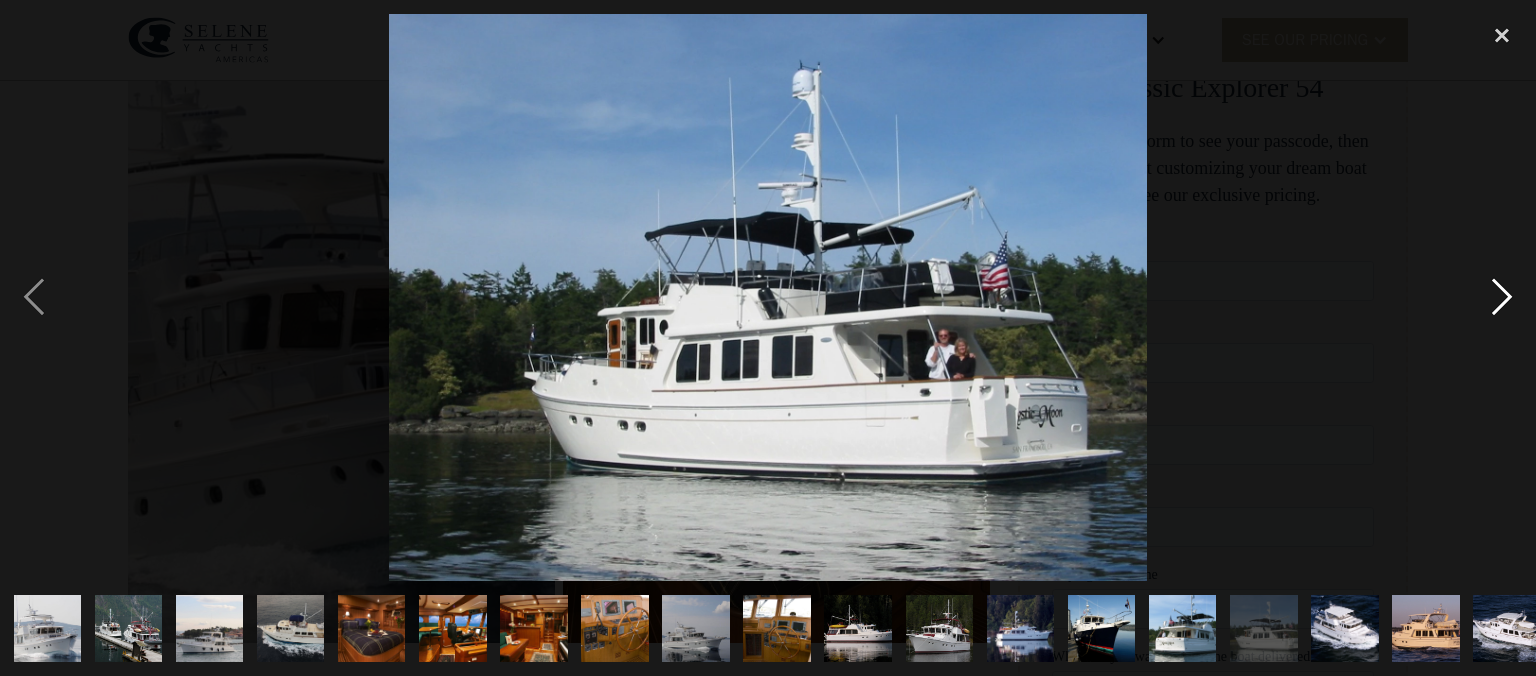 click at bounding box center (1502, 298) 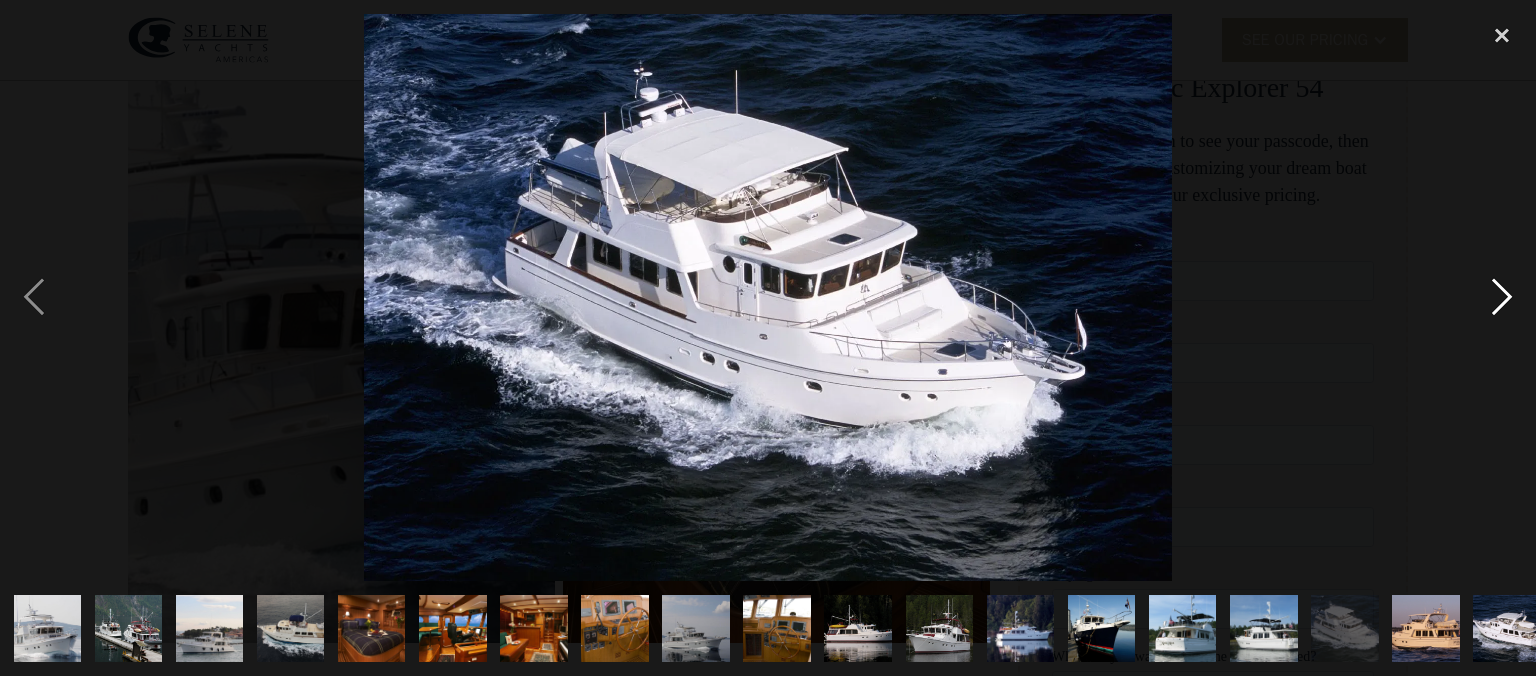click at bounding box center [1502, 298] 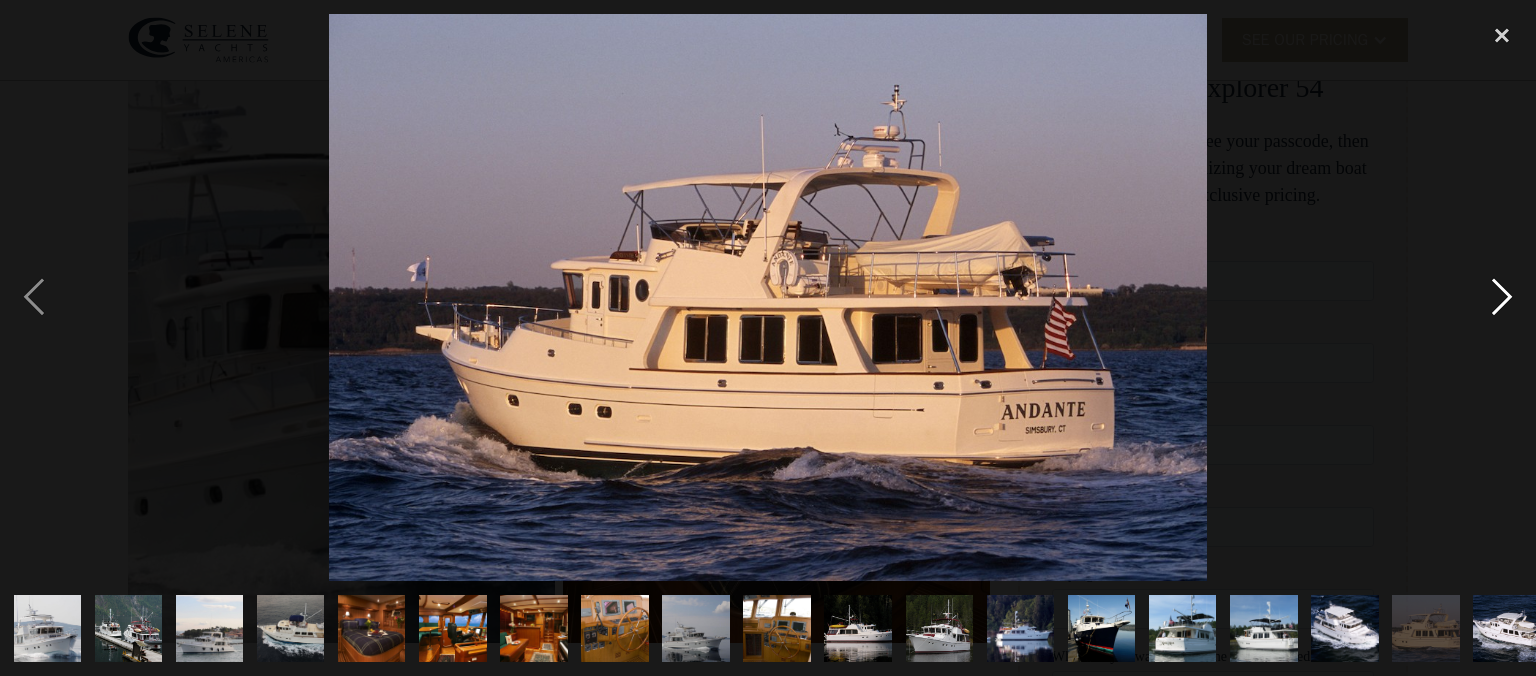 click at bounding box center (1502, 298) 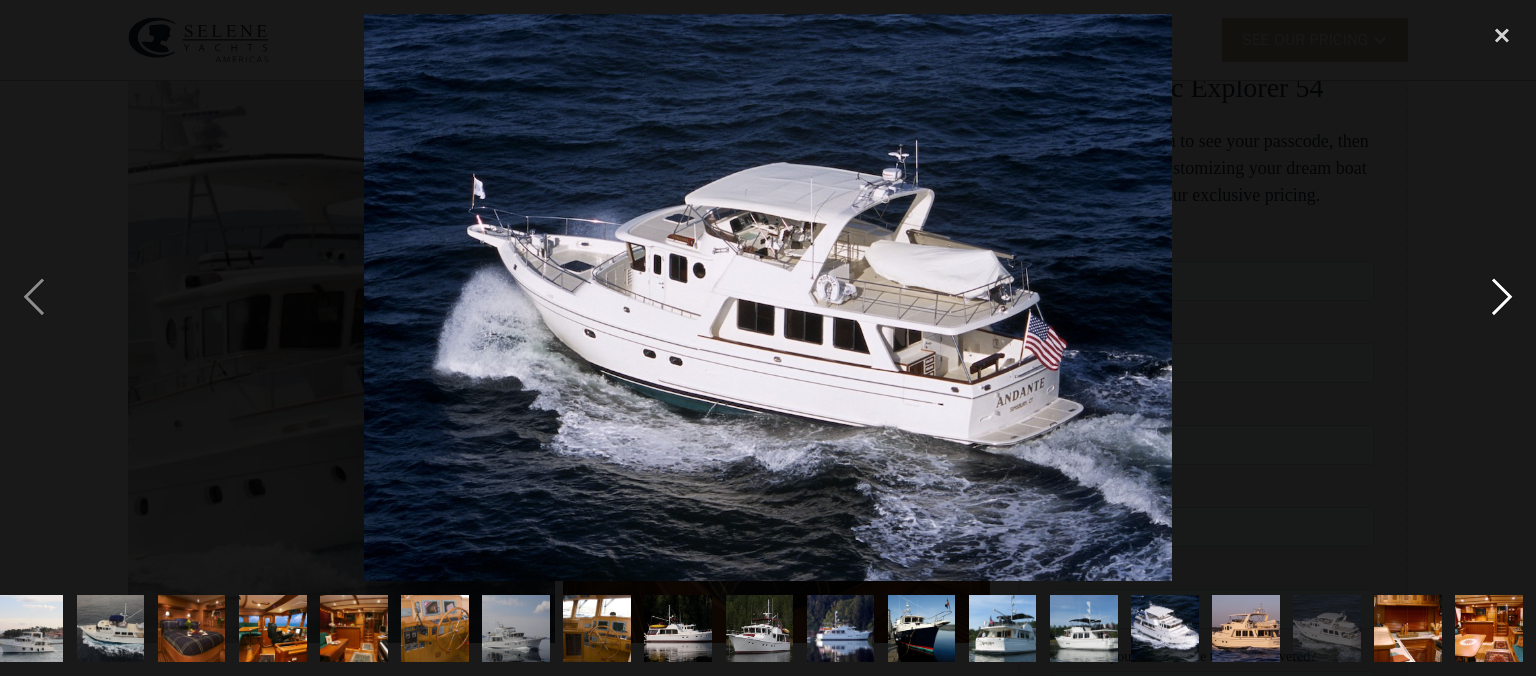 scroll, scrollTop: 0, scrollLeft: 181, axis: horizontal 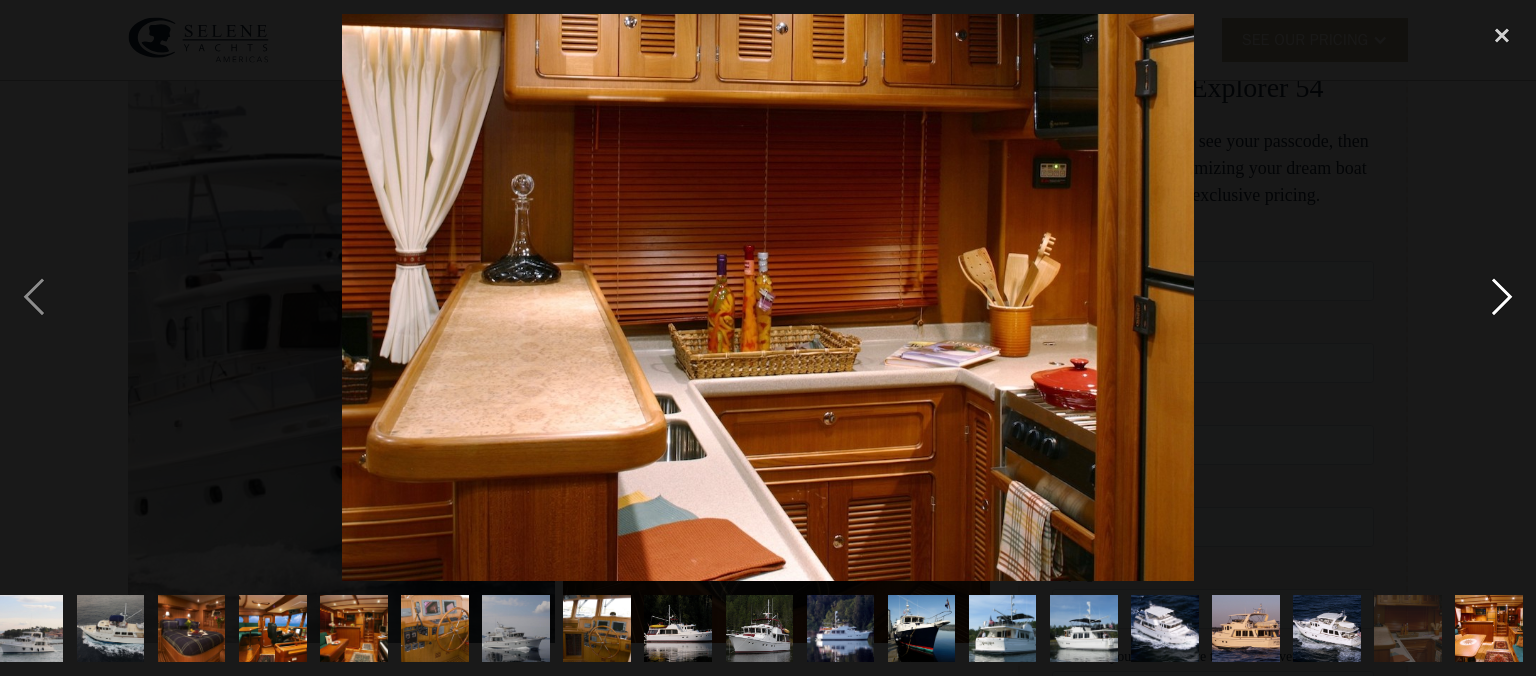 click at bounding box center (1502, 298) 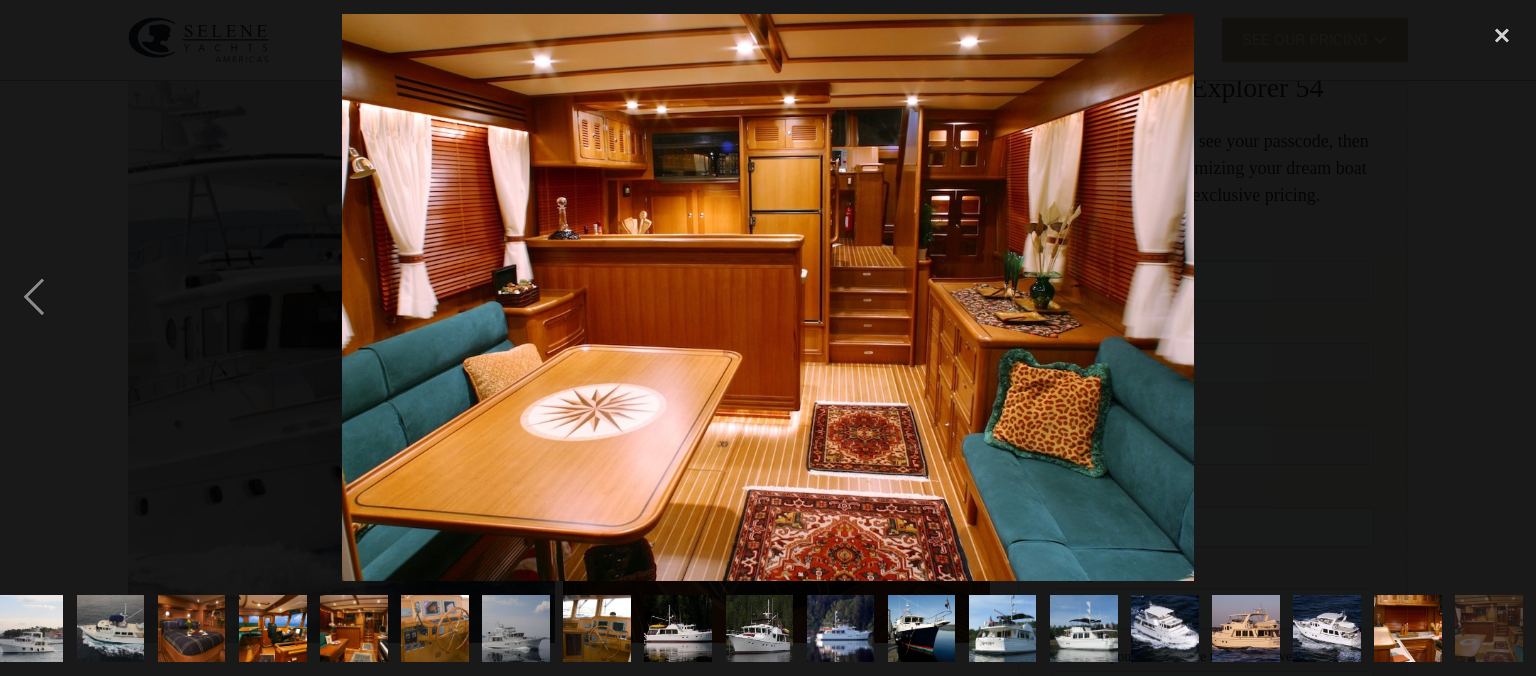 click at bounding box center [1502, 298] 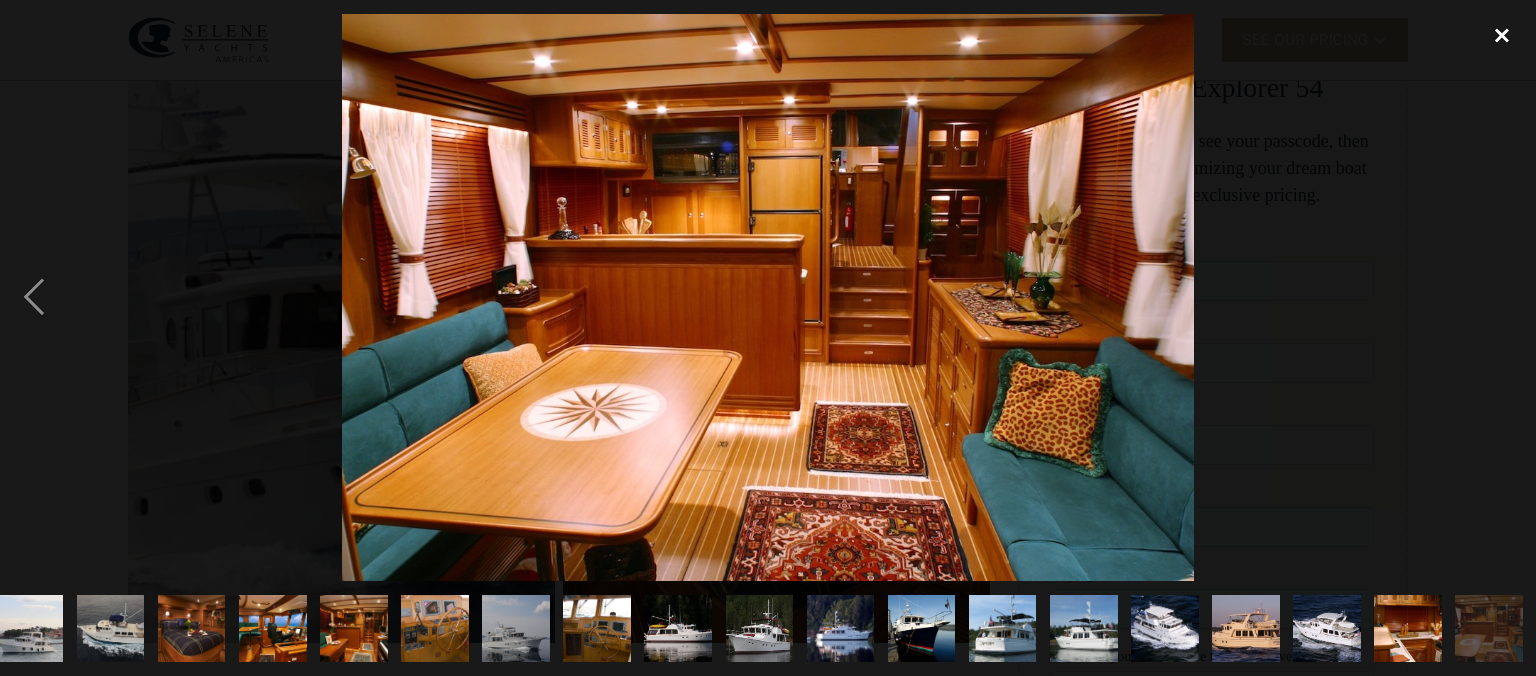 click at bounding box center [1502, 36] 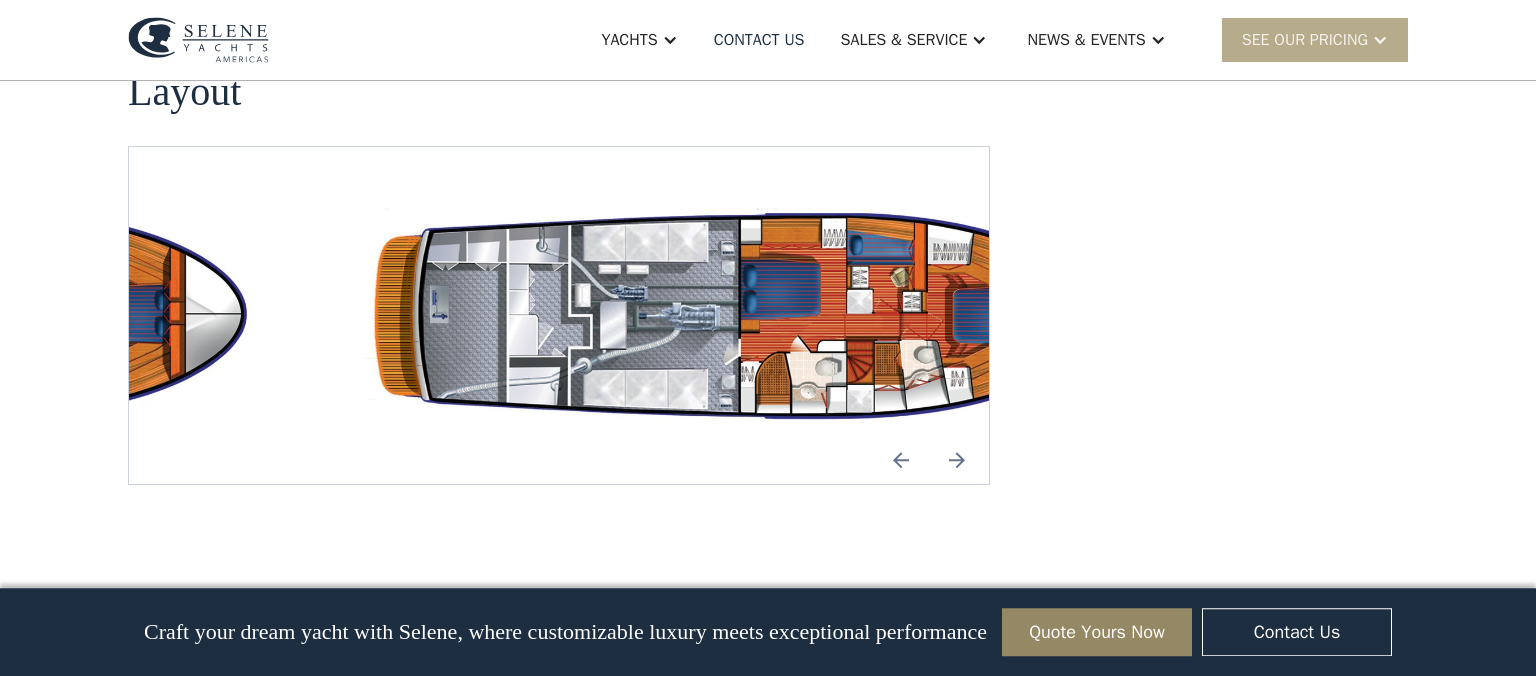 scroll, scrollTop: 3590, scrollLeft: 0, axis: vertical 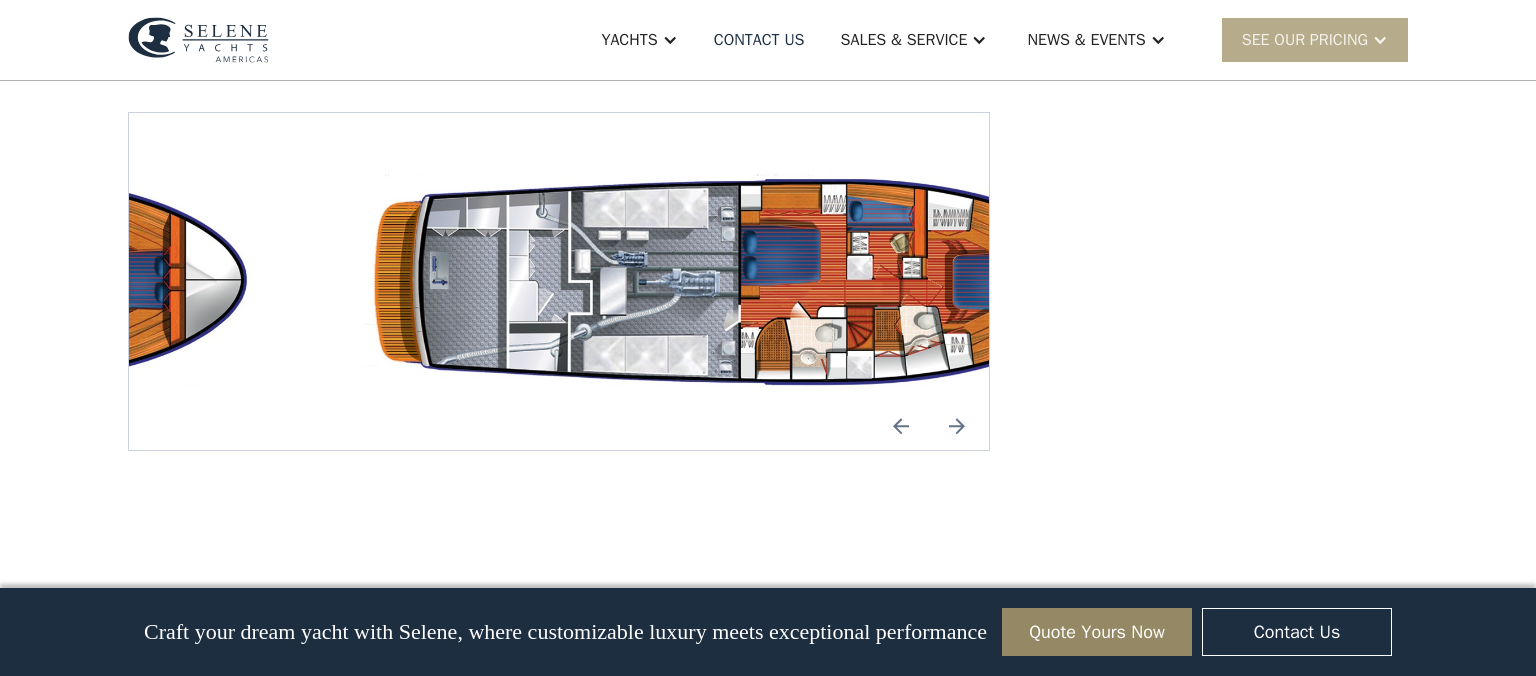 click at bounding box center (901, 426) 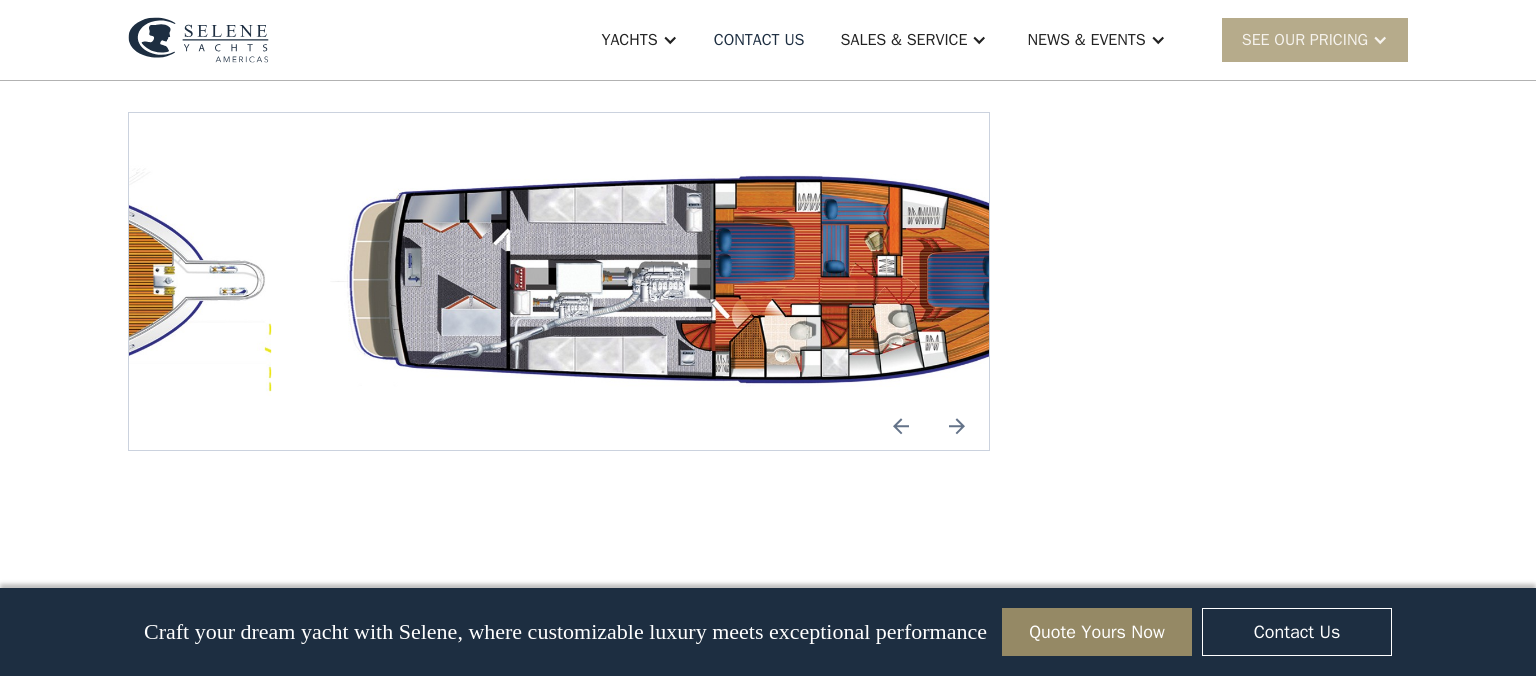 click at bounding box center (901, 426) 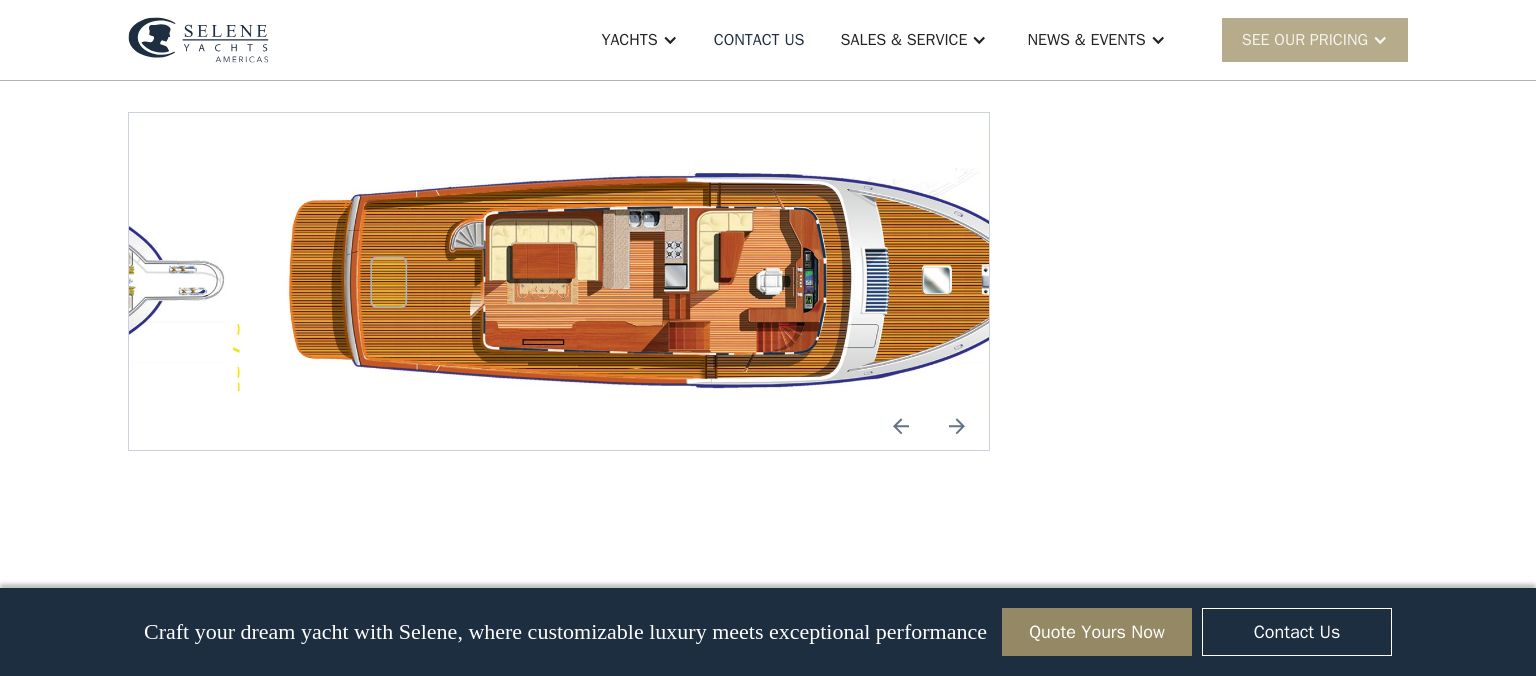 click at bounding box center [901, 426] 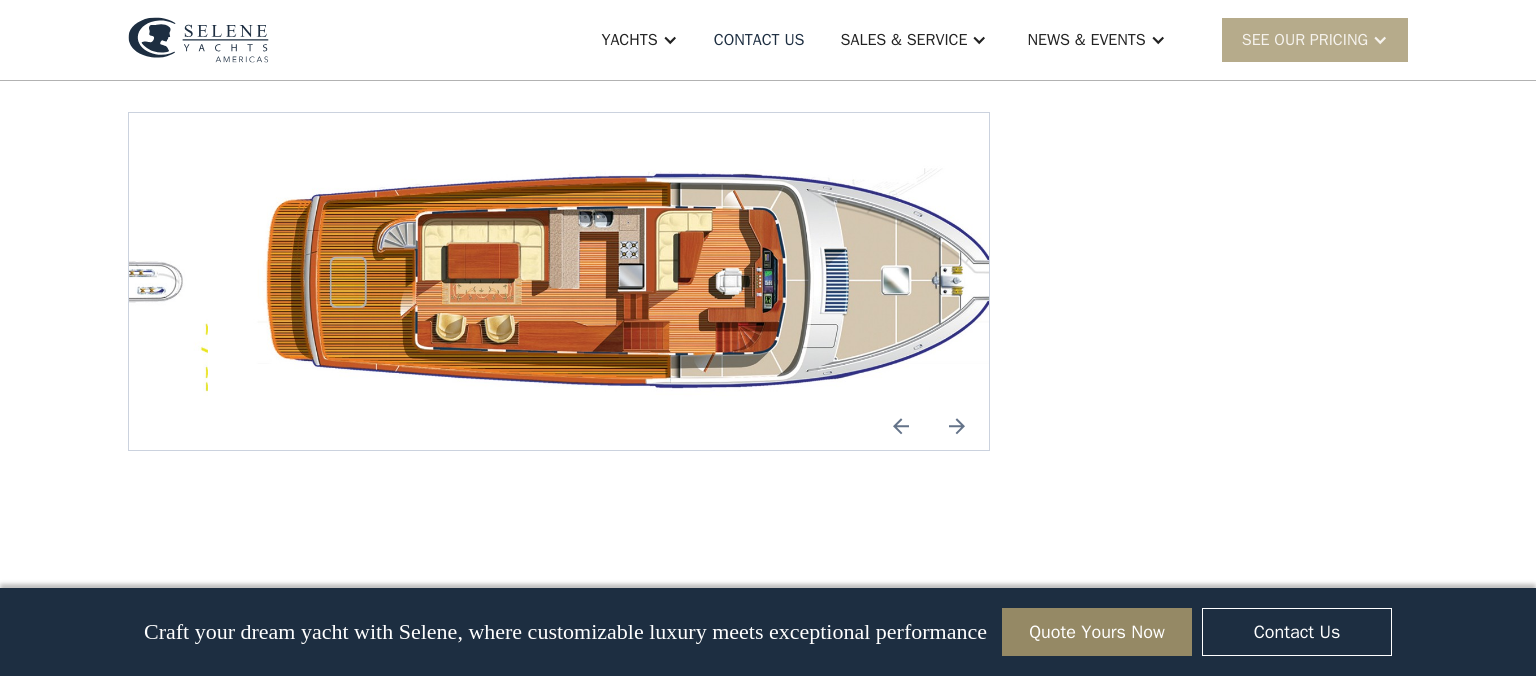 click at bounding box center [957, 426] 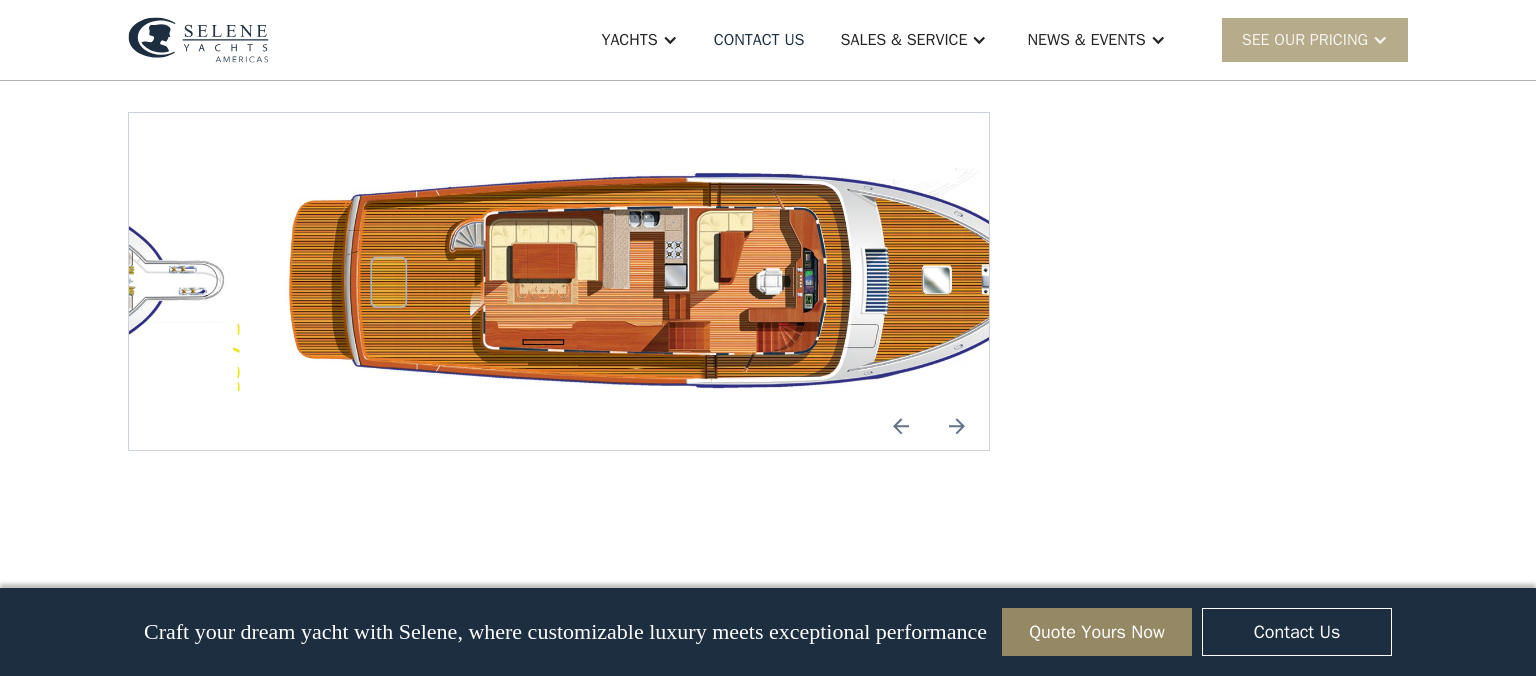 click at bounding box center [901, 426] 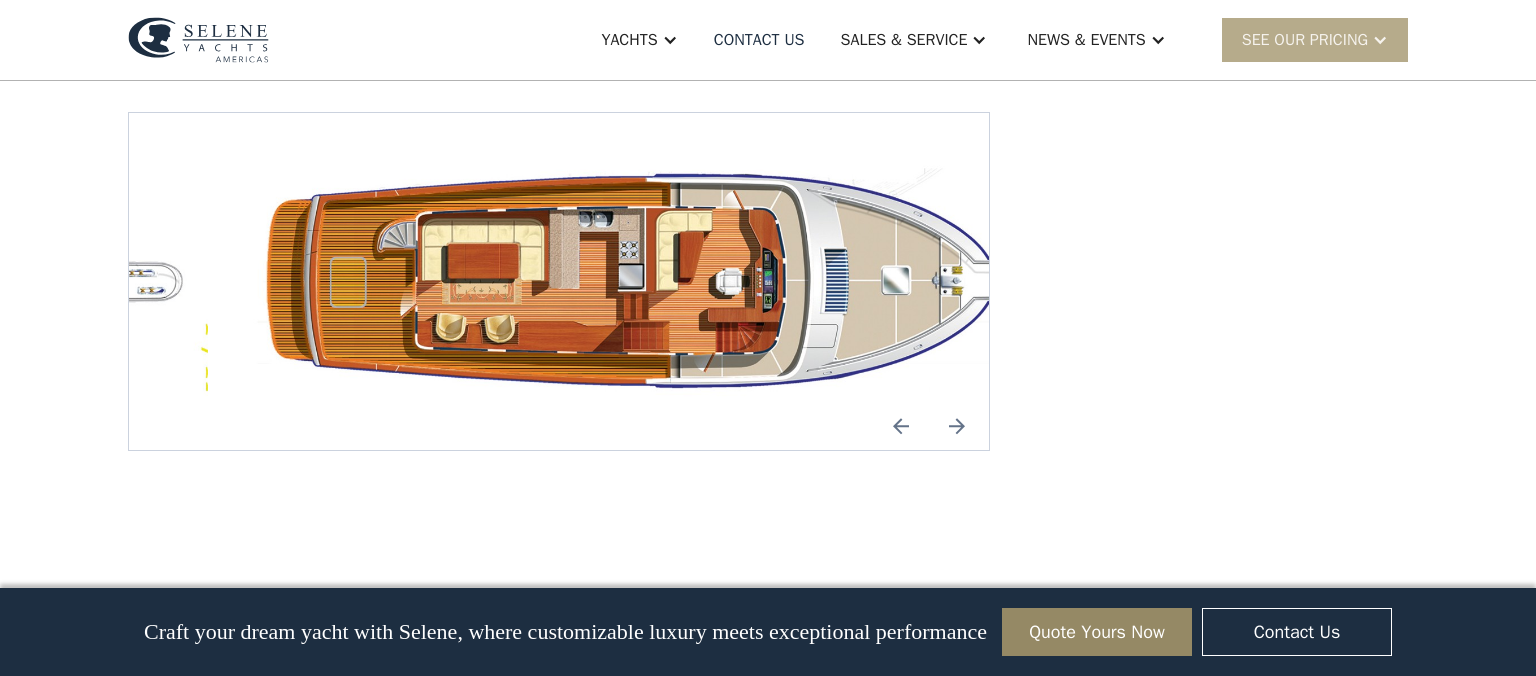 click at bounding box center [901, 426] 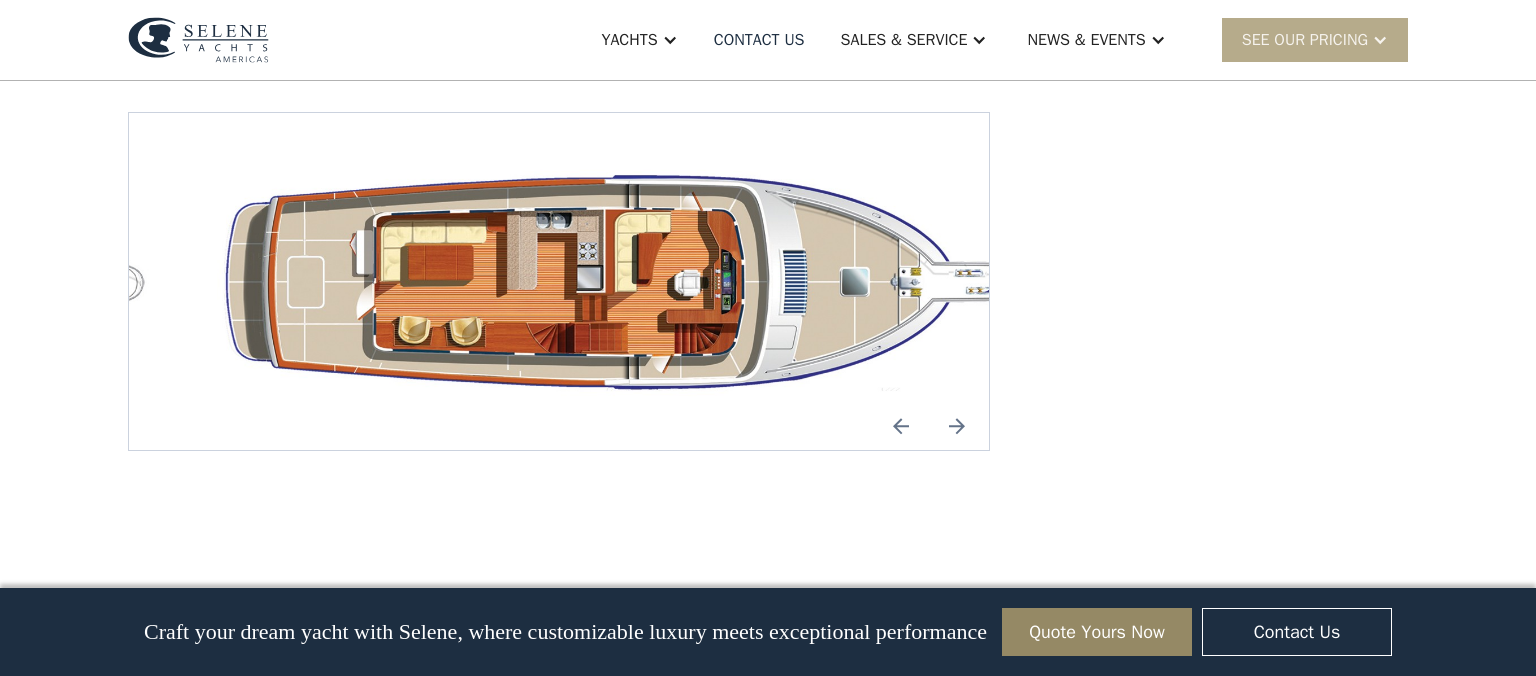 click at bounding box center (901, 426) 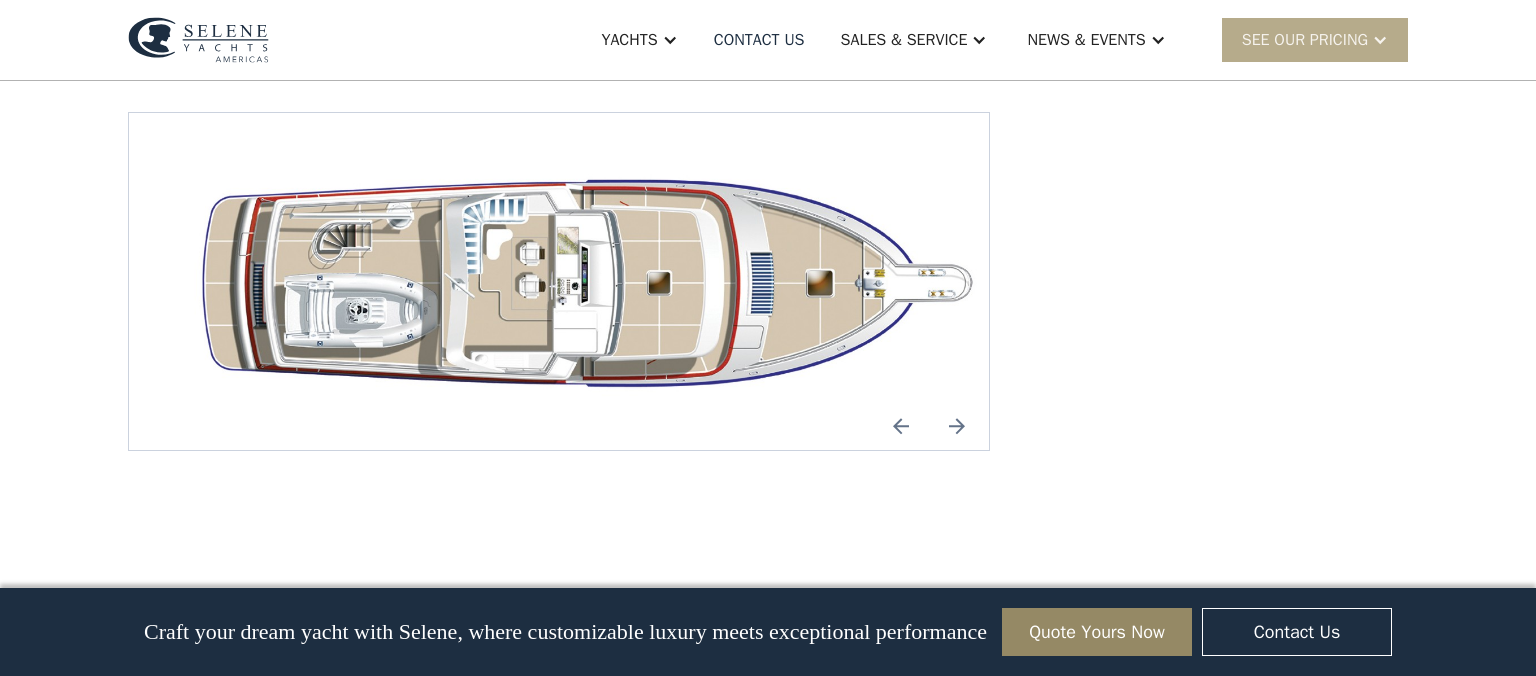 click at bounding box center (957, 426) 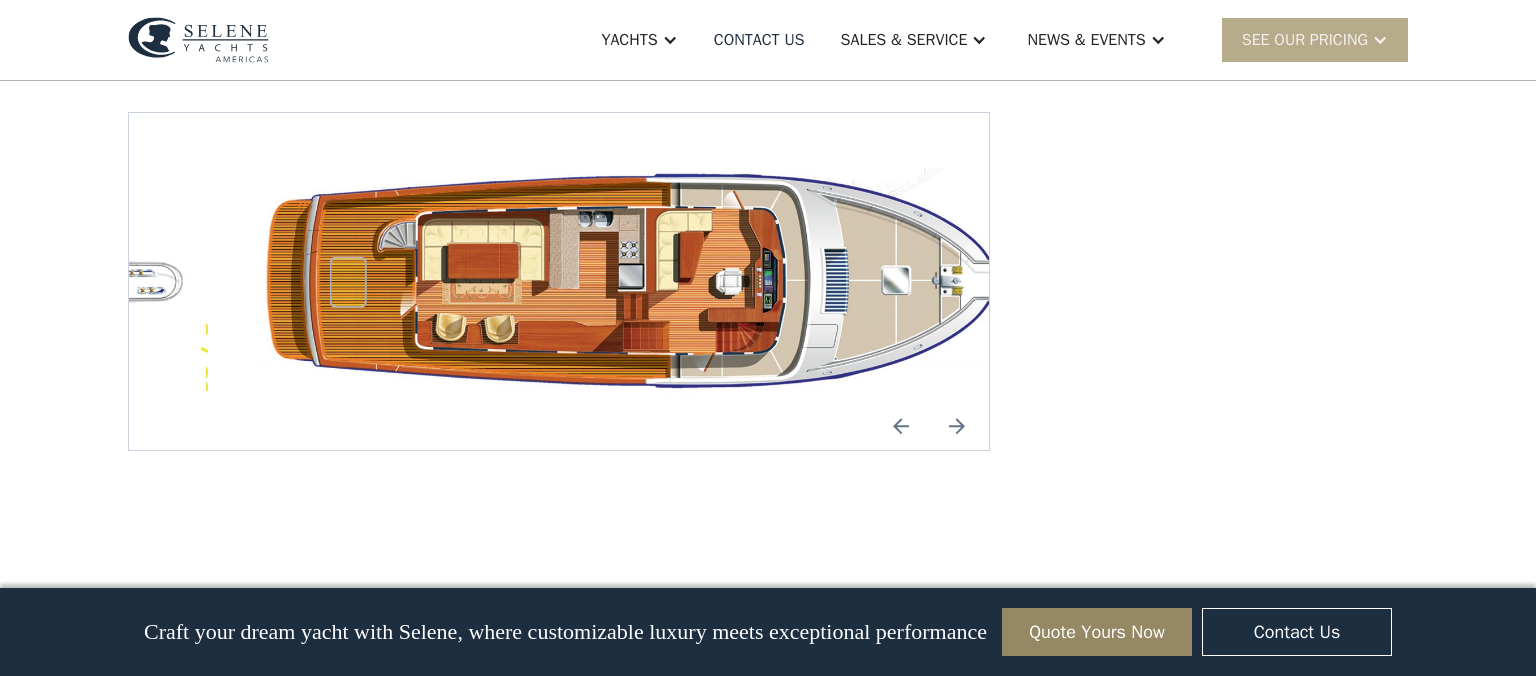 click at bounding box center [901, 426] 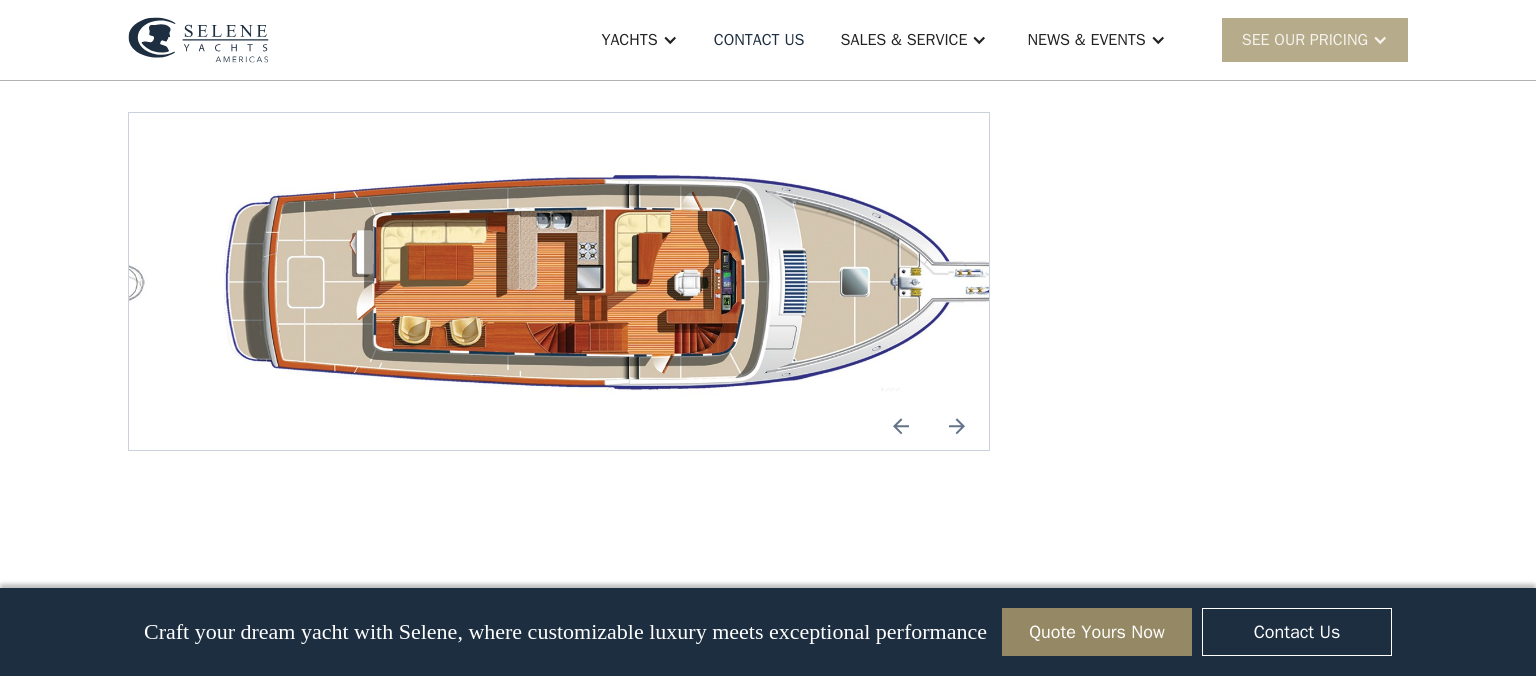 click at bounding box center (901, 426) 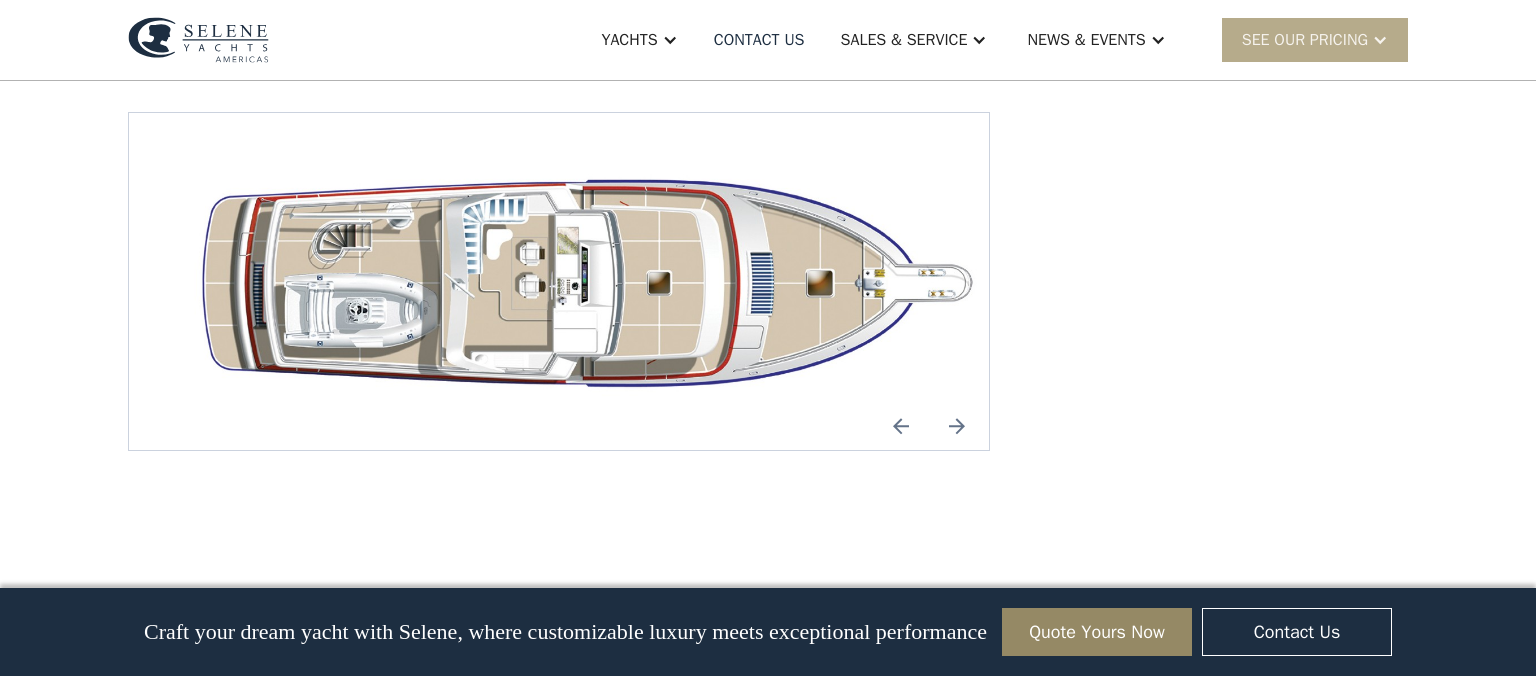 click at bounding box center (901, 426) 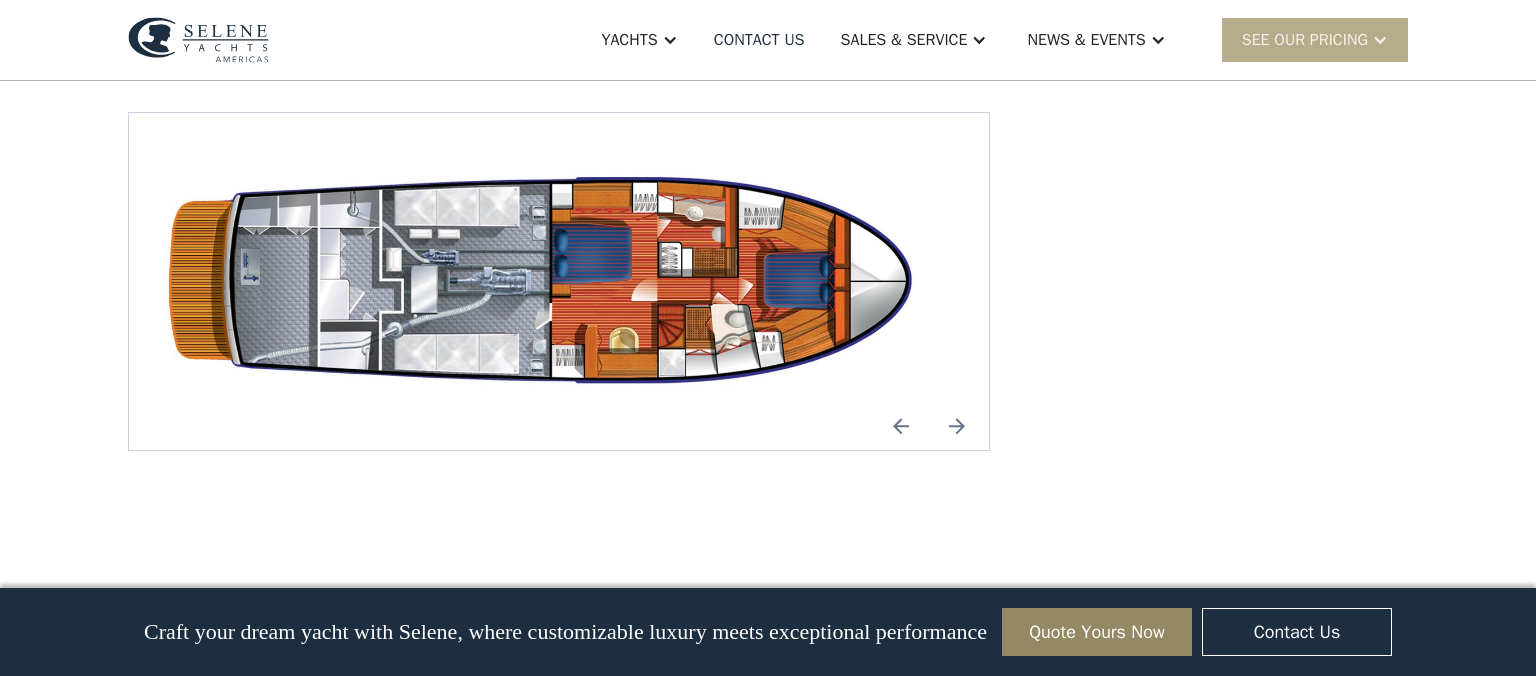click at bounding box center [901, 426] 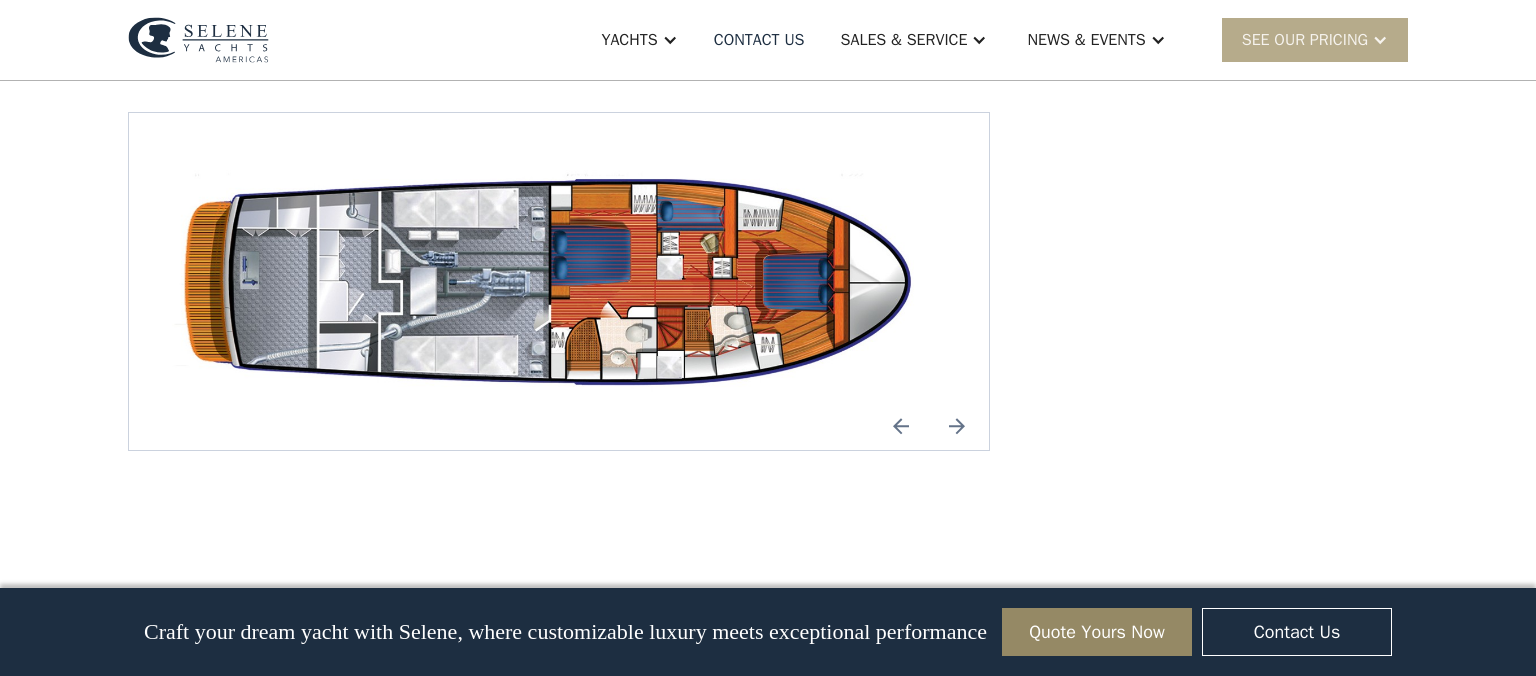 click at bounding box center (957, 426) 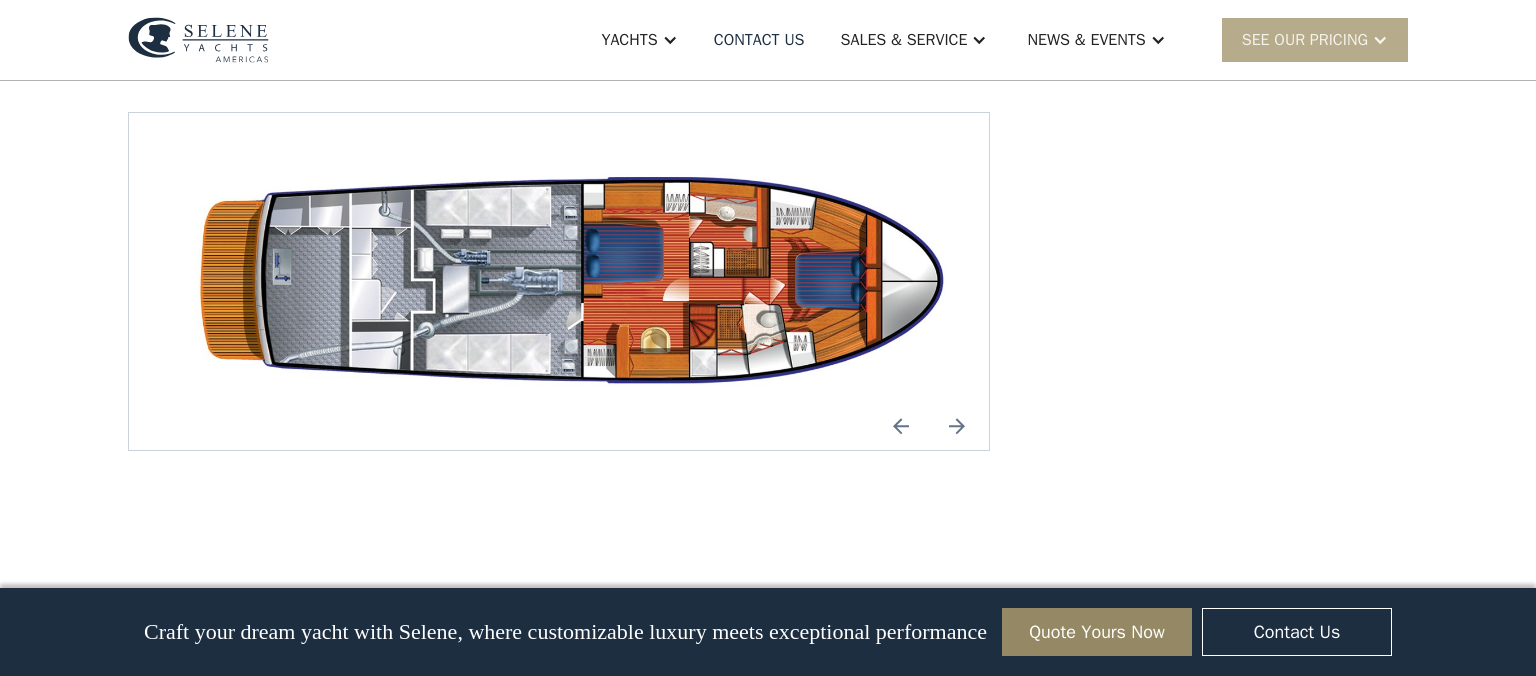 click at bounding box center [901, 426] 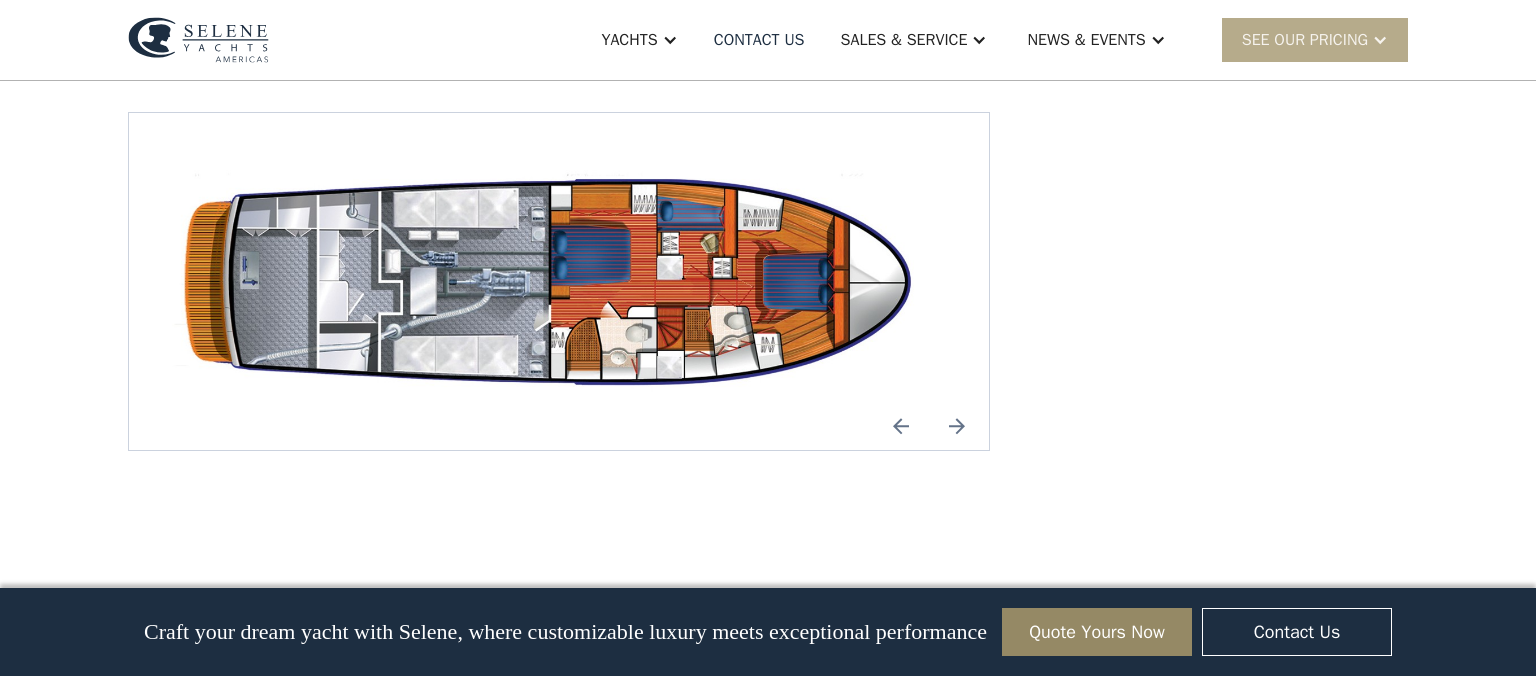 click at bounding box center [901, 426] 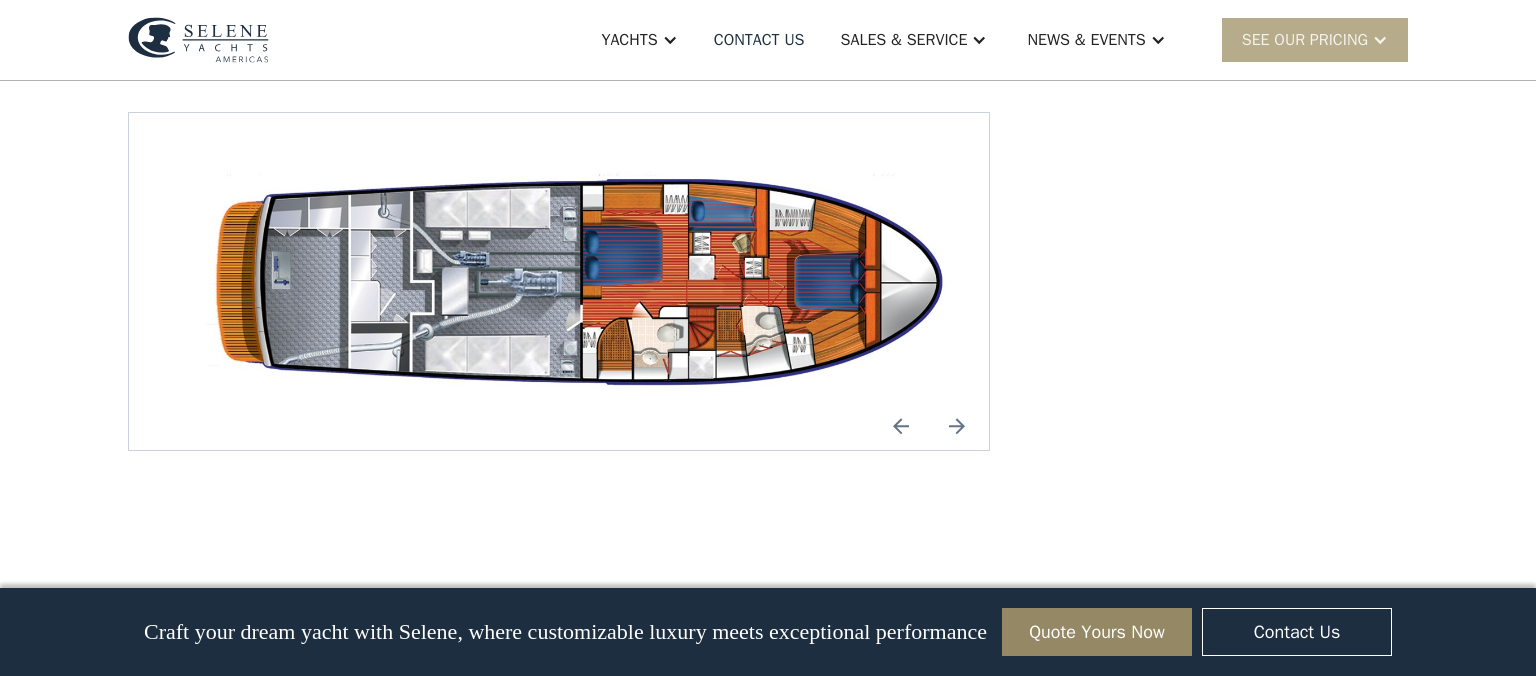 click at bounding box center (901, 426) 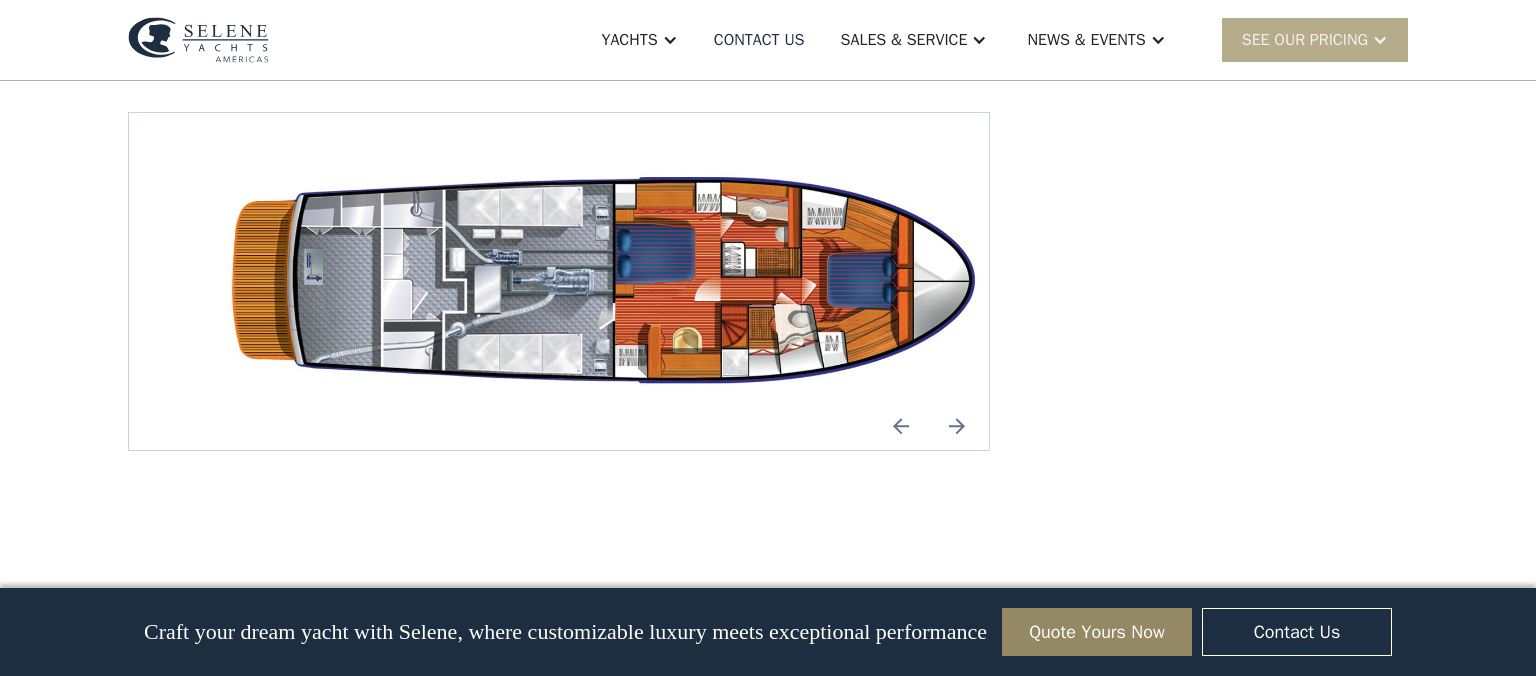click at bounding box center (957, 426) 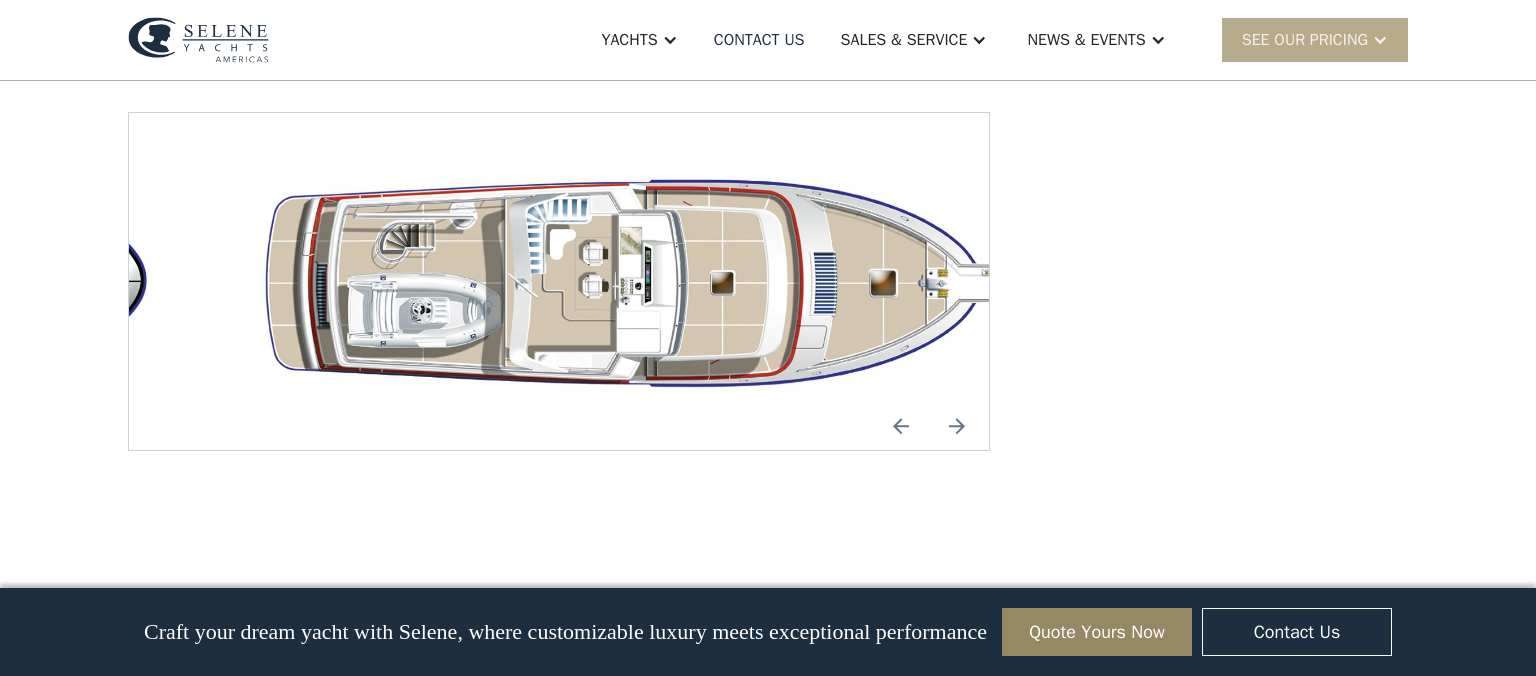 click at bounding box center (957, 426) 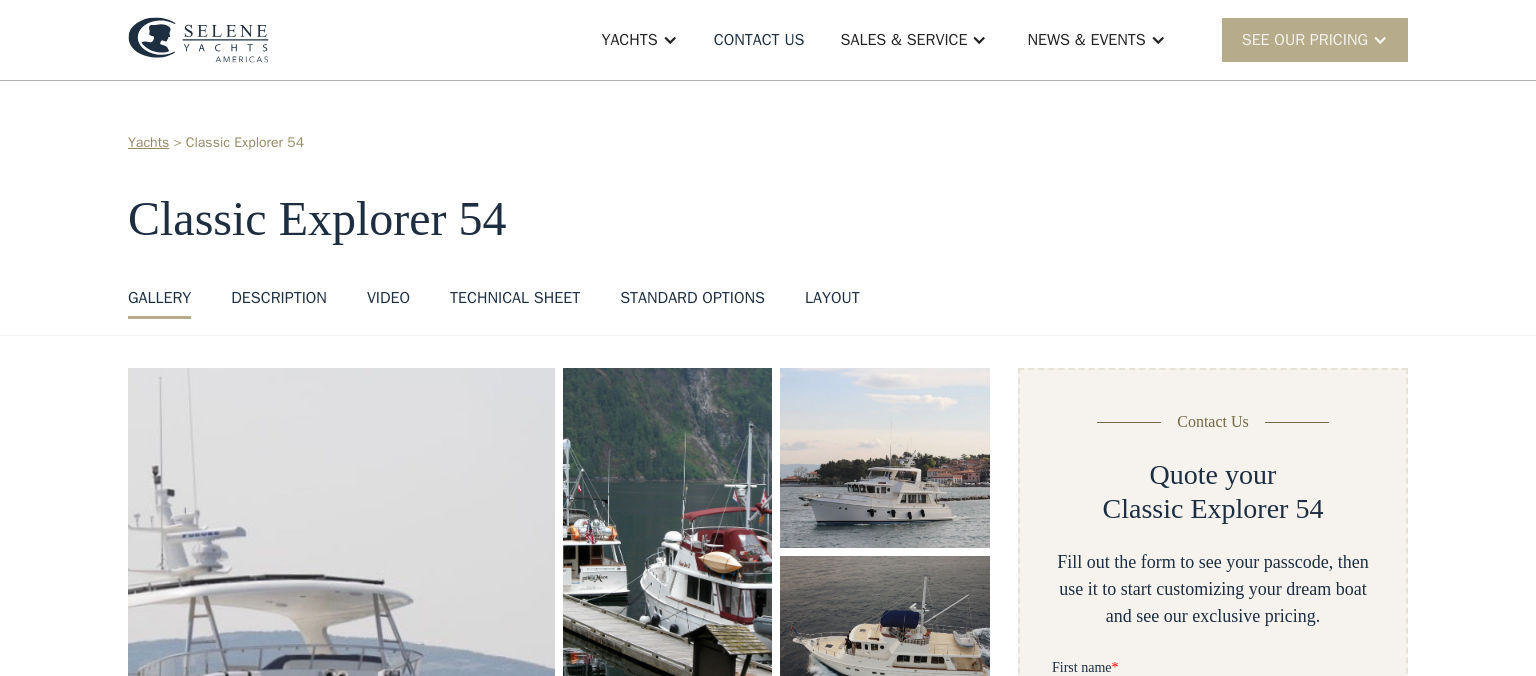 scroll, scrollTop: 0, scrollLeft: 0, axis: both 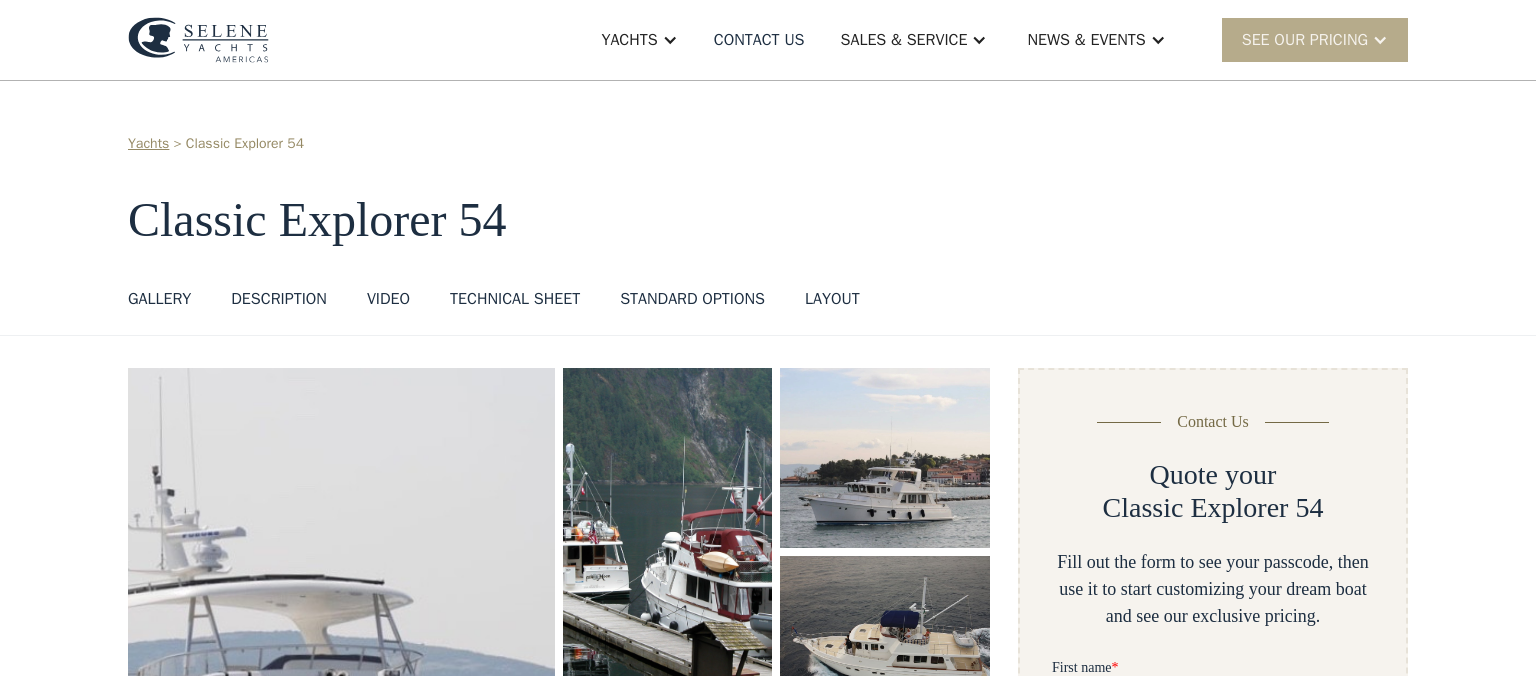 click on "Technical sheet" at bounding box center (515, 299) 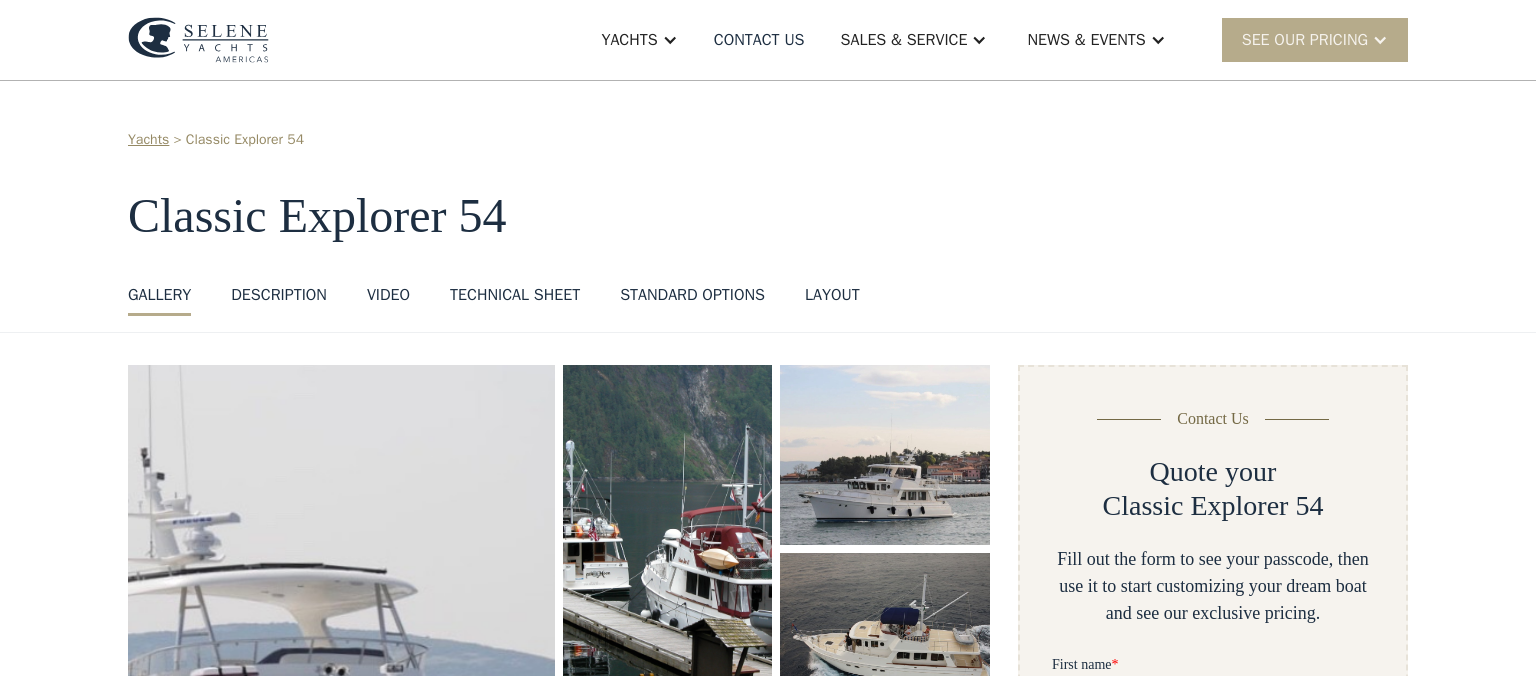 scroll, scrollTop: 0, scrollLeft: 0, axis: both 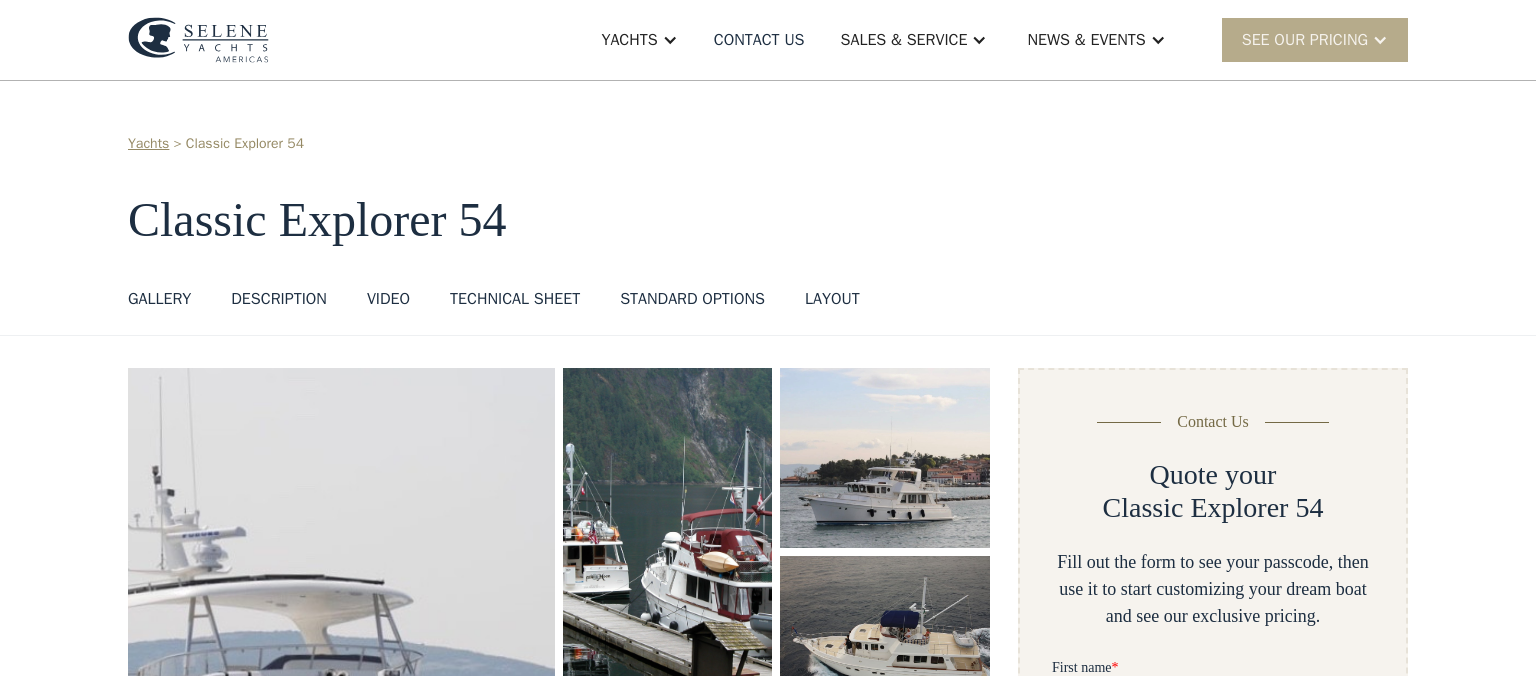click on "standard options" at bounding box center (692, 299) 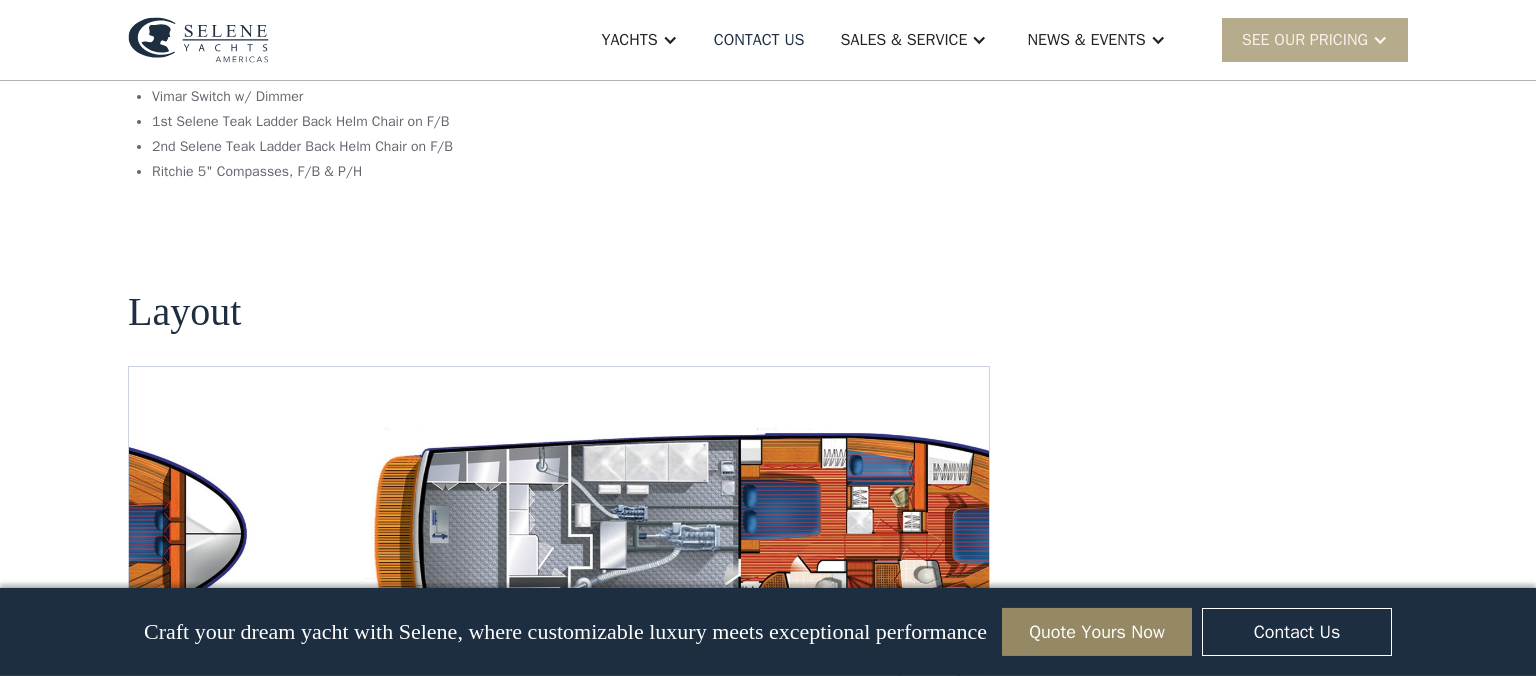 scroll, scrollTop: 3371, scrollLeft: 0, axis: vertical 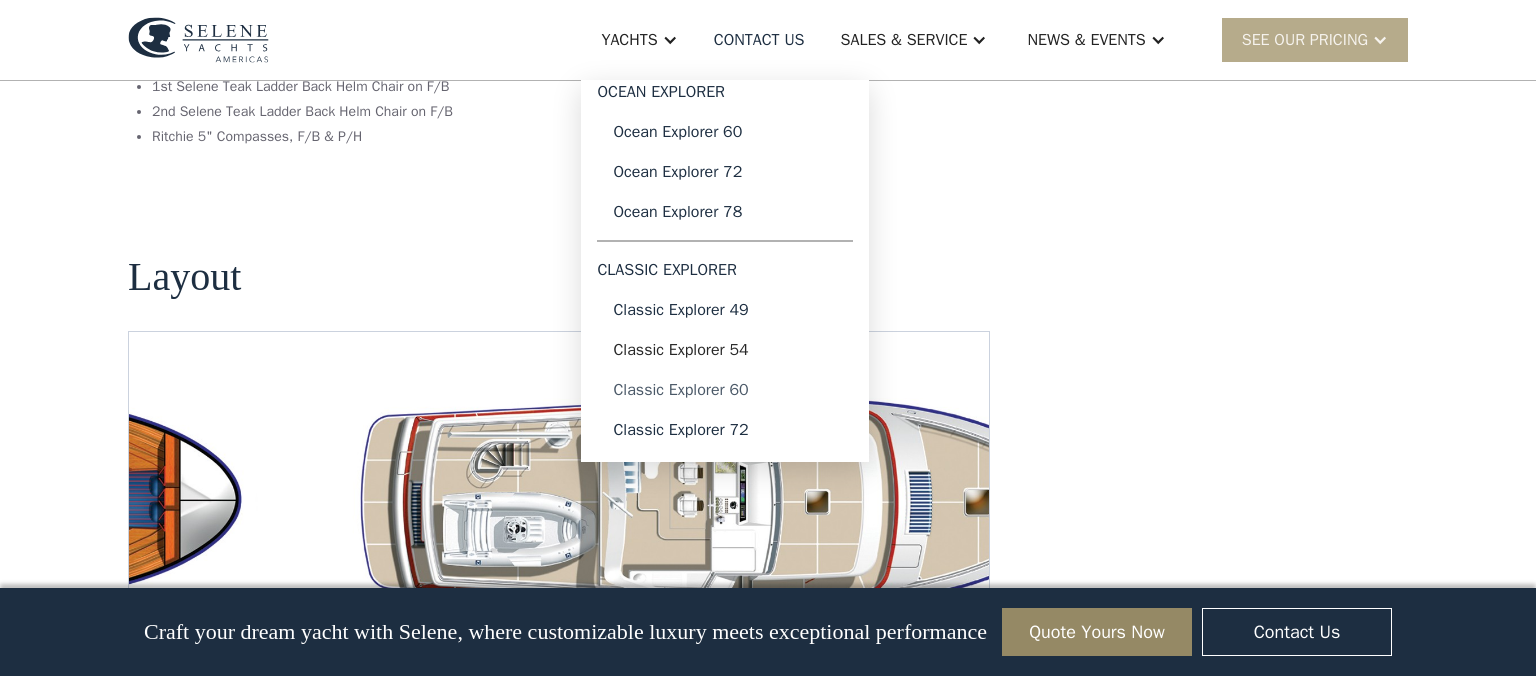 click on "Classic Explorer 60" at bounding box center (725, 390) 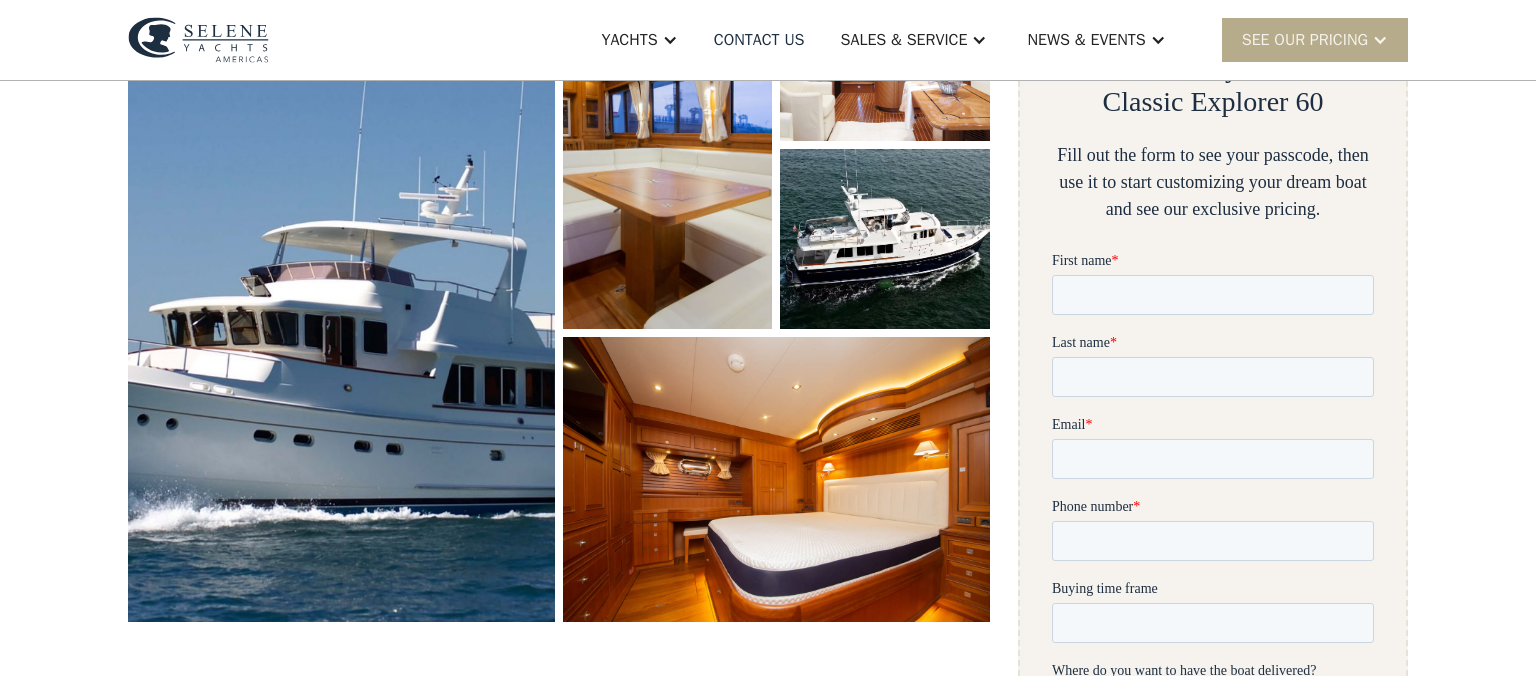 scroll, scrollTop: 0, scrollLeft: 0, axis: both 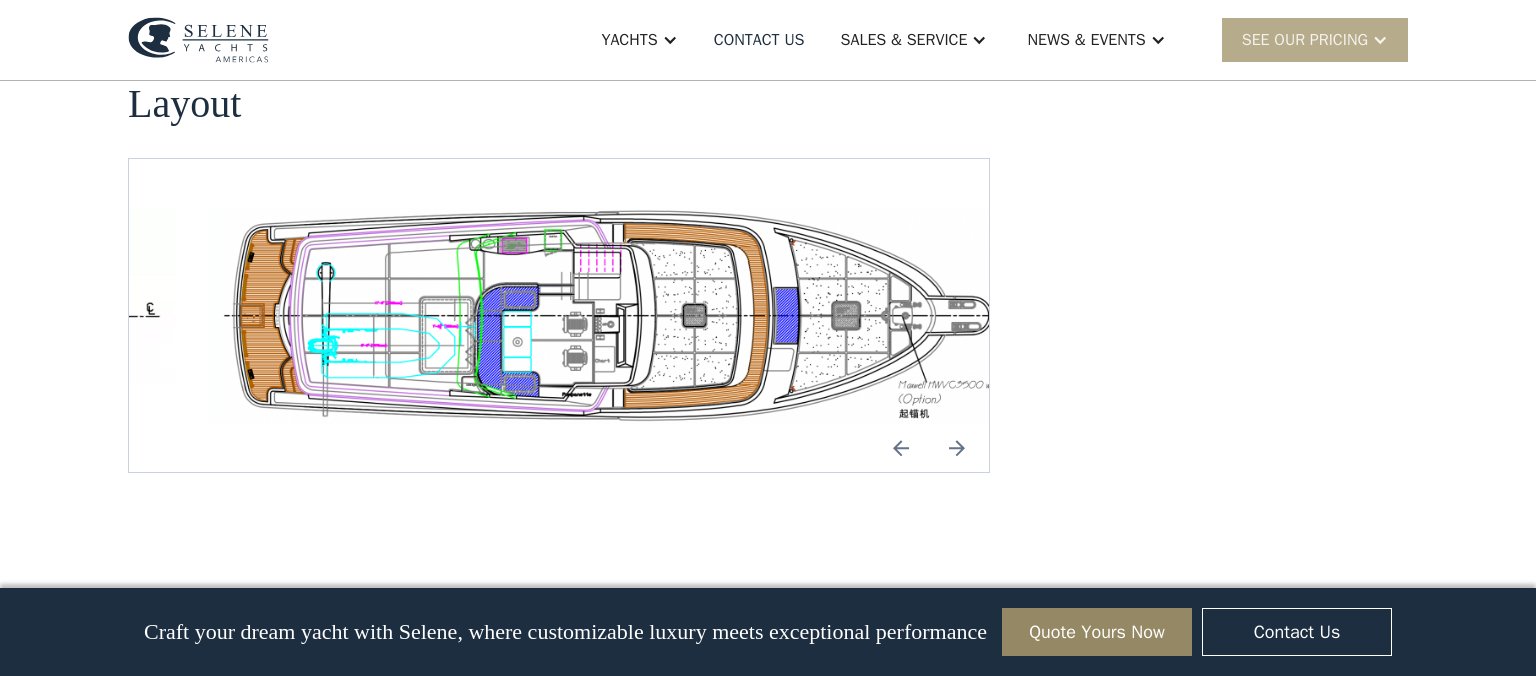 click at bounding box center [-238, 315] 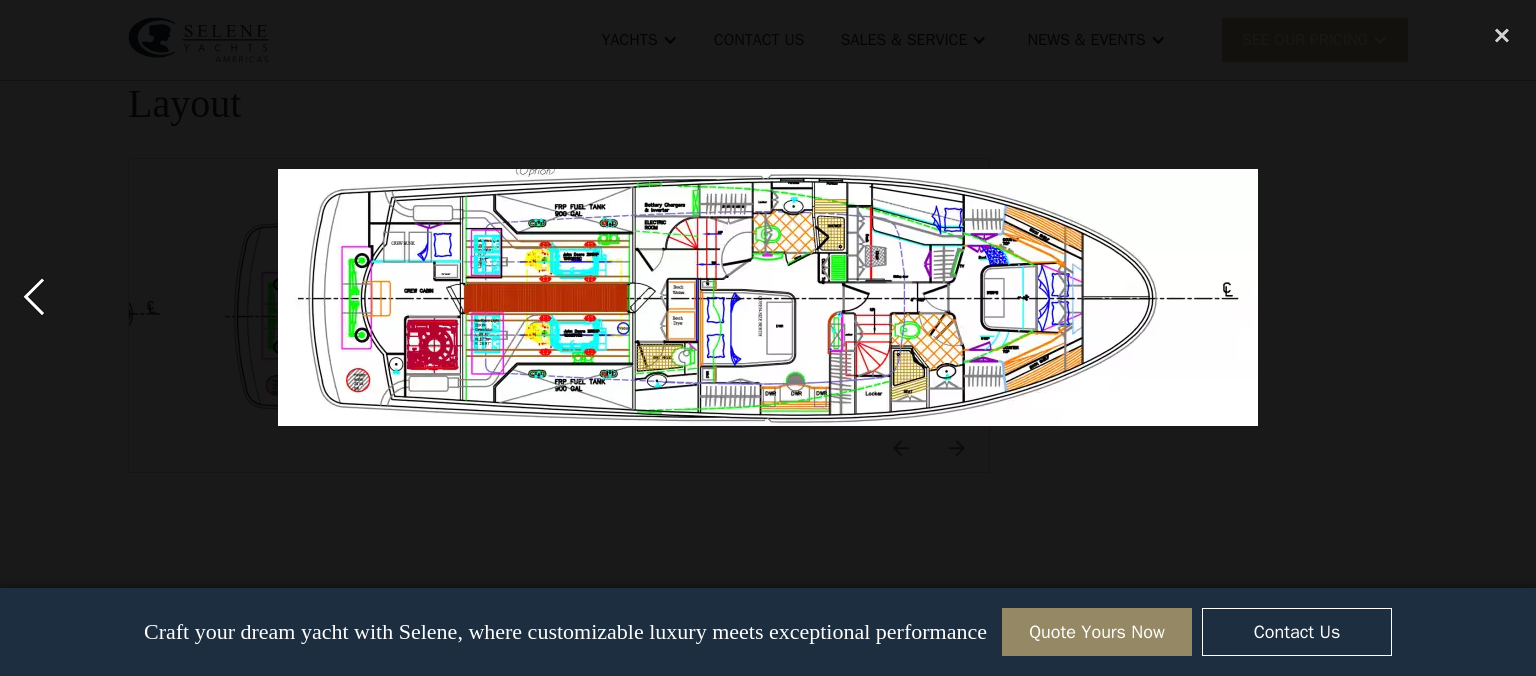click at bounding box center (34, 298) 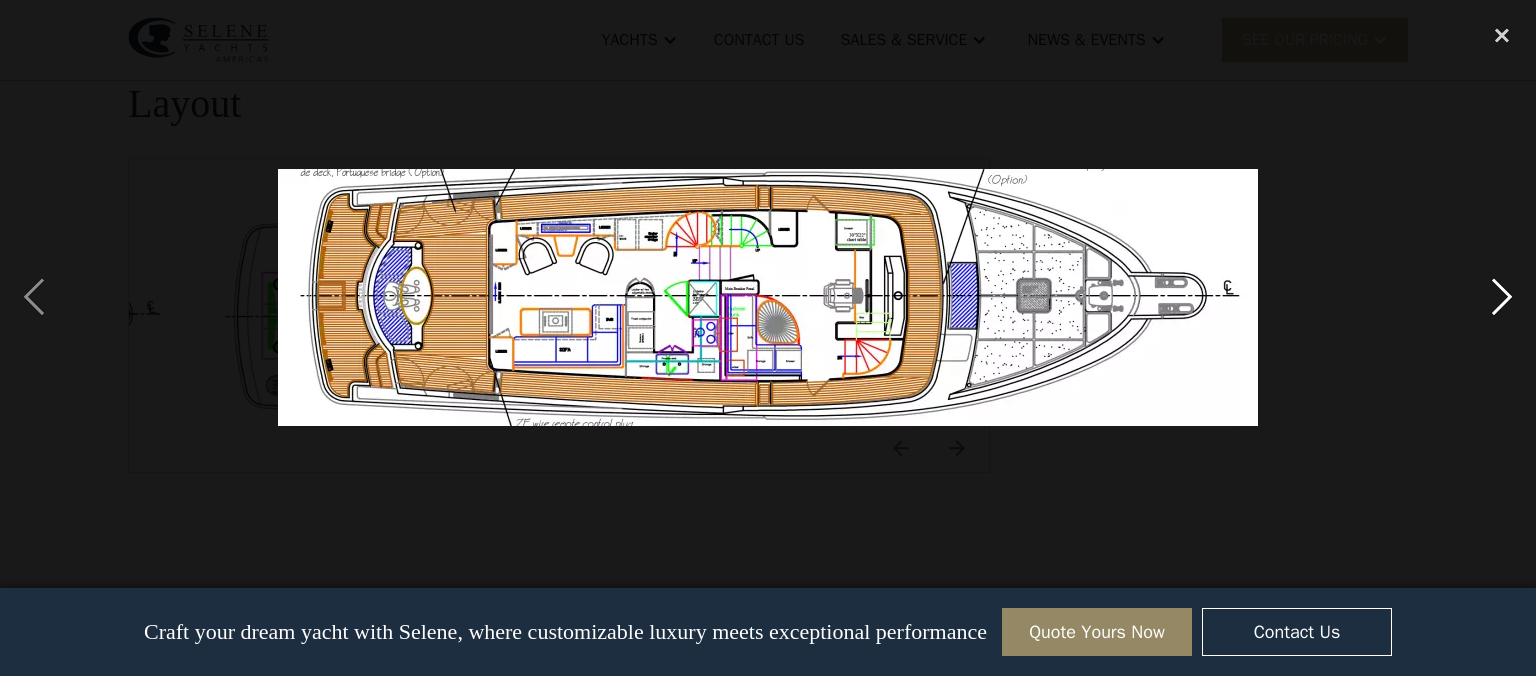click at bounding box center [1502, 298] 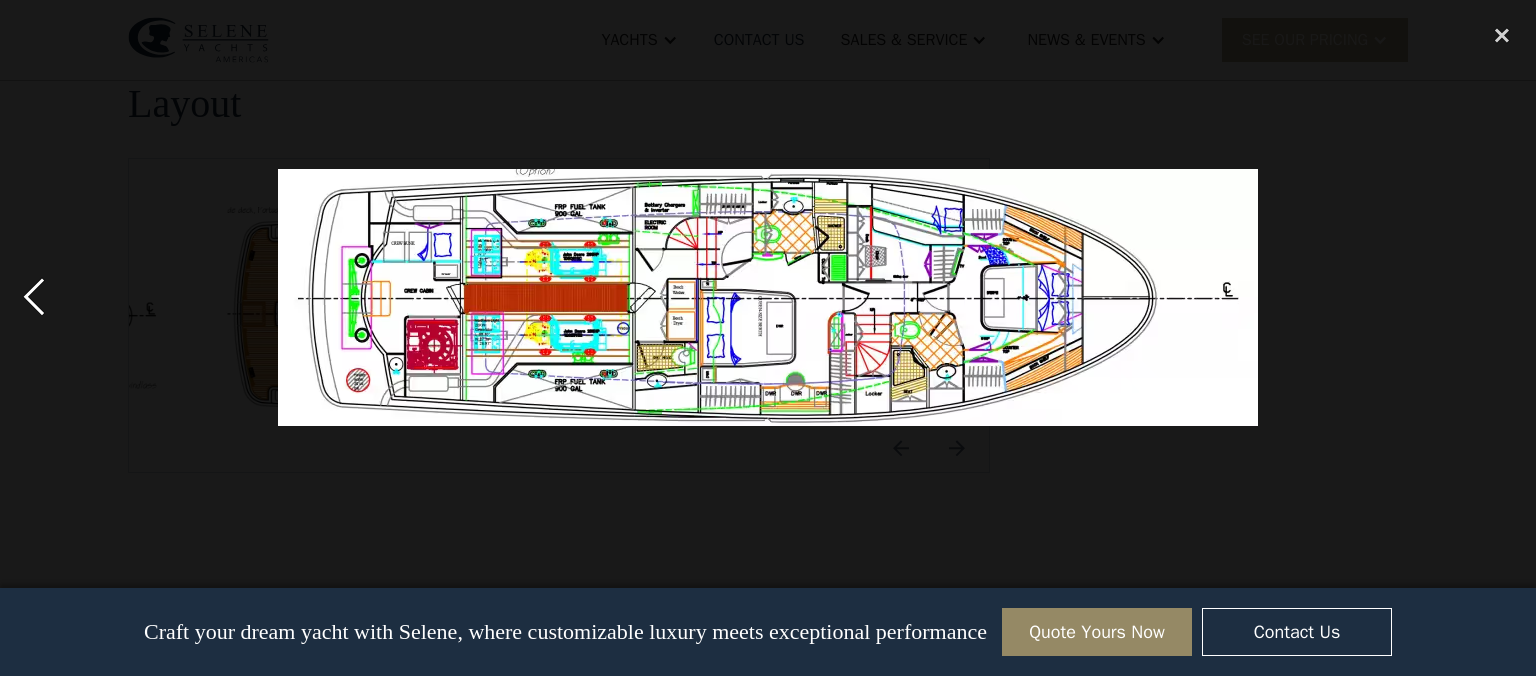 click at bounding box center (34, 298) 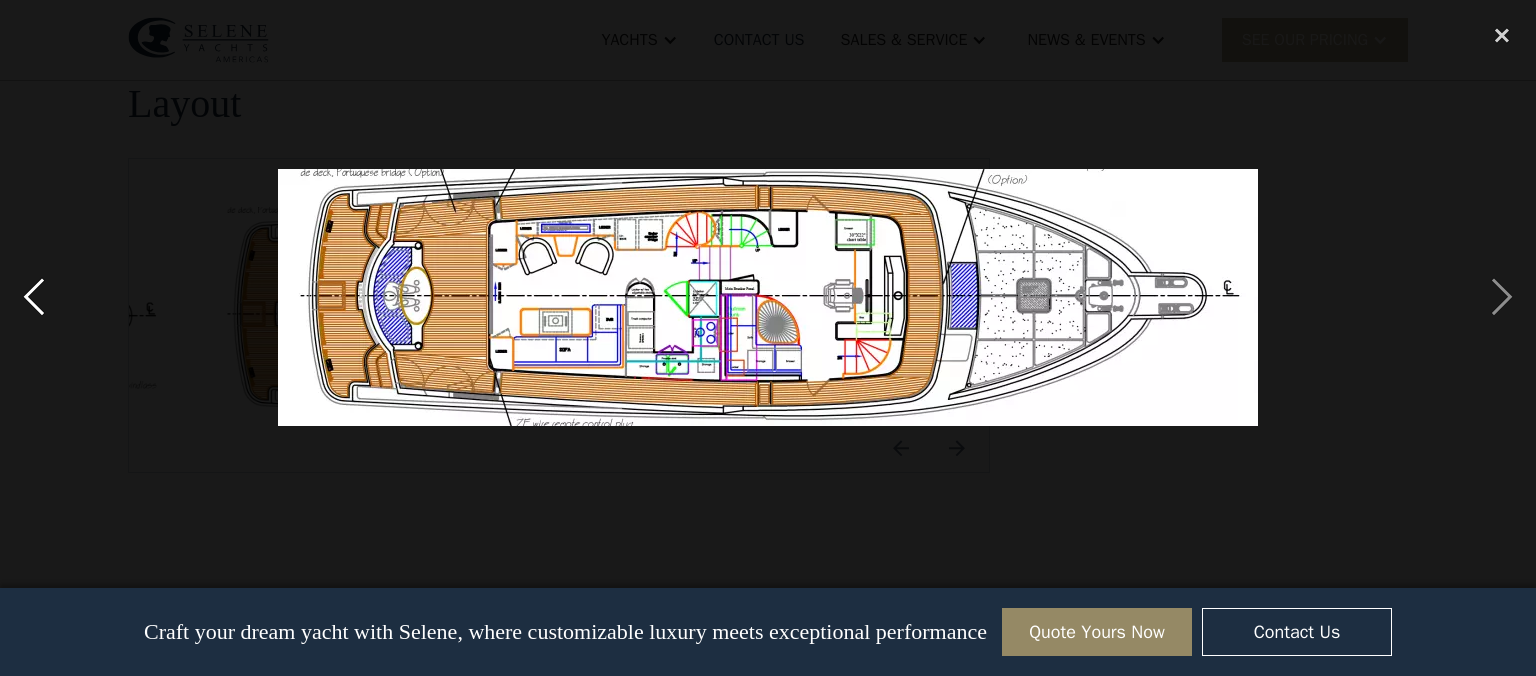 click at bounding box center [34, 298] 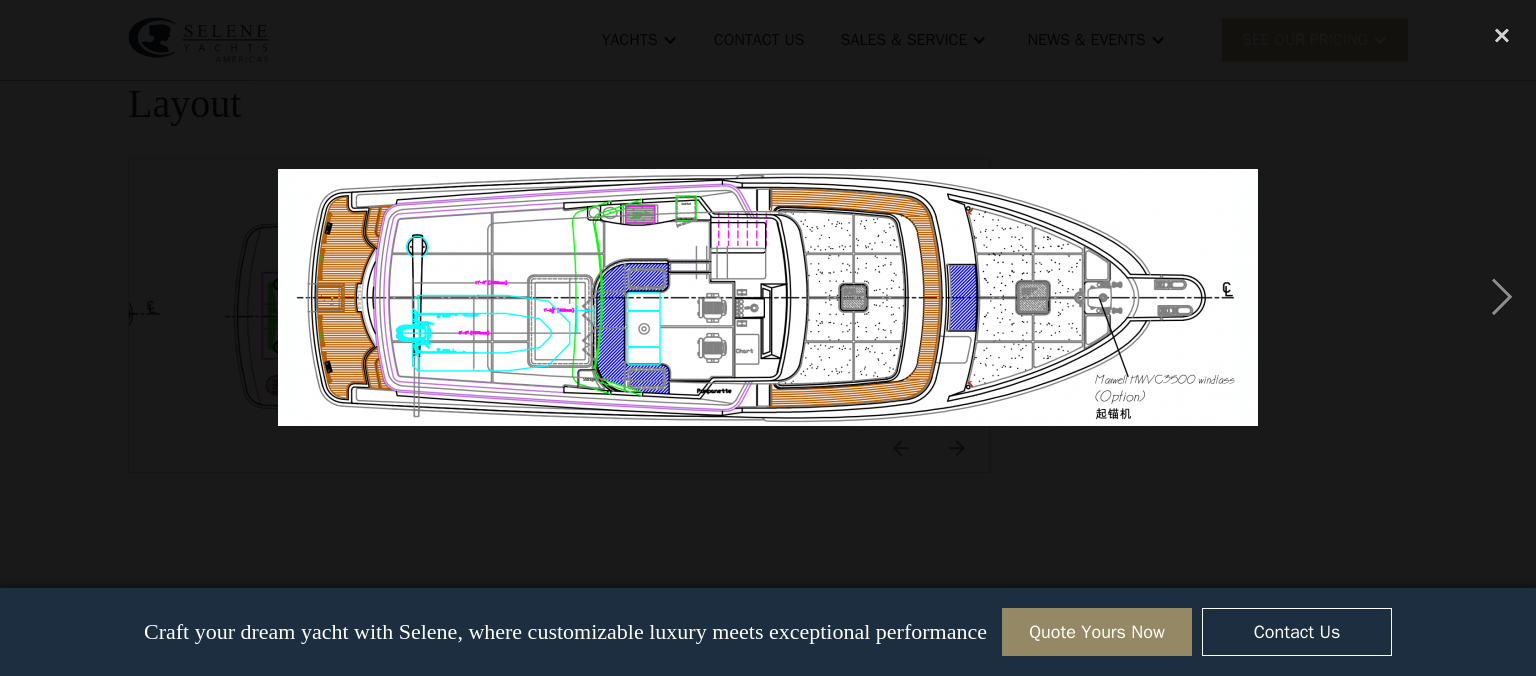 click at bounding box center [34, 298] 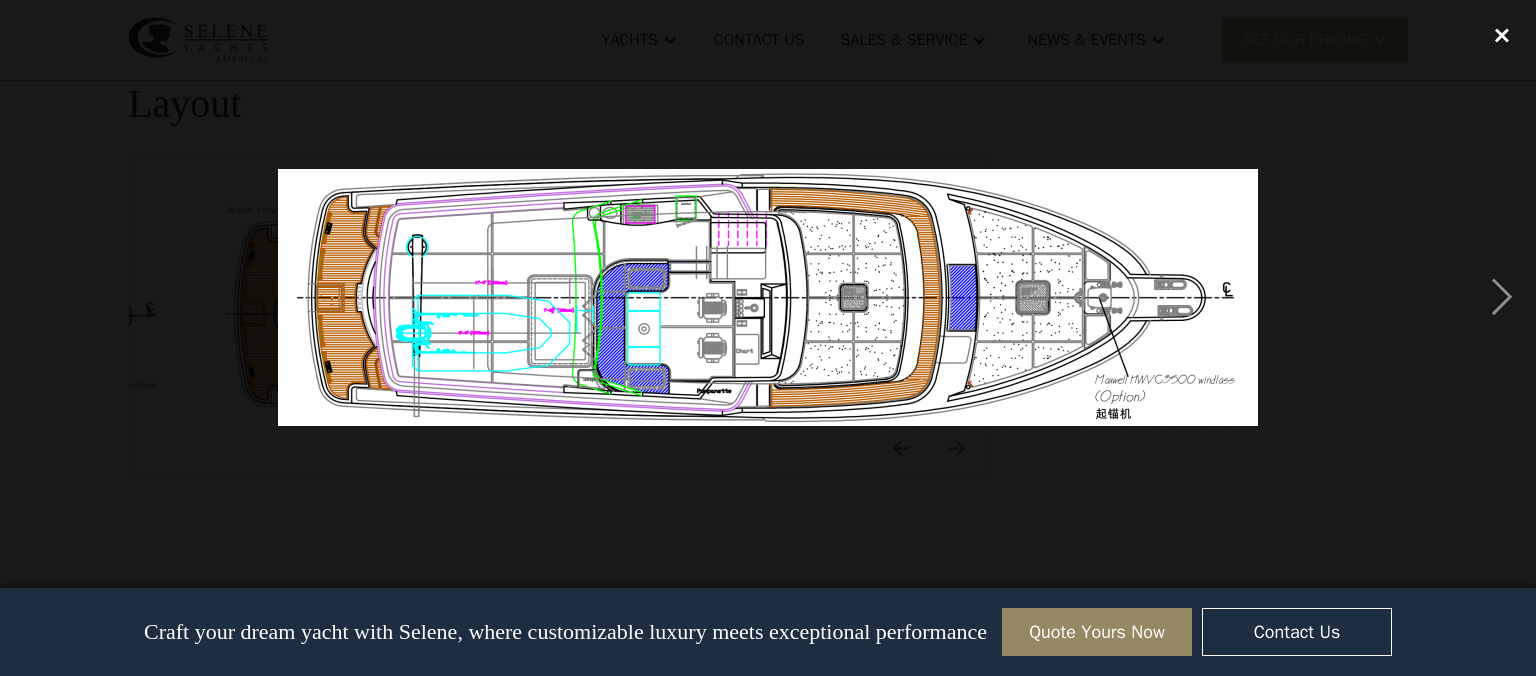 click at bounding box center [1502, 36] 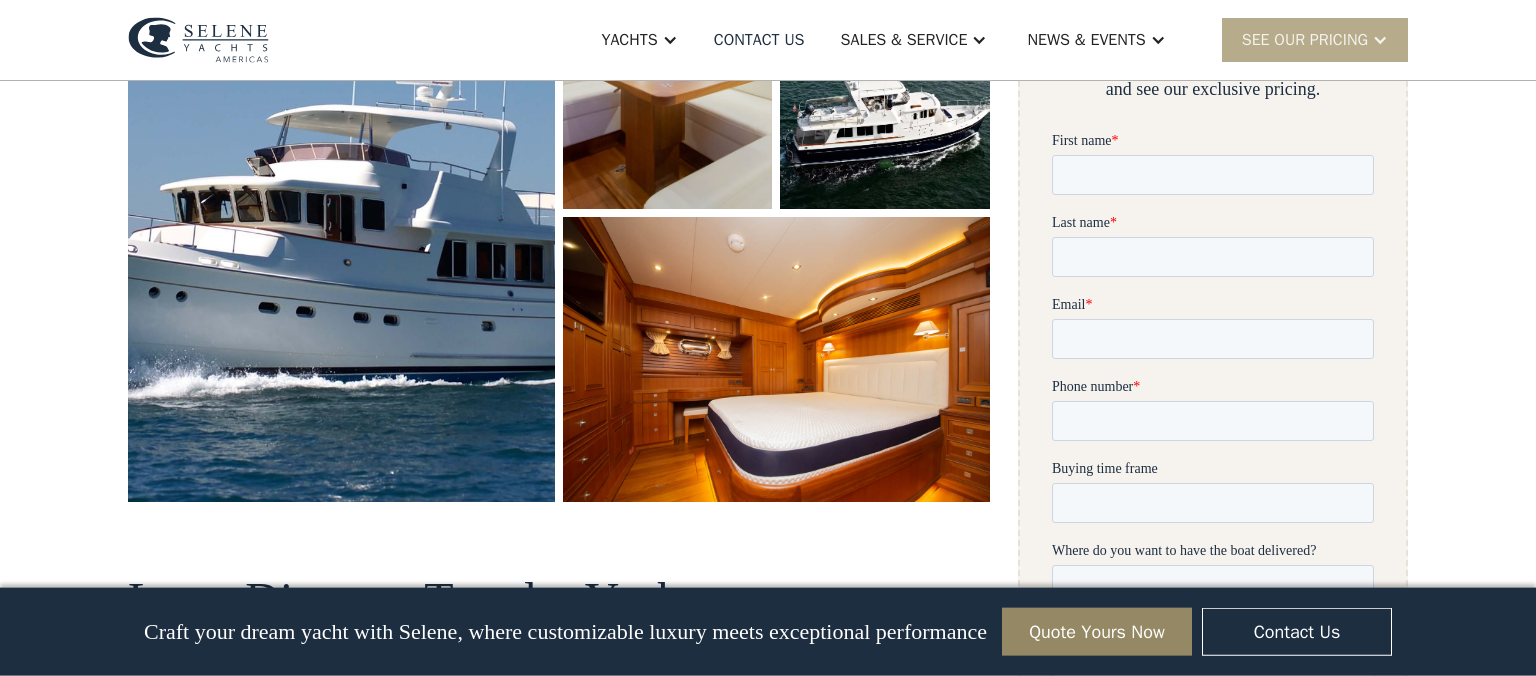 scroll, scrollTop: 422, scrollLeft: 0, axis: vertical 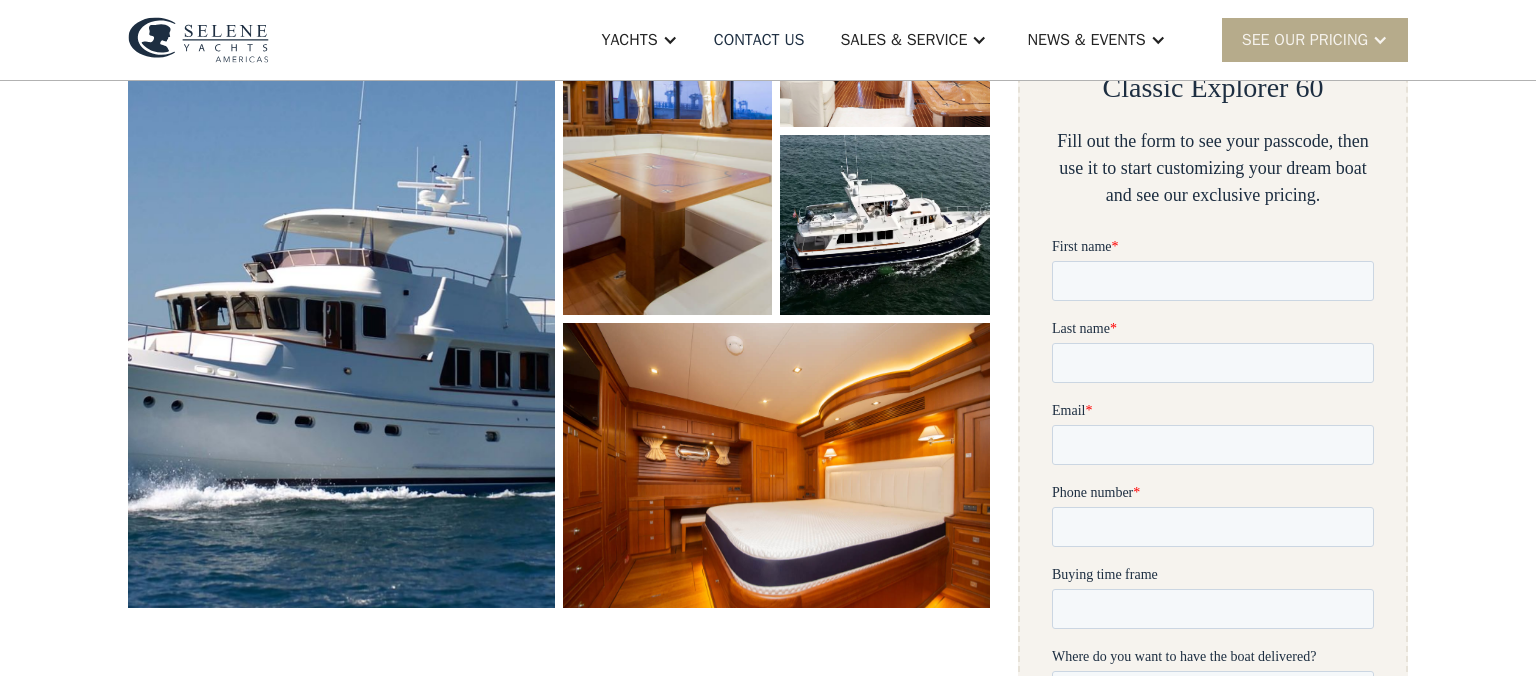 click at bounding box center (341, 277) 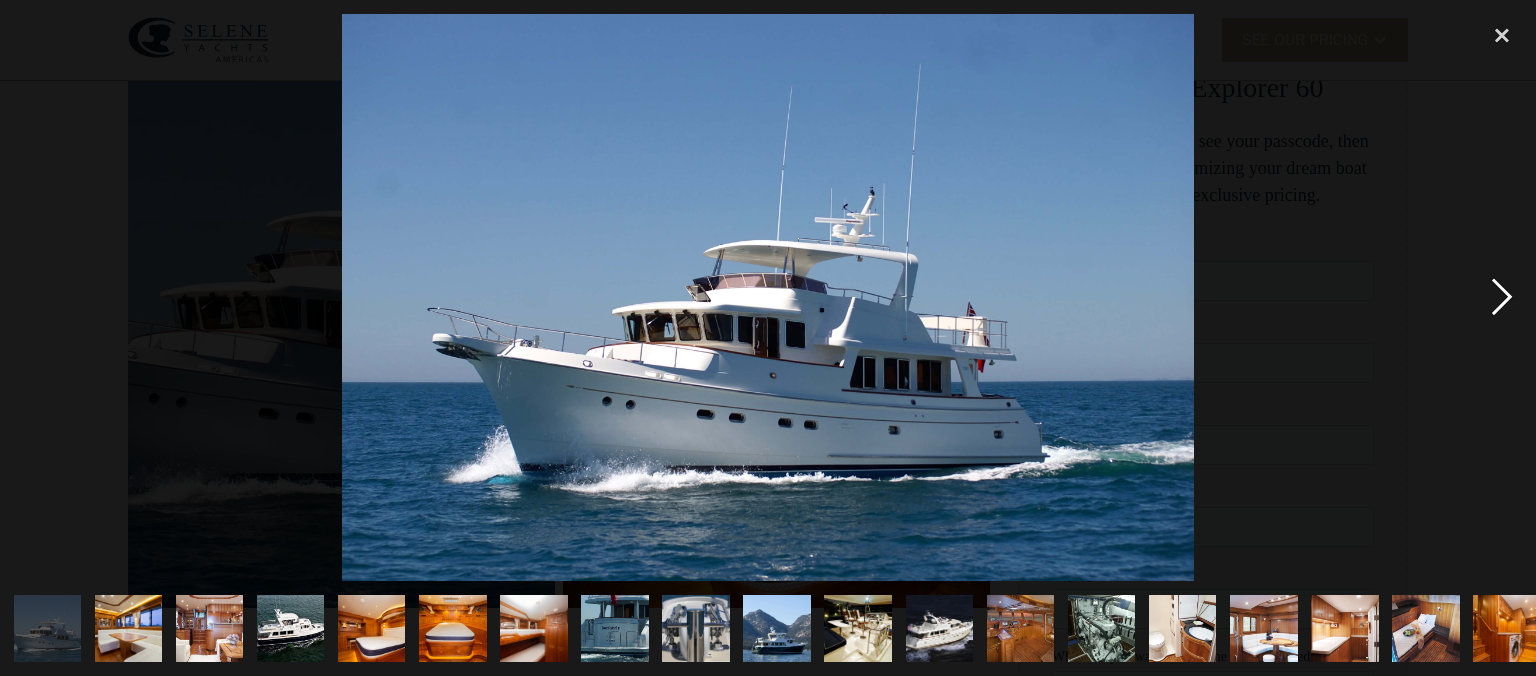 click at bounding box center [1502, 298] 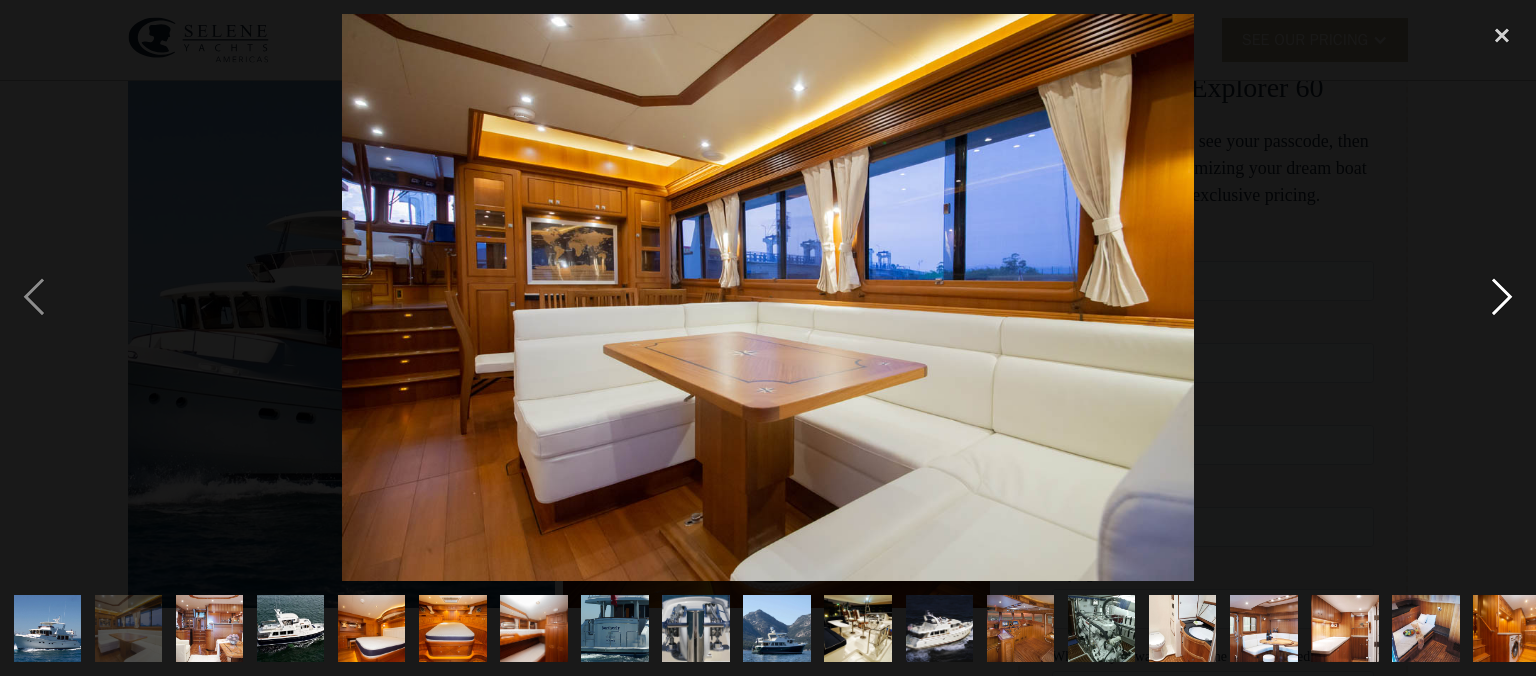 click at bounding box center (1502, 298) 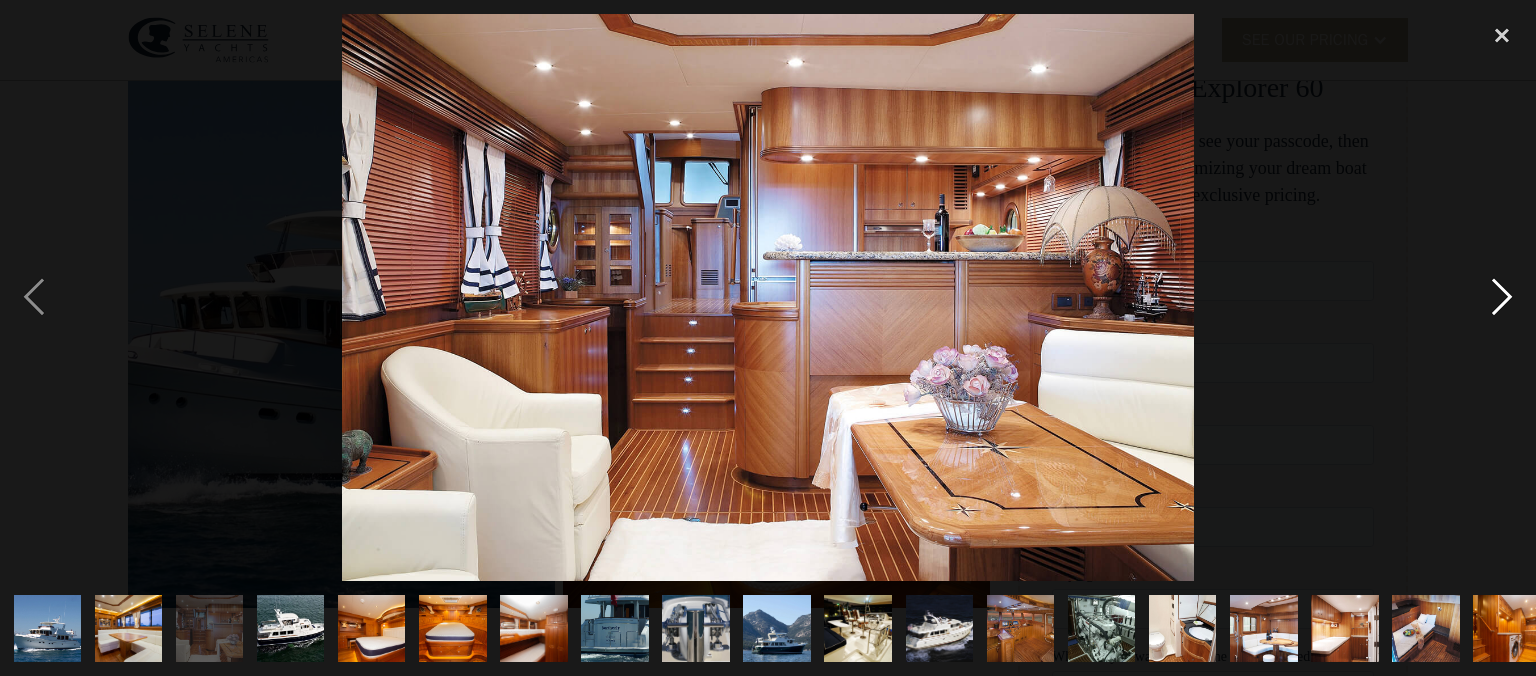 click at bounding box center [1502, 298] 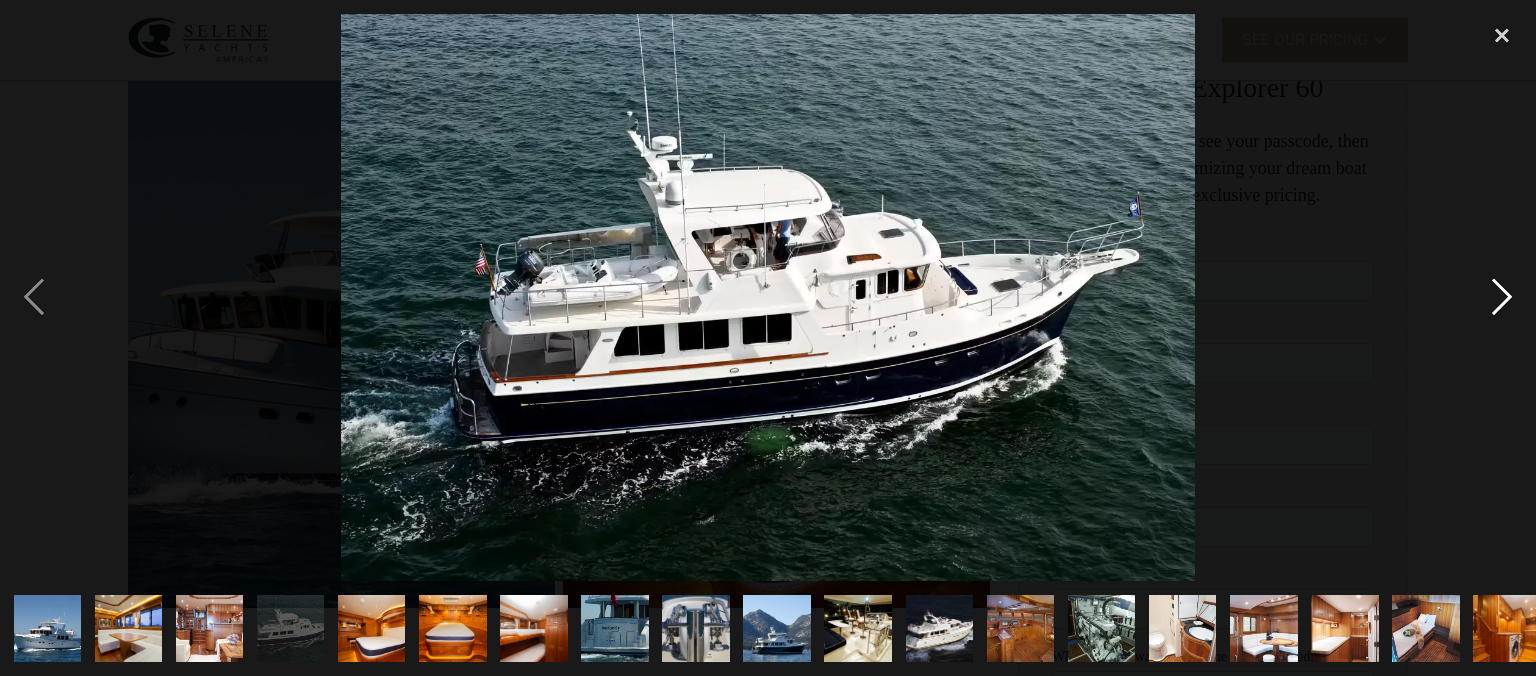 click at bounding box center (1502, 298) 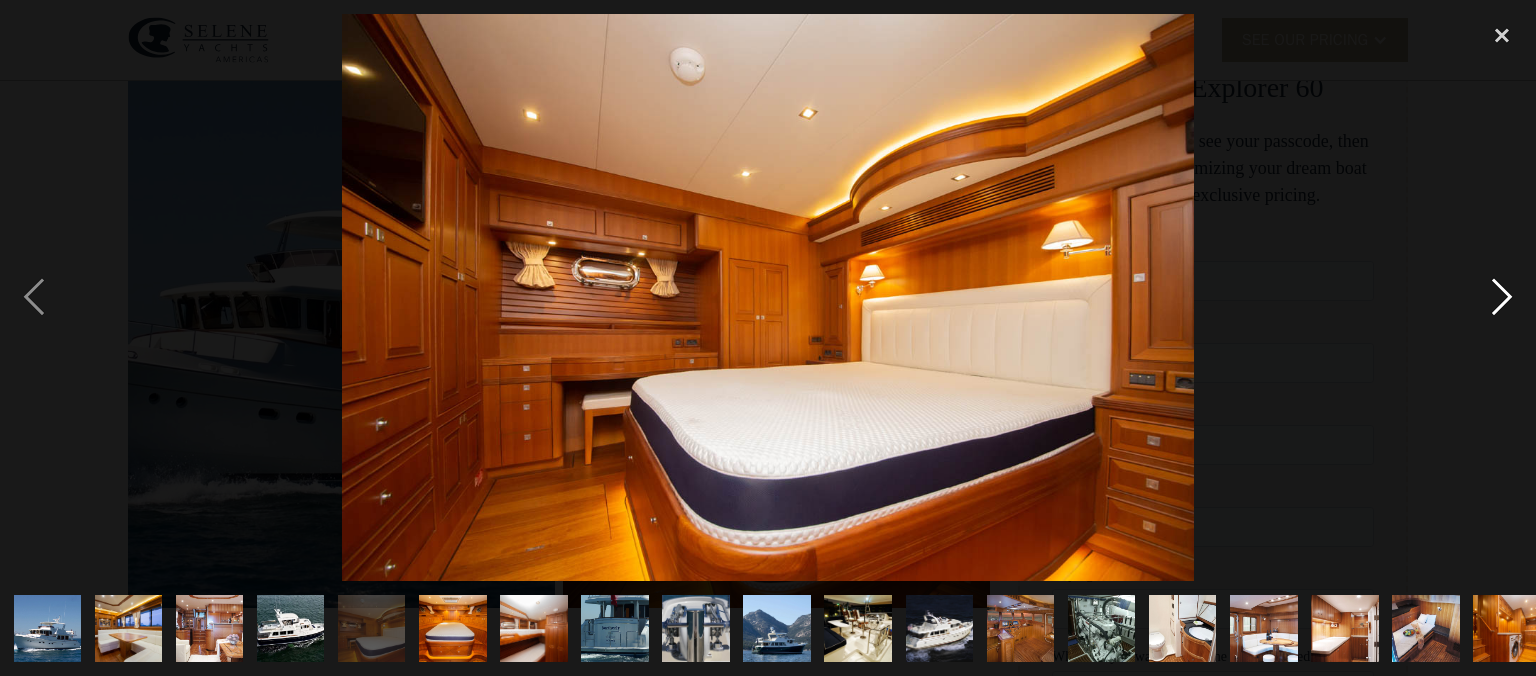 click at bounding box center [1502, 298] 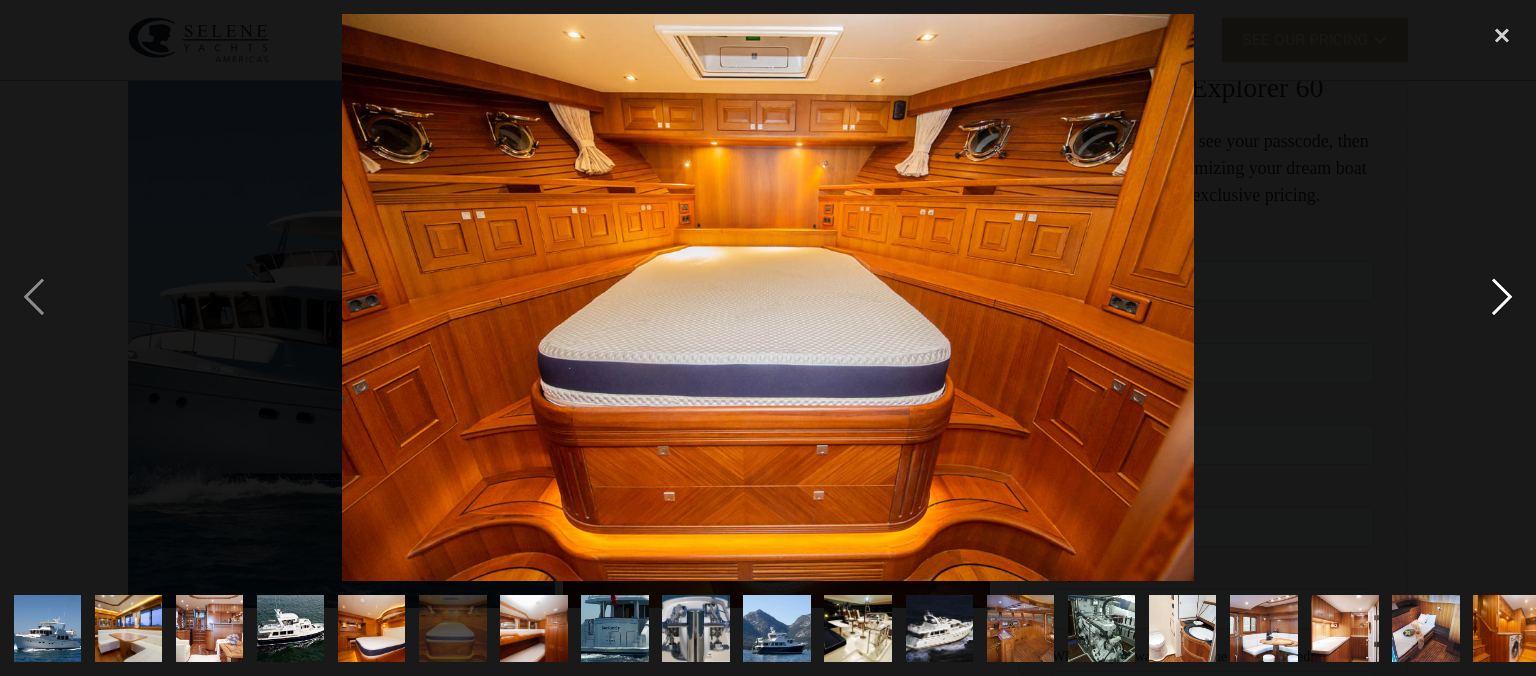 click at bounding box center (1502, 298) 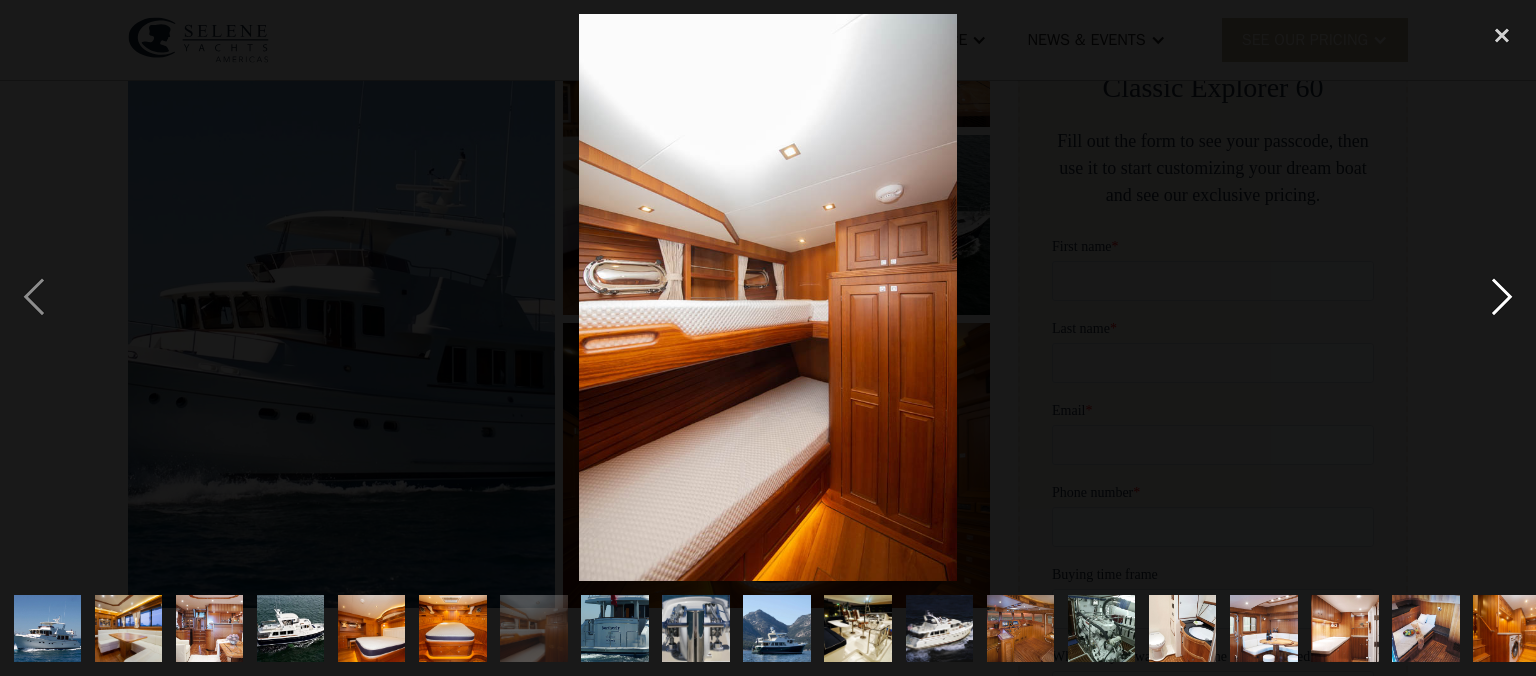 click at bounding box center [1502, 298] 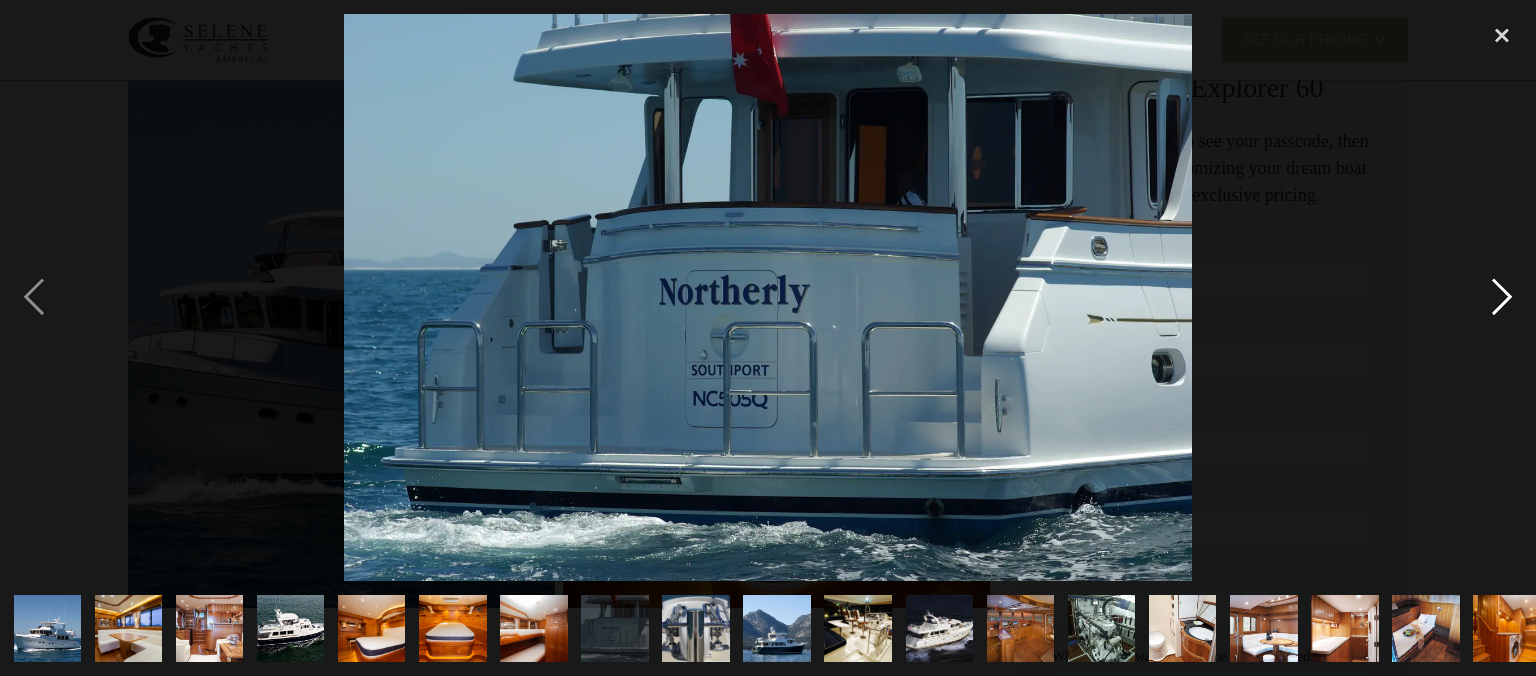 click at bounding box center (1502, 298) 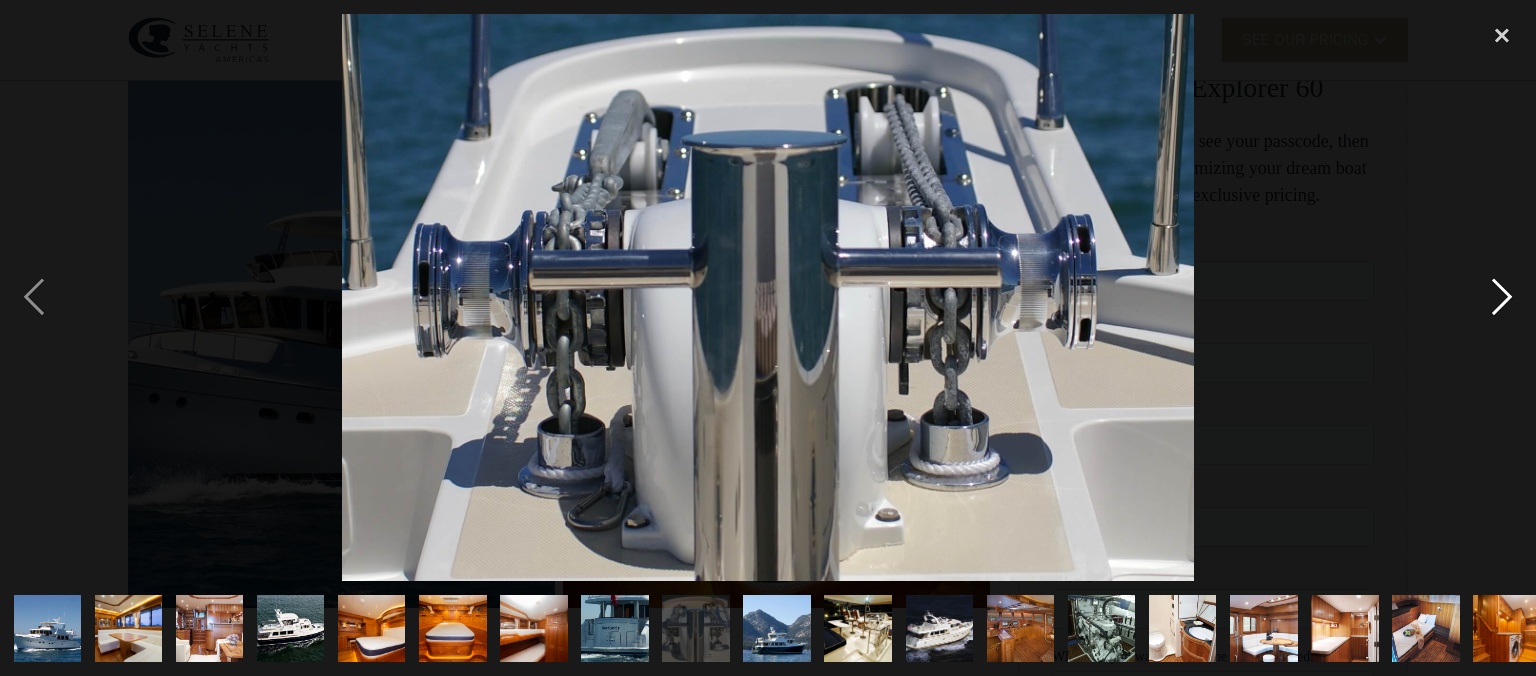 click at bounding box center (1502, 298) 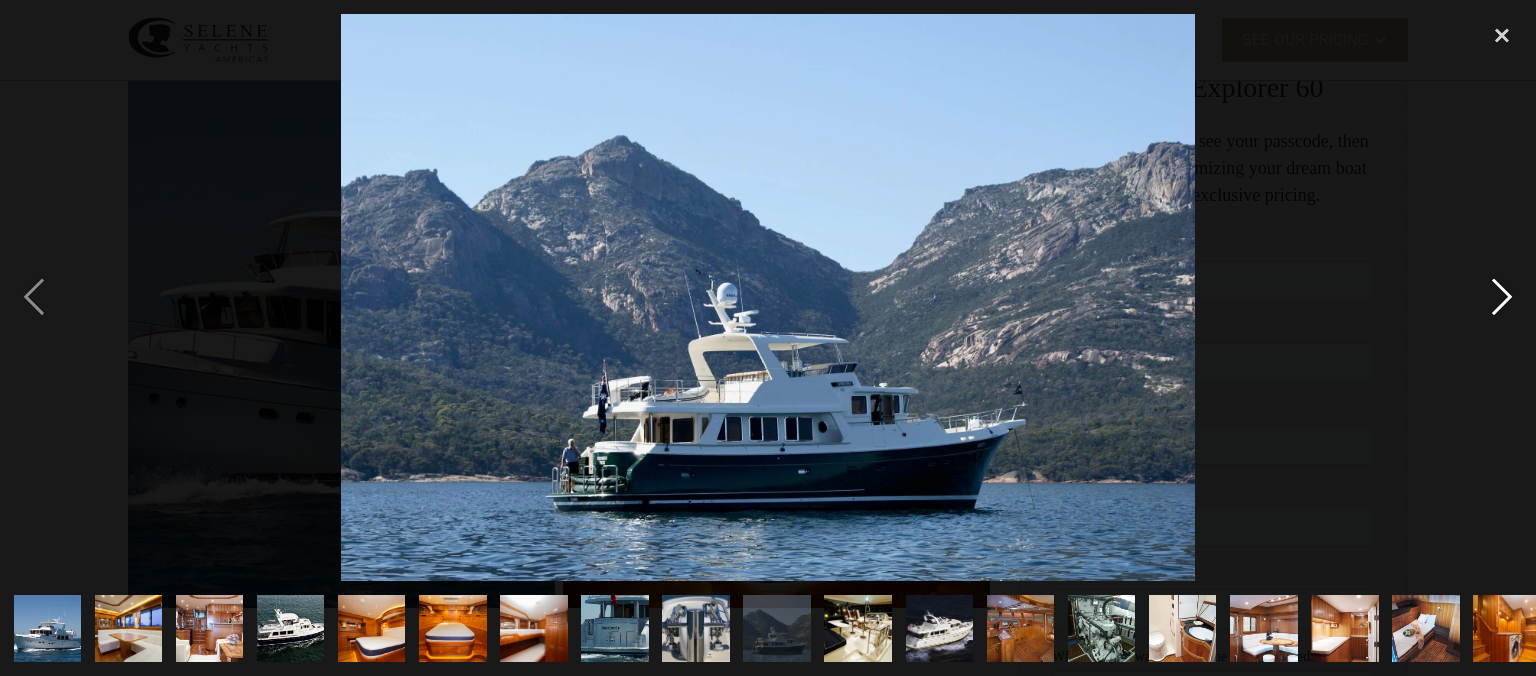 click at bounding box center (1502, 298) 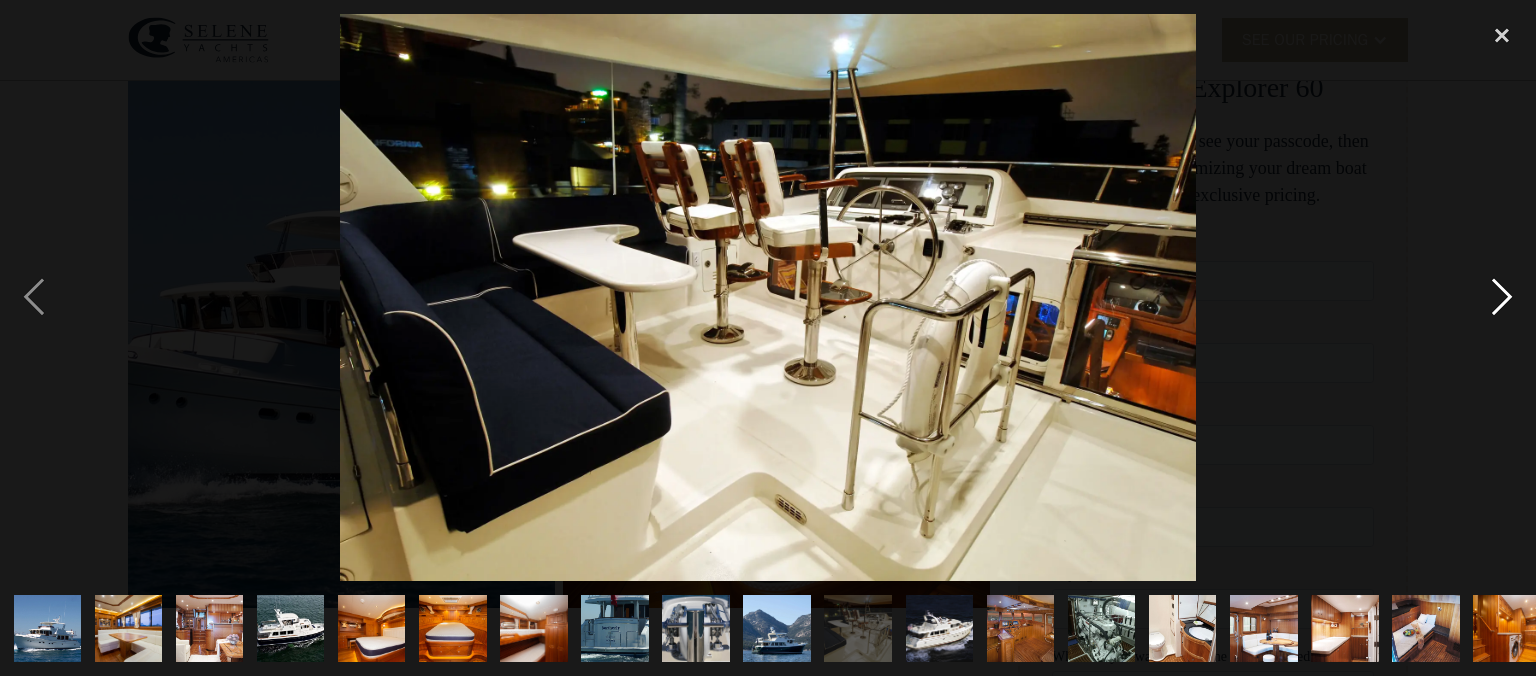 click at bounding box center (1502, 298) 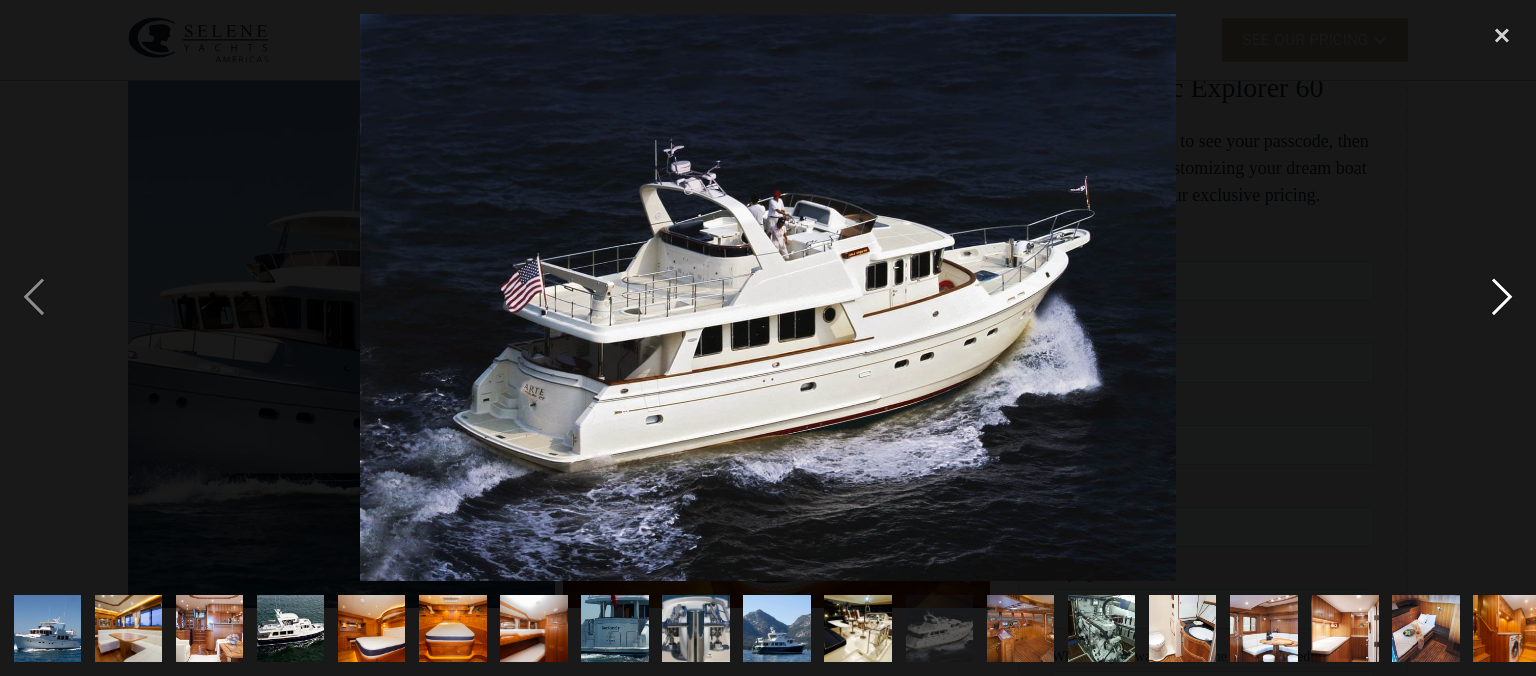 click at bounding box center [1502, 298] 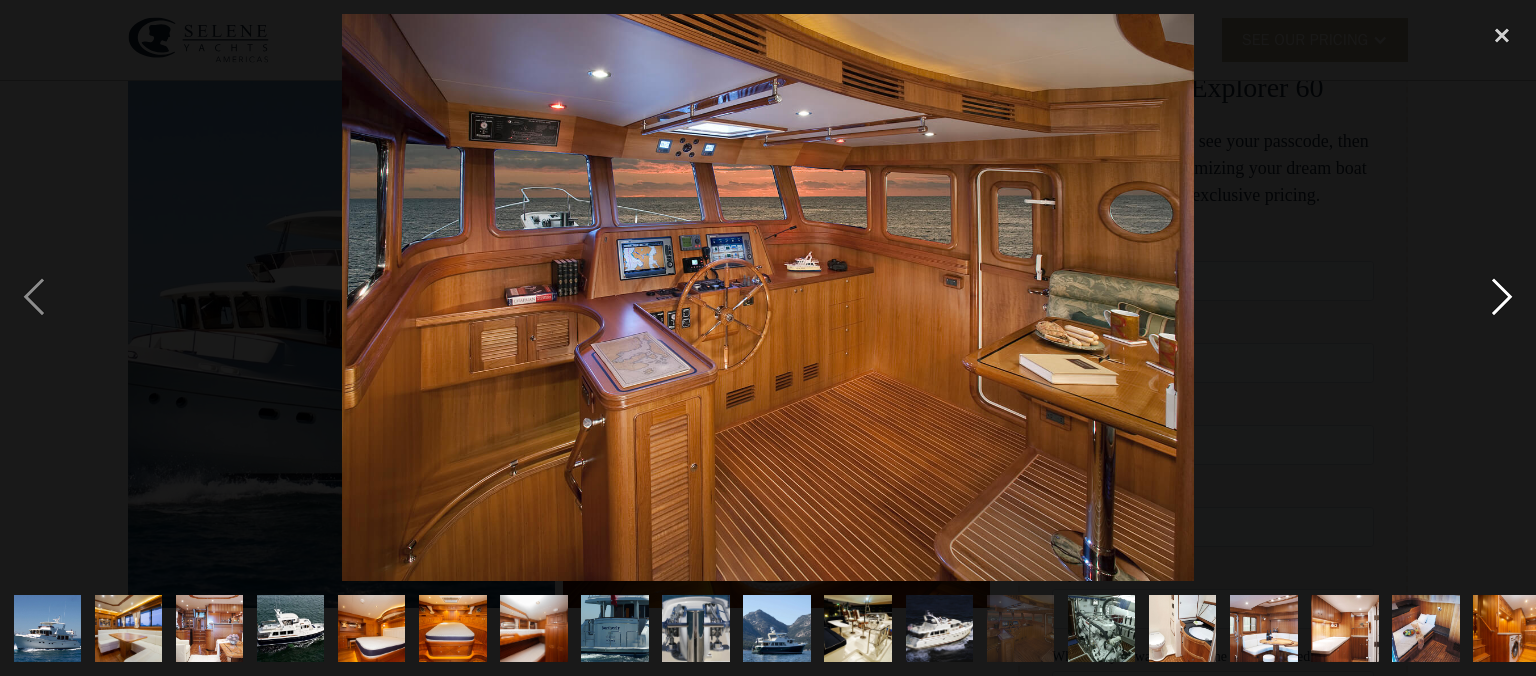click at bounding box center (1502, 298) 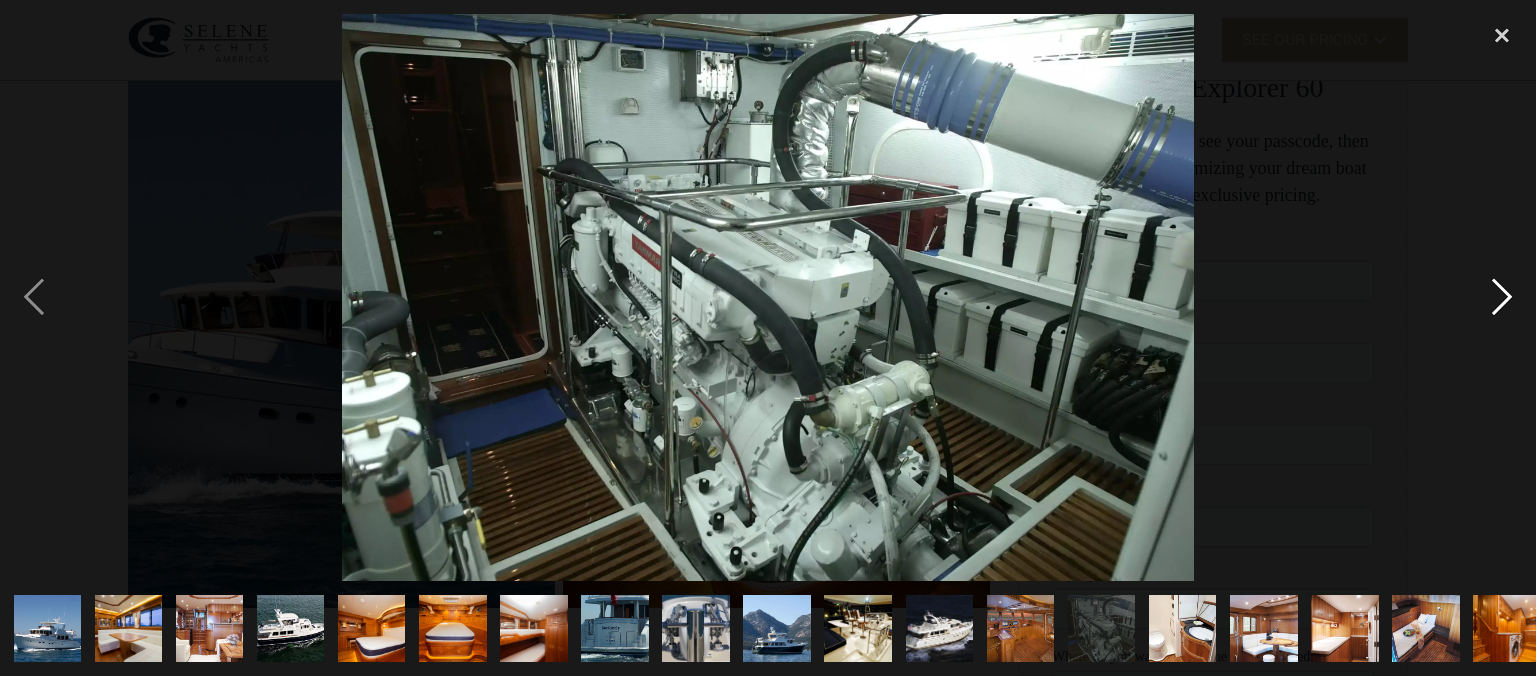 click at bounding box center (1502, 298) 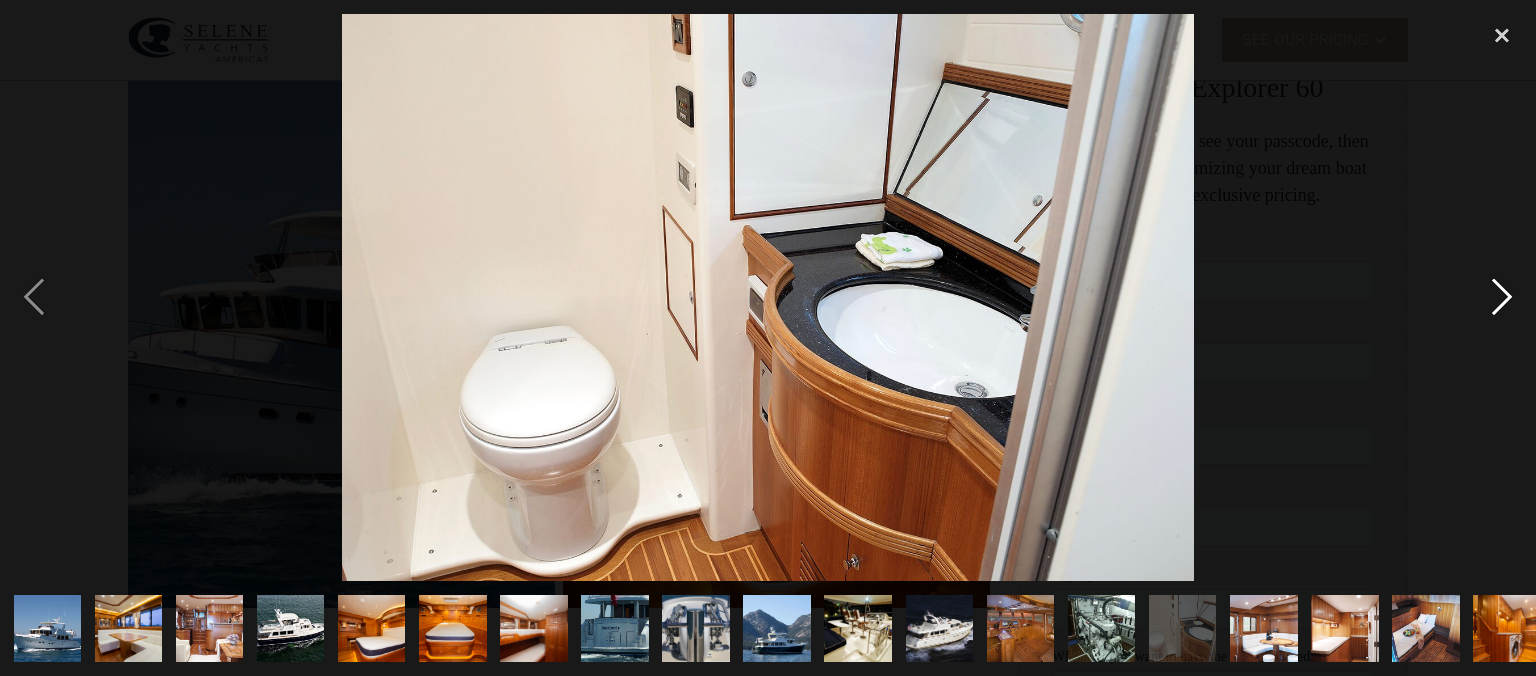 click at bounding box center [1502, 298] 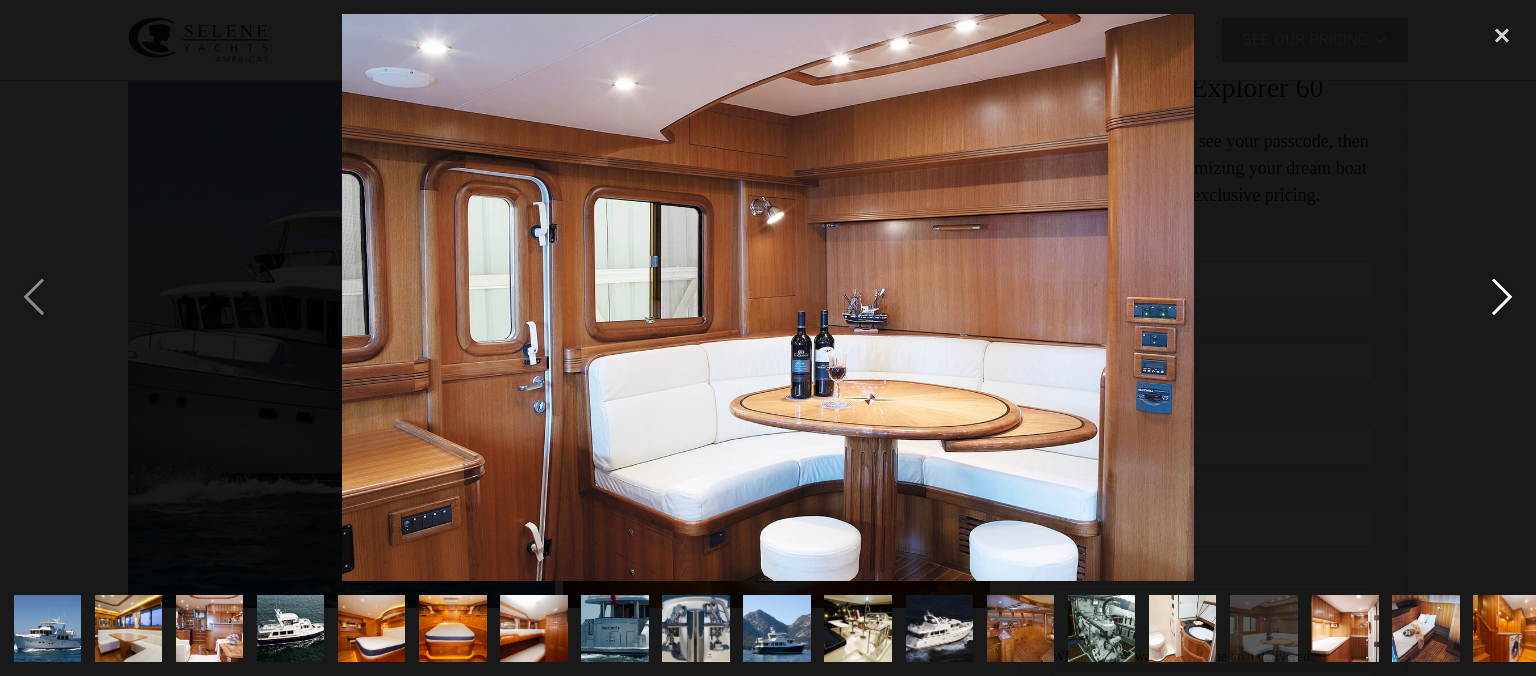 click at bounding box center [1502, 298] 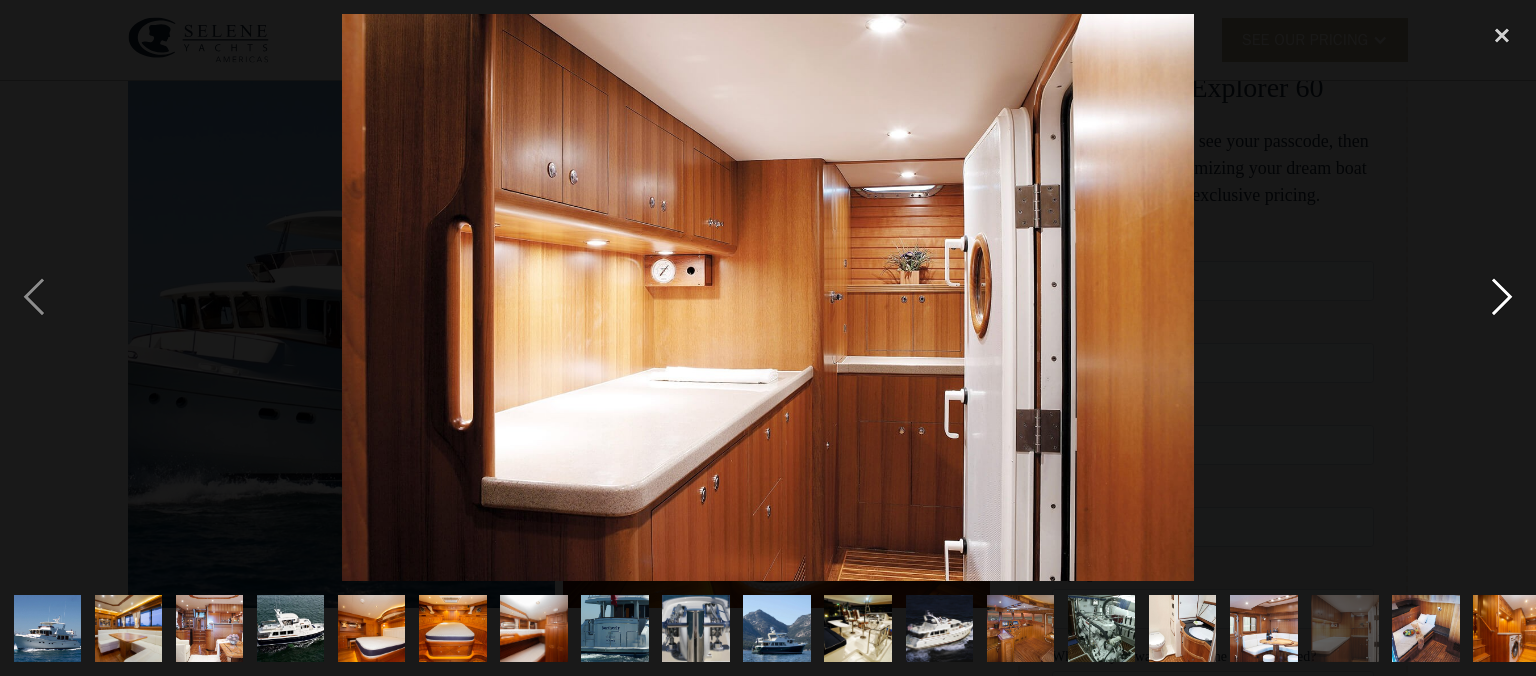 click at bounding box center [1502, 298] 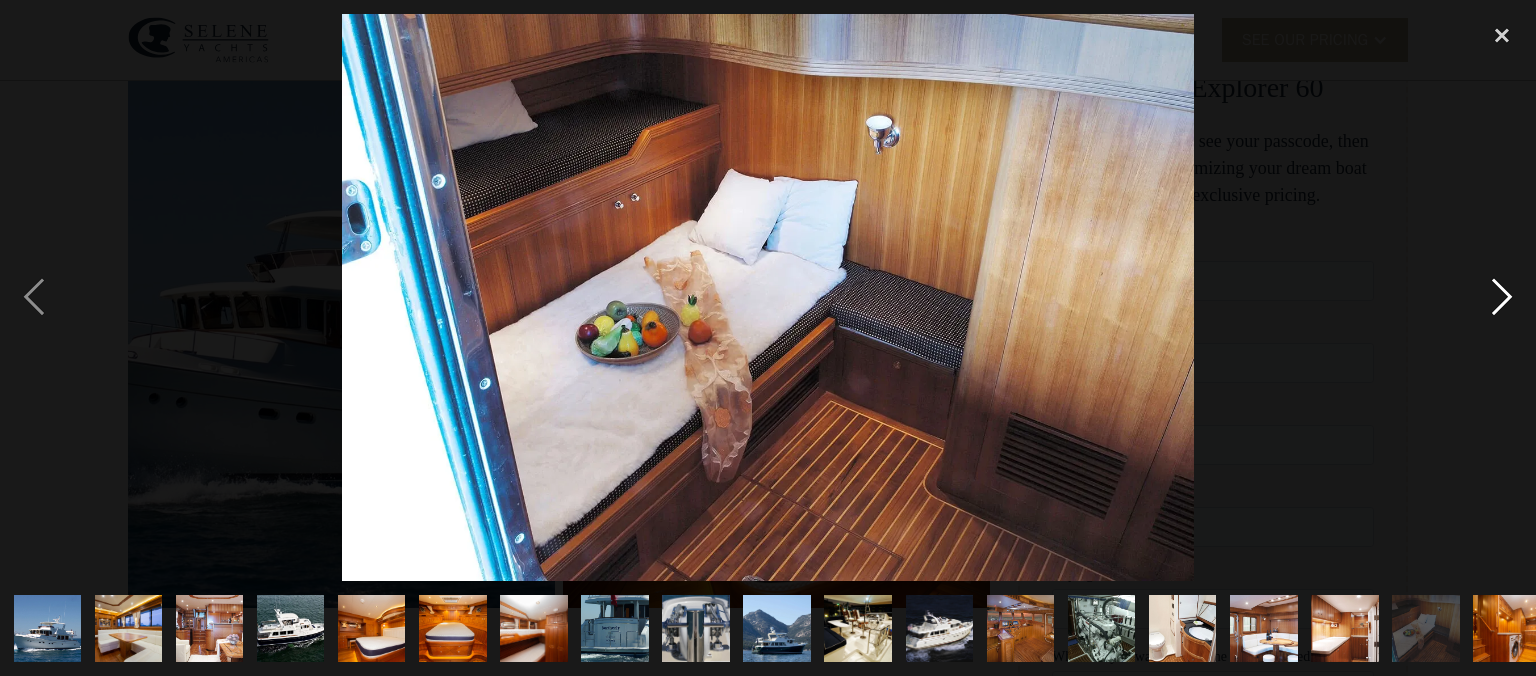 click at bounding box center (1502, 298) 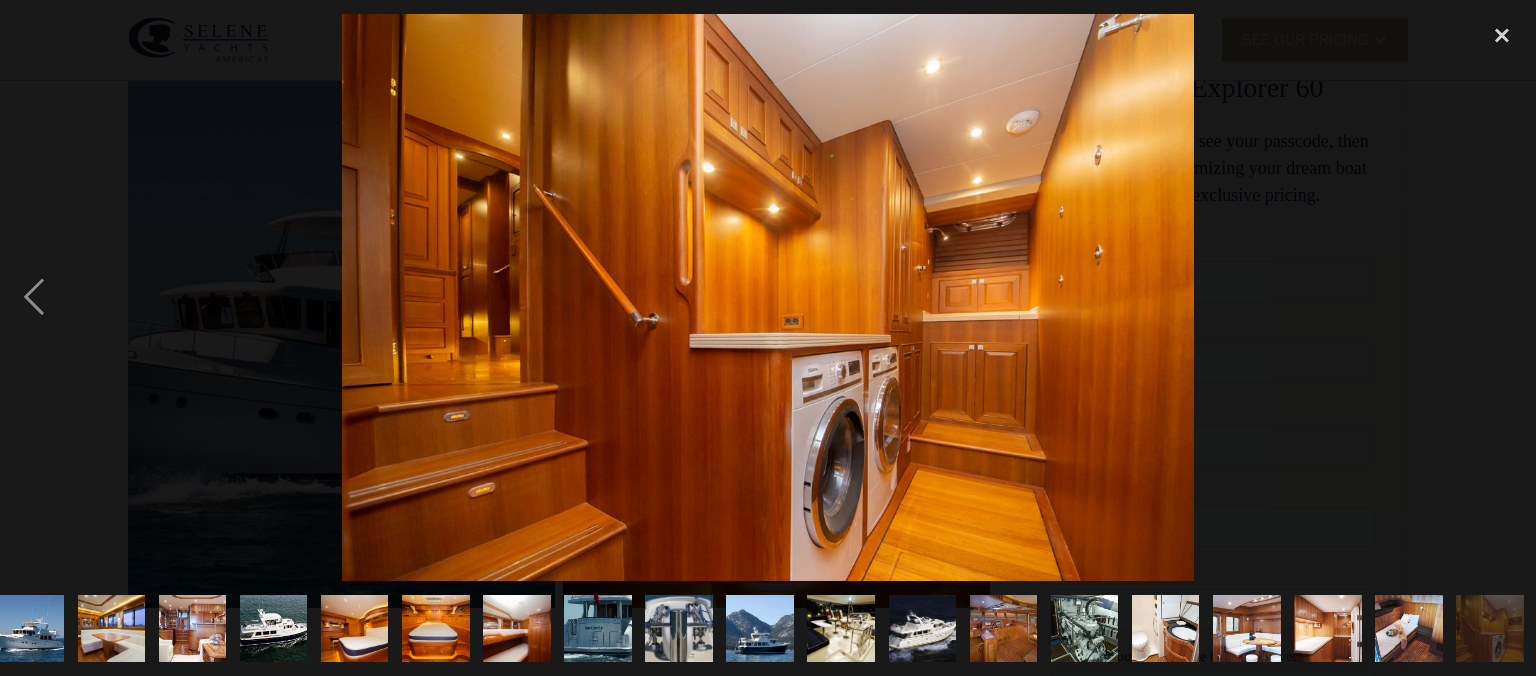 scroll, scrollTop: 0, scrollLeft: 18, axis: horizontal 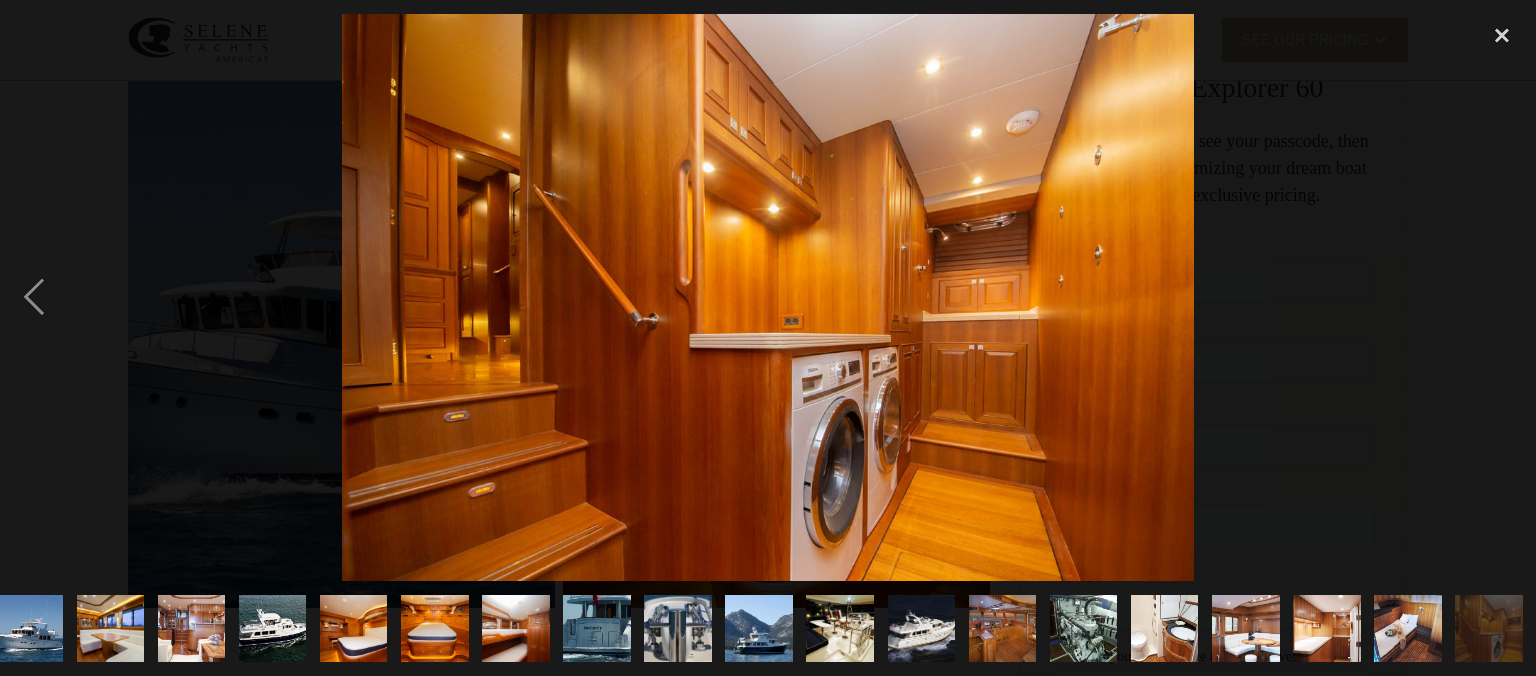 click at bounding box center [1502, 298] 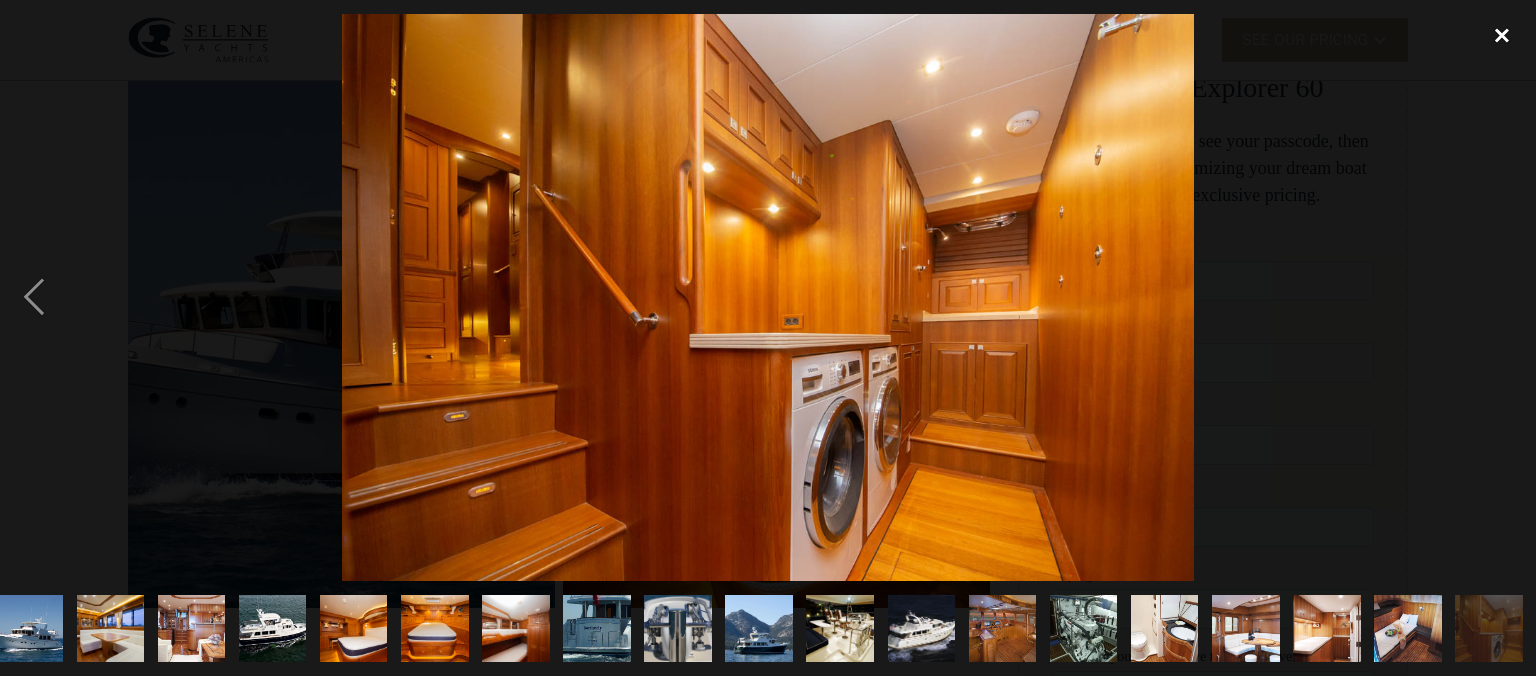 click at bounding box center [1502, 36] 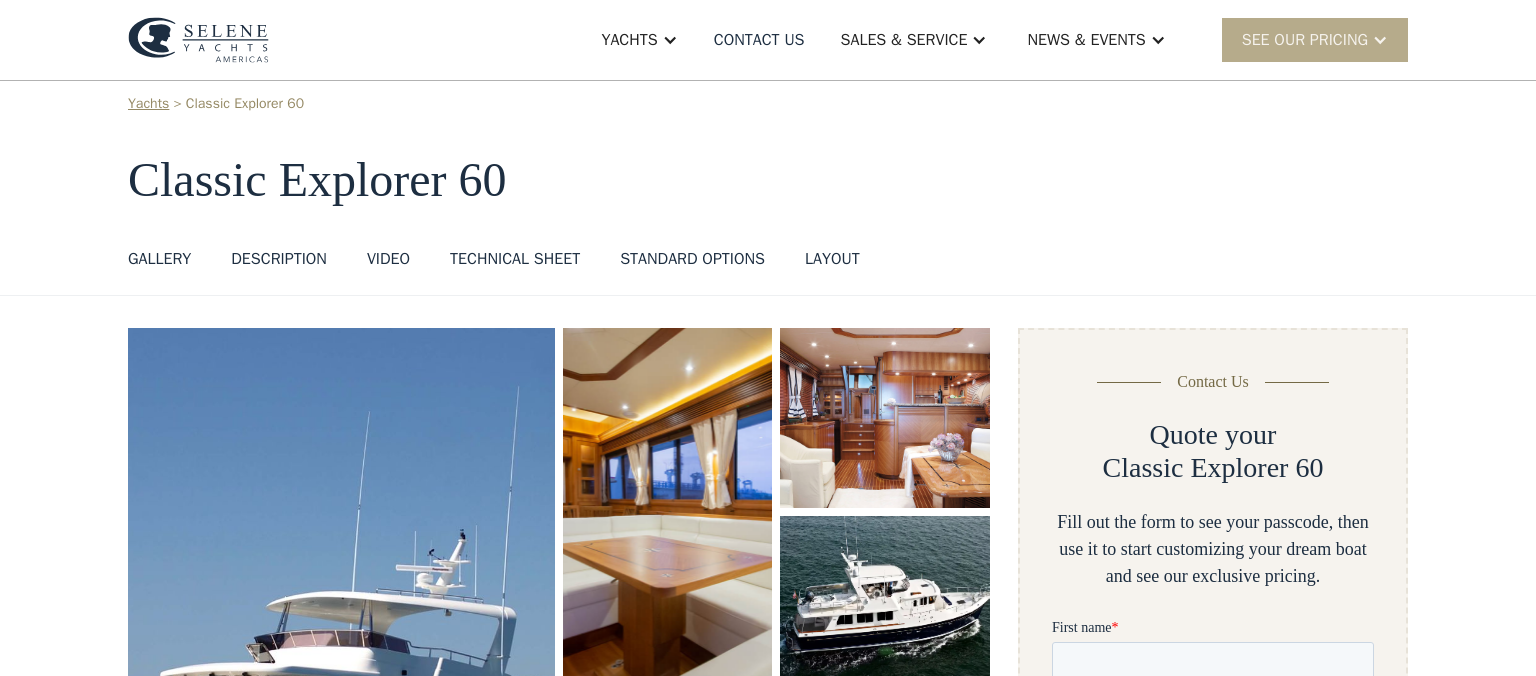 scroll, scrollTop: 0, scrollLeft: 0, axis: both 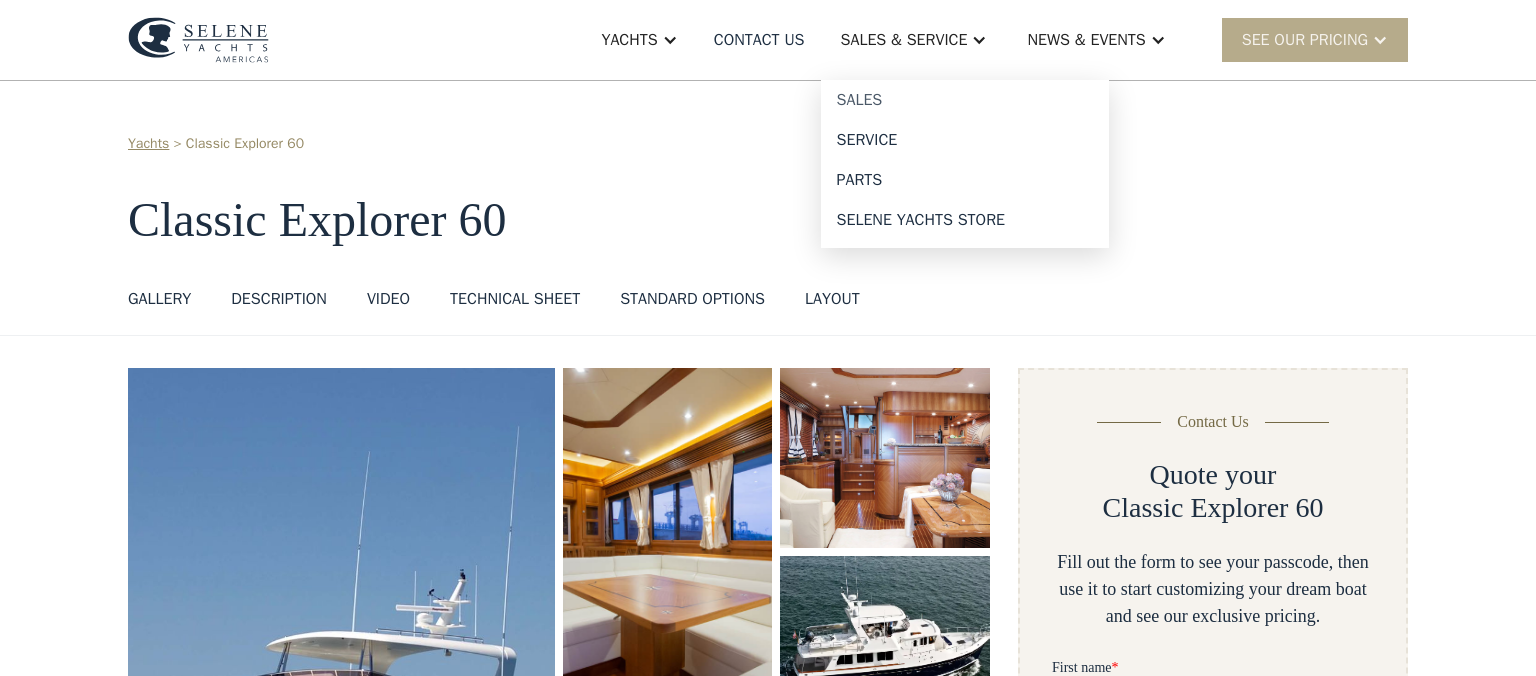 click on "Sales" at bounding box center (965, 100) 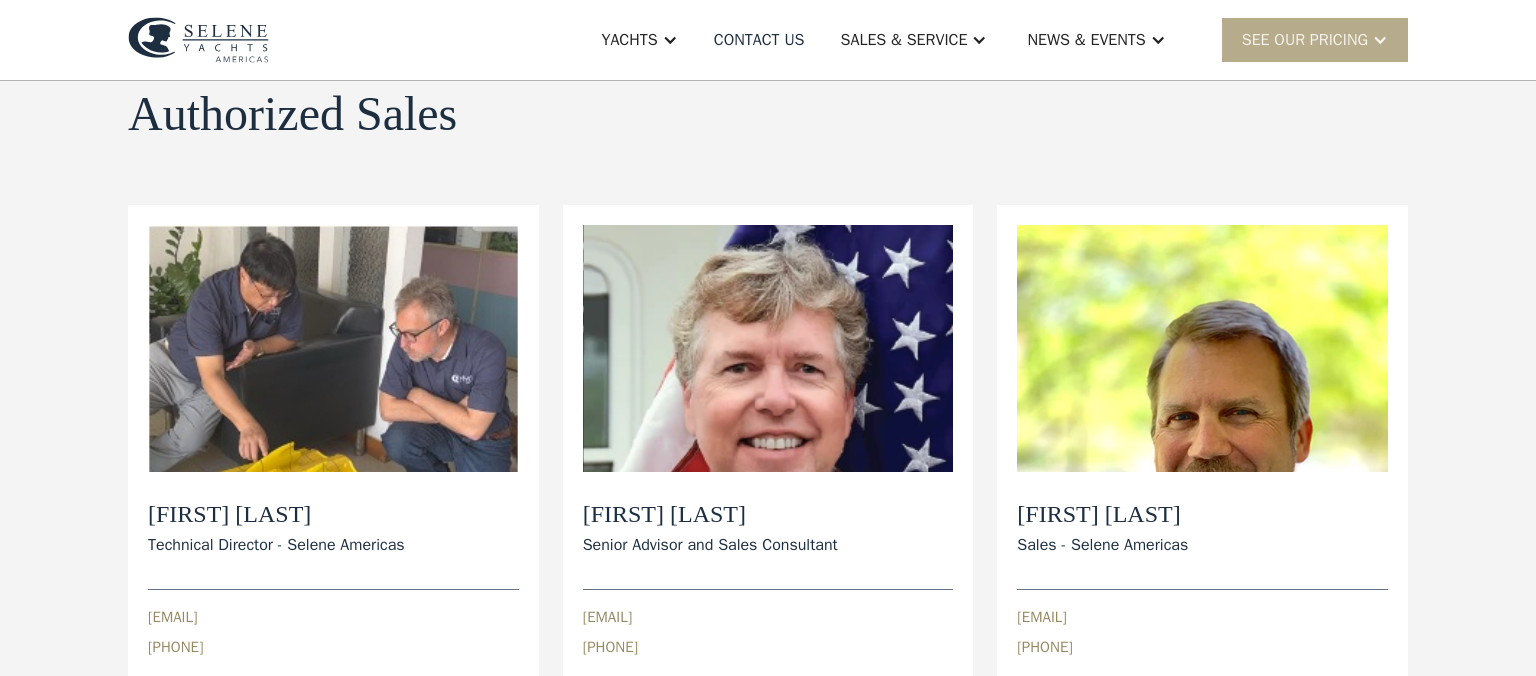 scroll, scrollTop: 0, scrollLeft: 0, axis: both 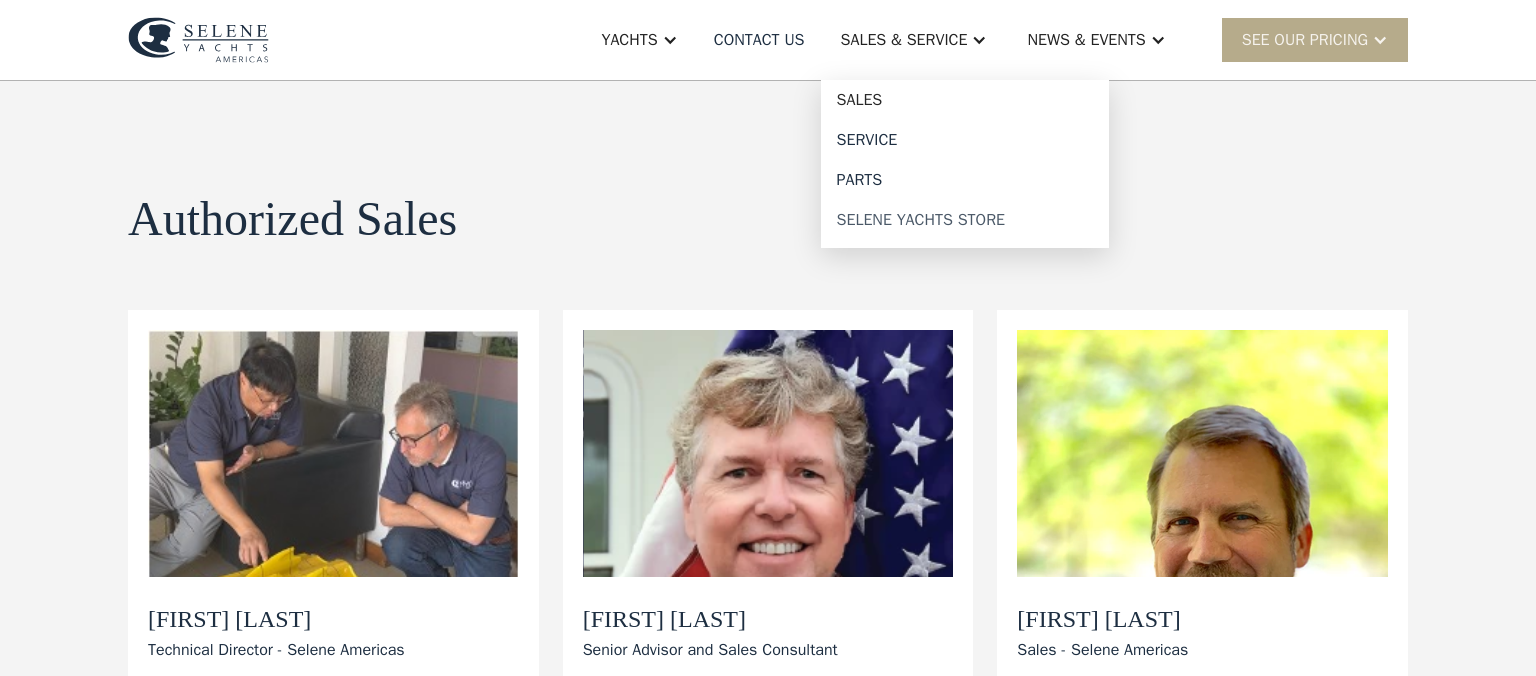 click on "Selene Yachts Store" at bounding box center (965, 220) 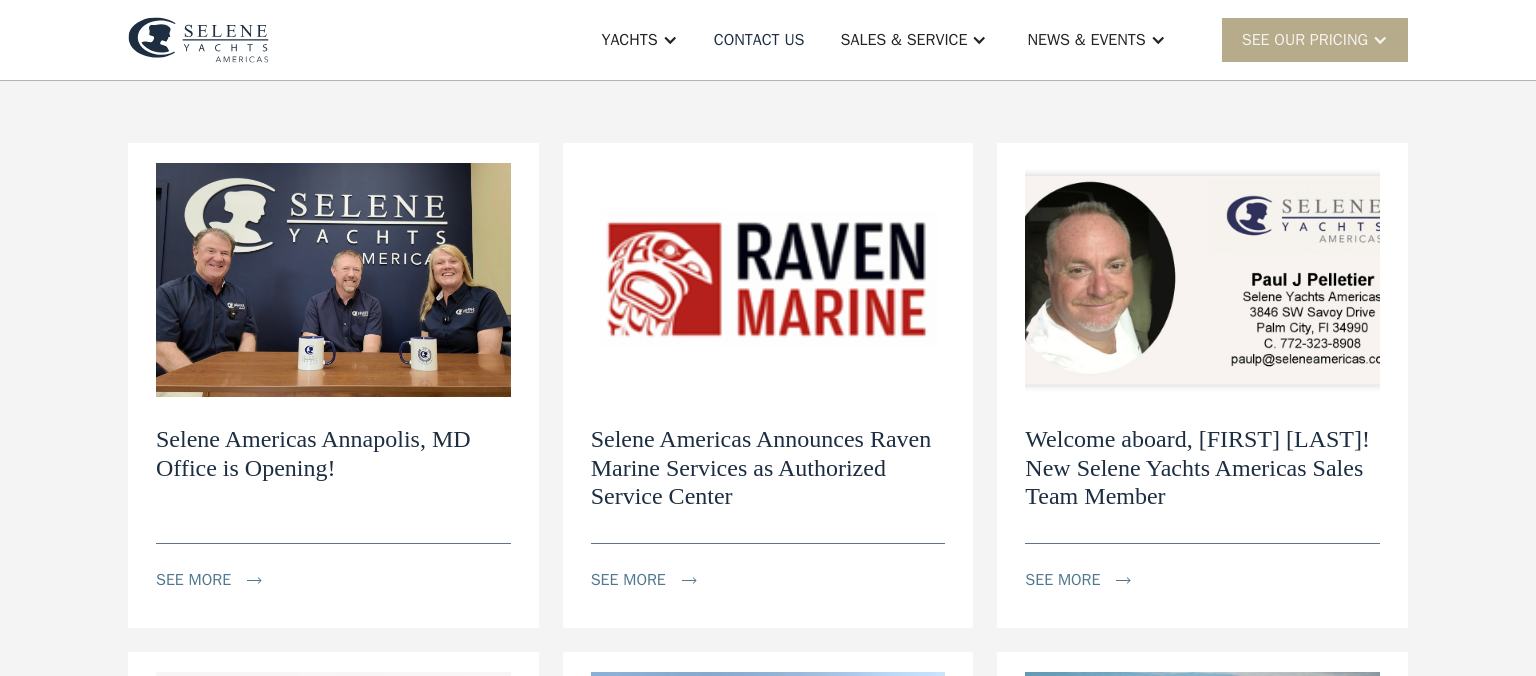 scroll, scrollTop: 211, scrollLeft: 0, axis: vertical 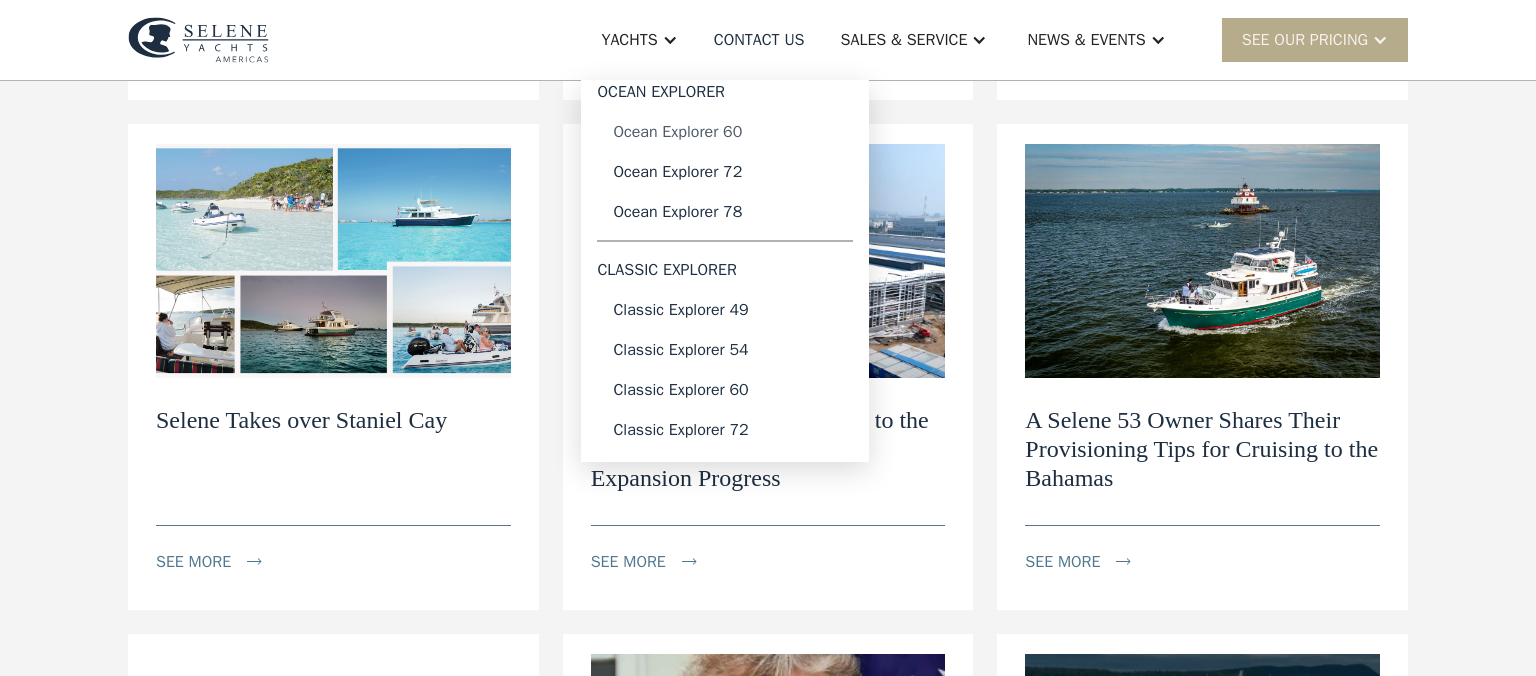 click on "Ocean Explorer 60" at bounding box center [725, 132] 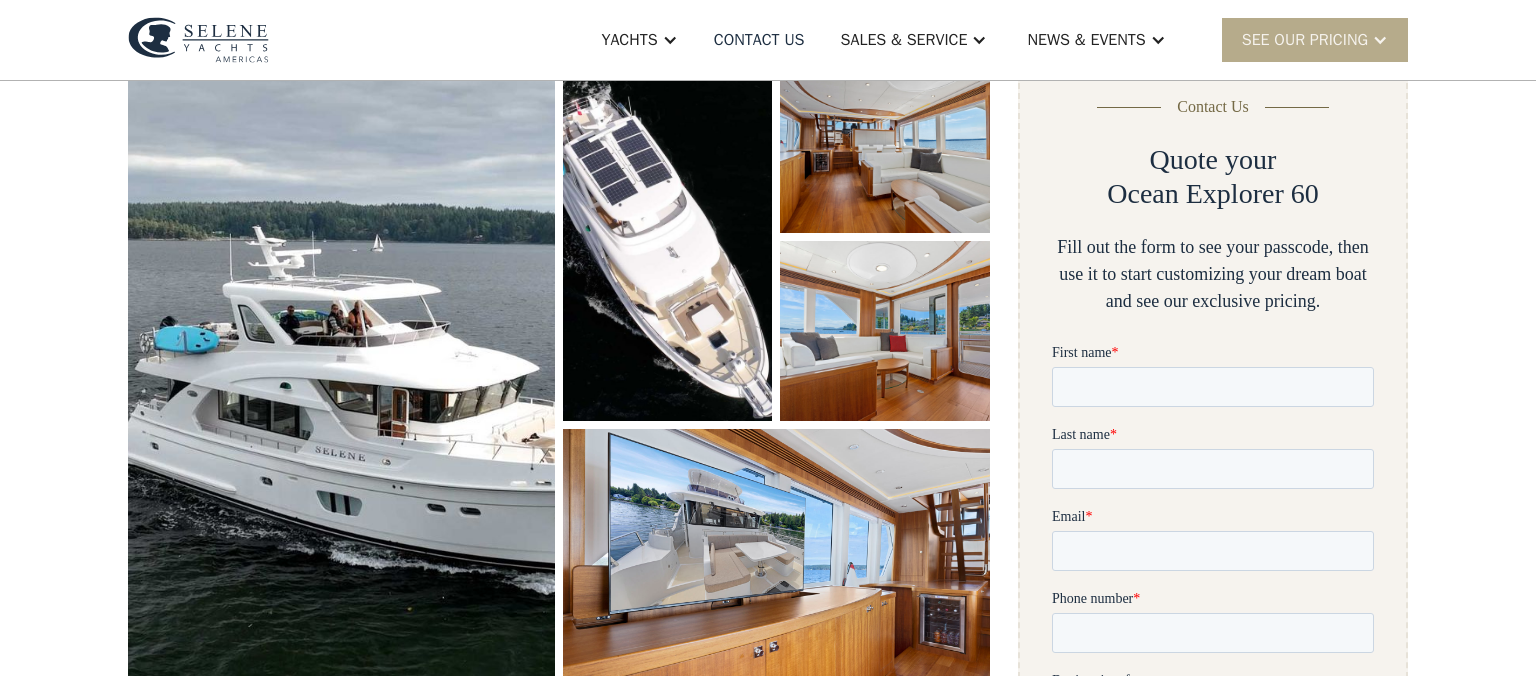 scroll, scrollTop: 317, scrollLeft: 0, axis: vertical 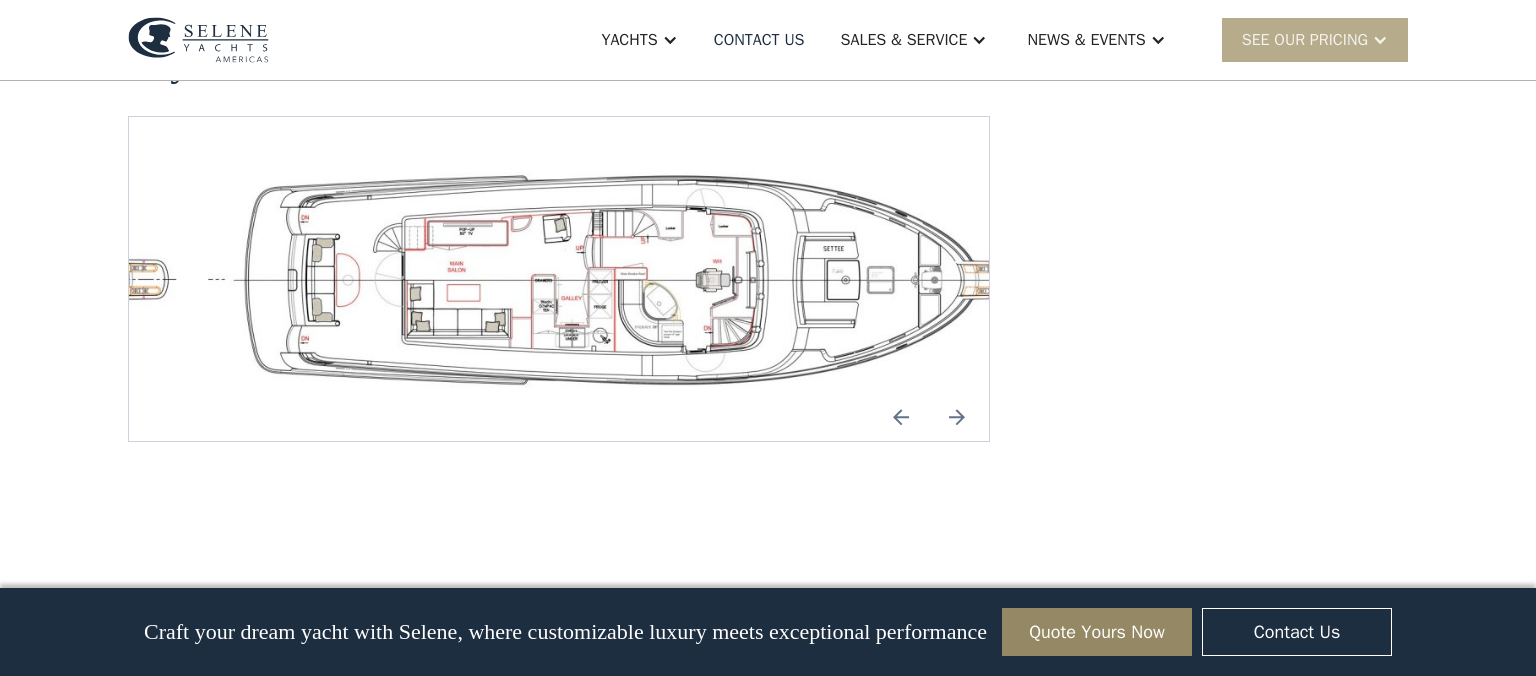 click at bounding box center [957, 417] 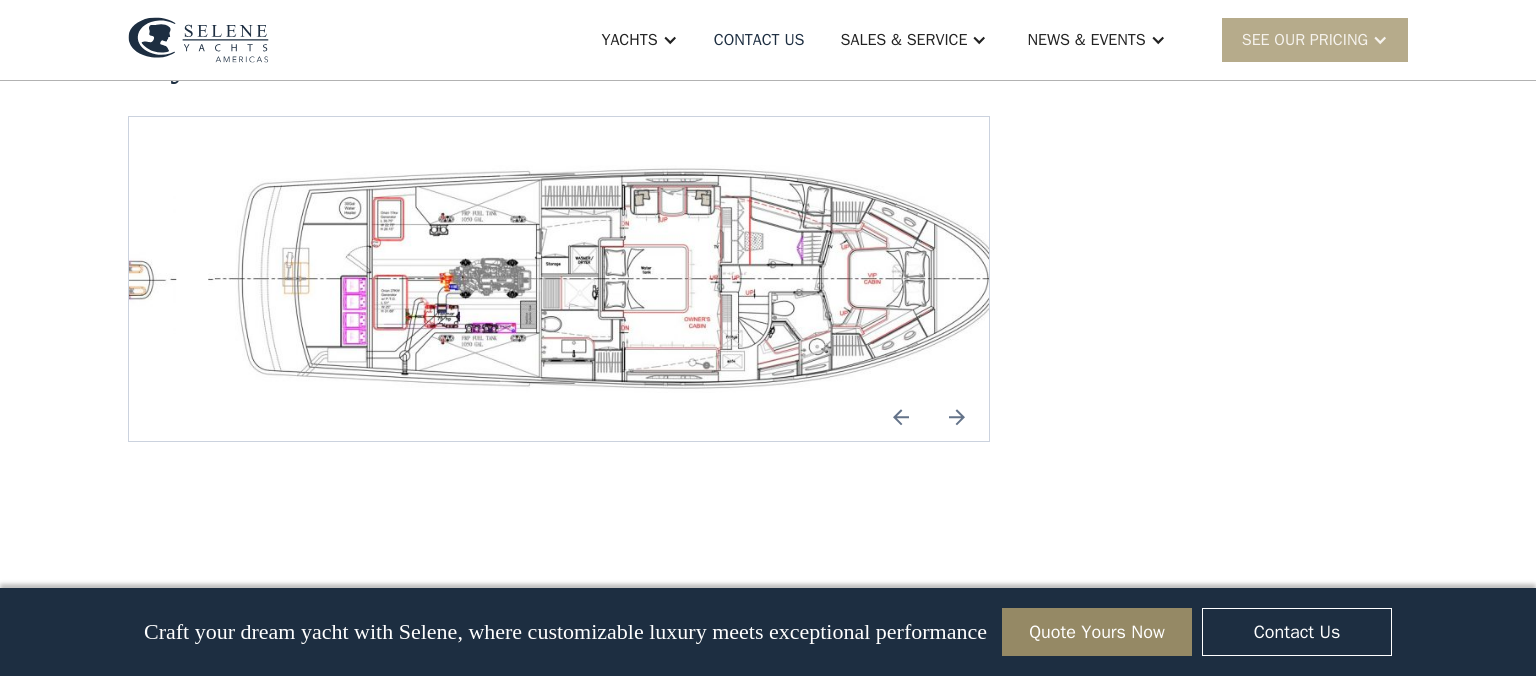 click at bounding box center [957, 417] 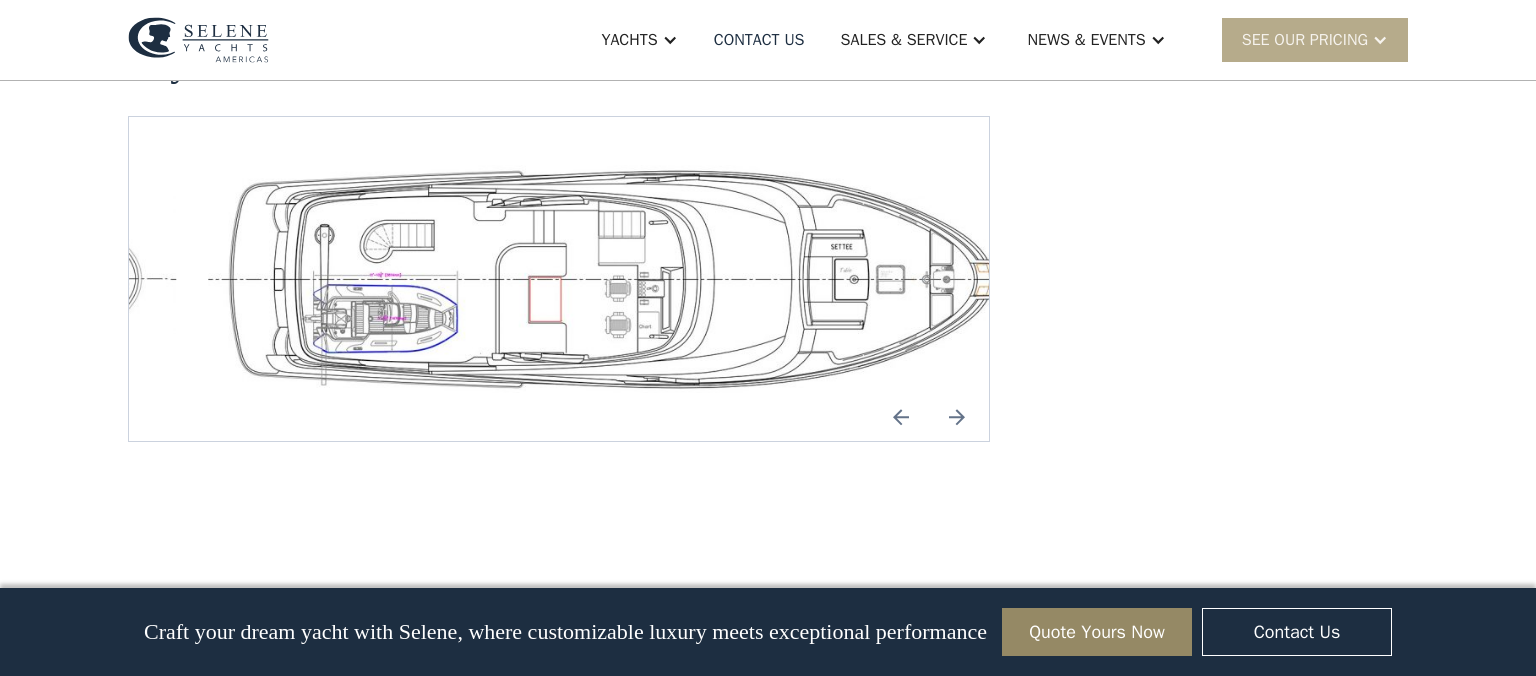 click at bounding box center [901, 417] 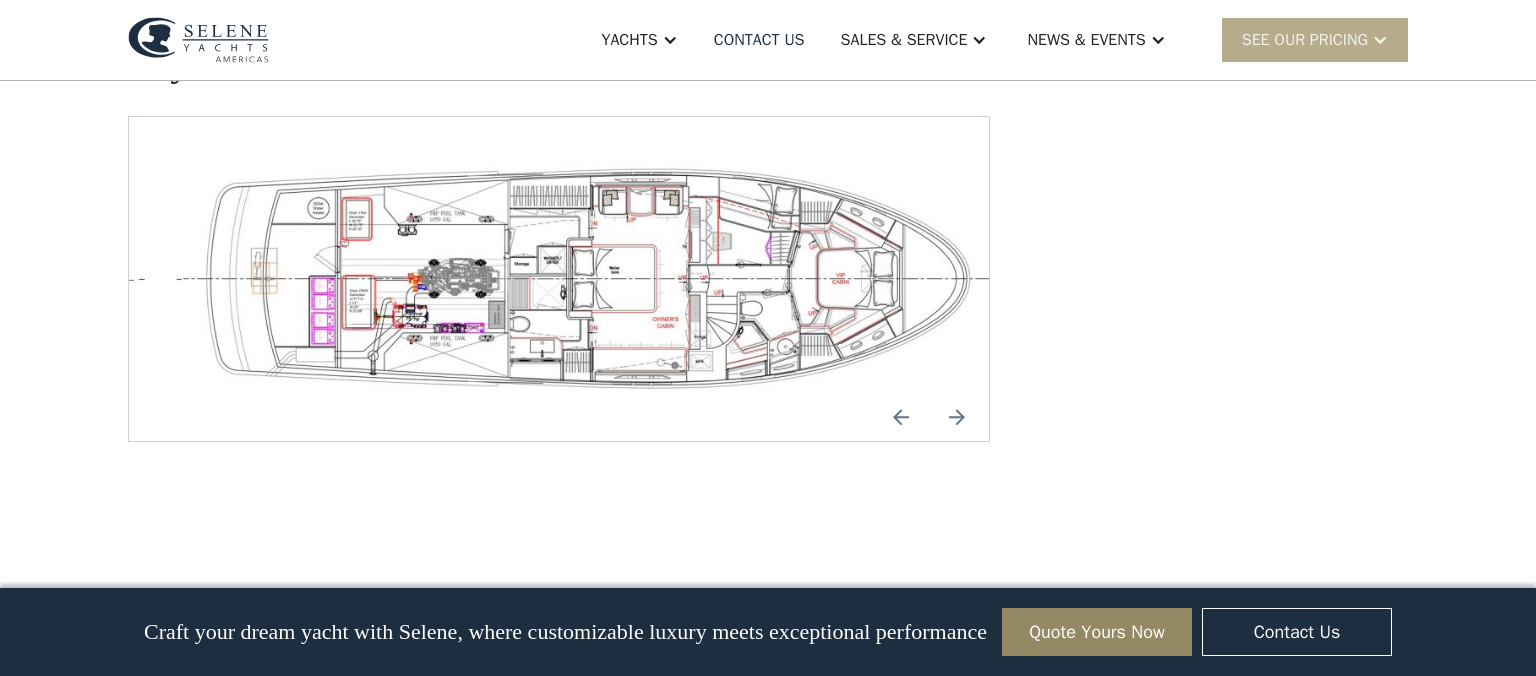 click at bounding box center (957, 417) 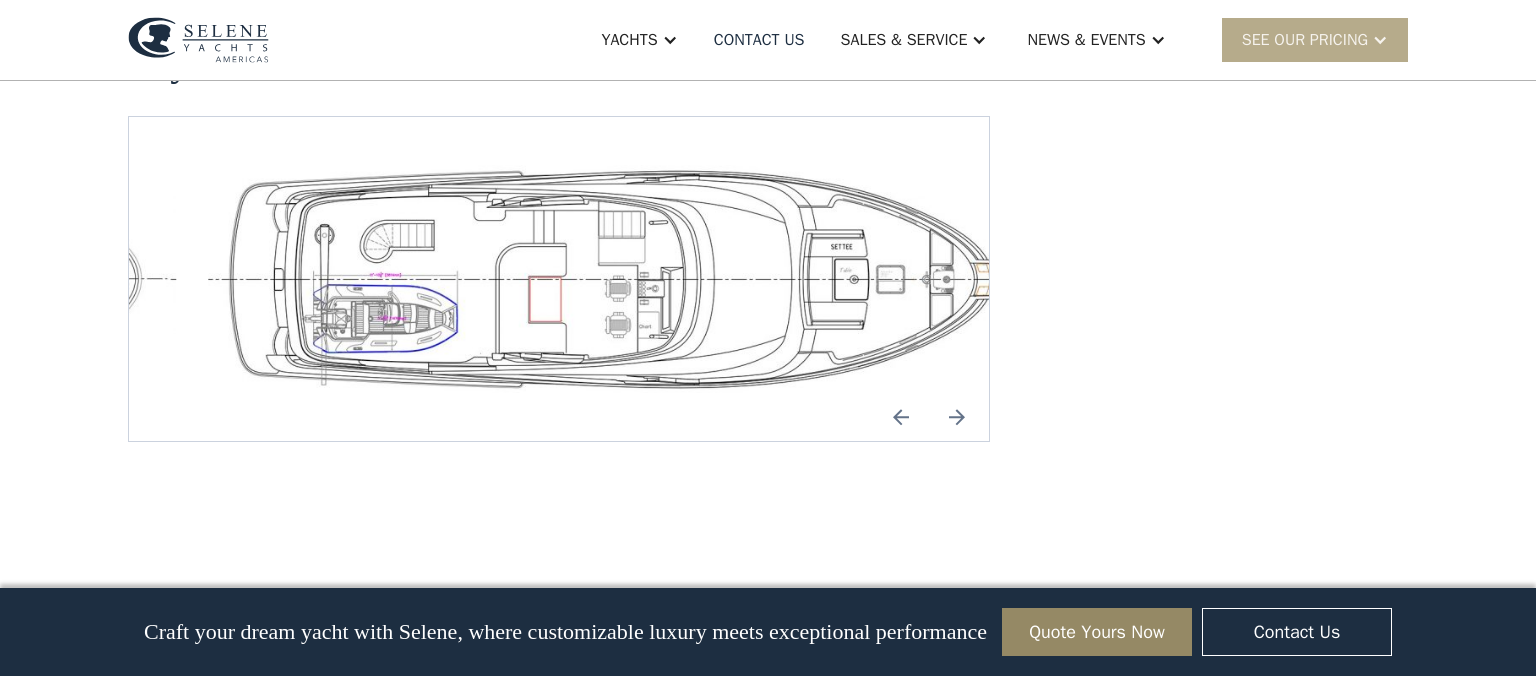 click at bounding box center [957, 417] 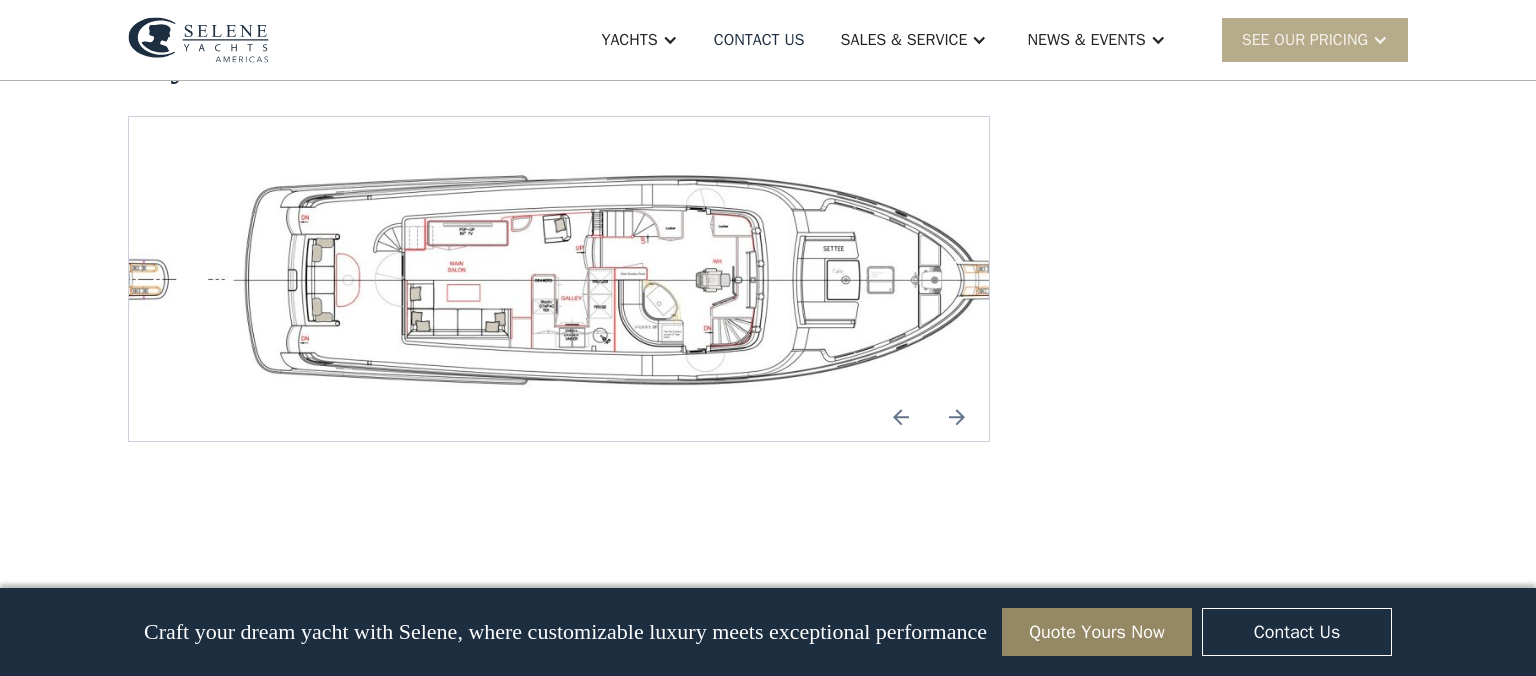 click at bounding box center (957, 417) 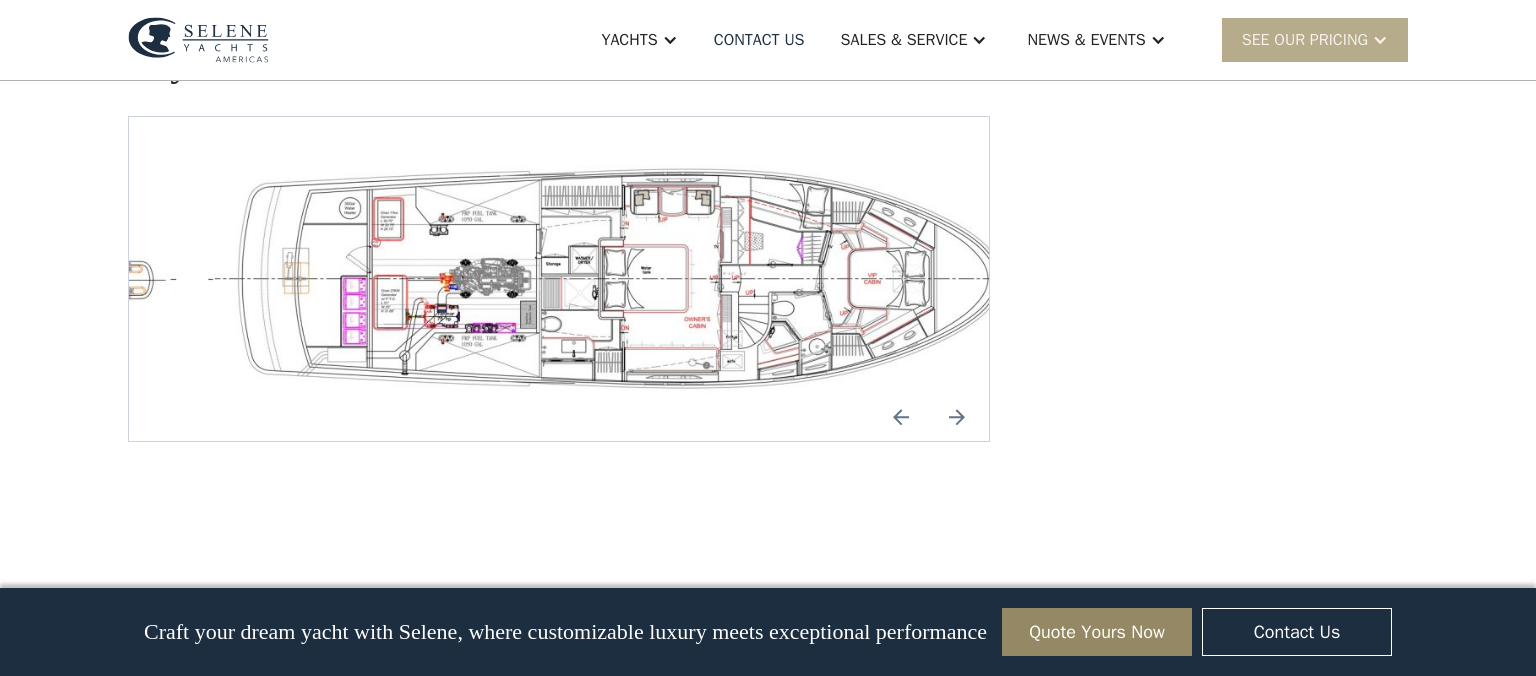 click at bounding box center (957, 417) 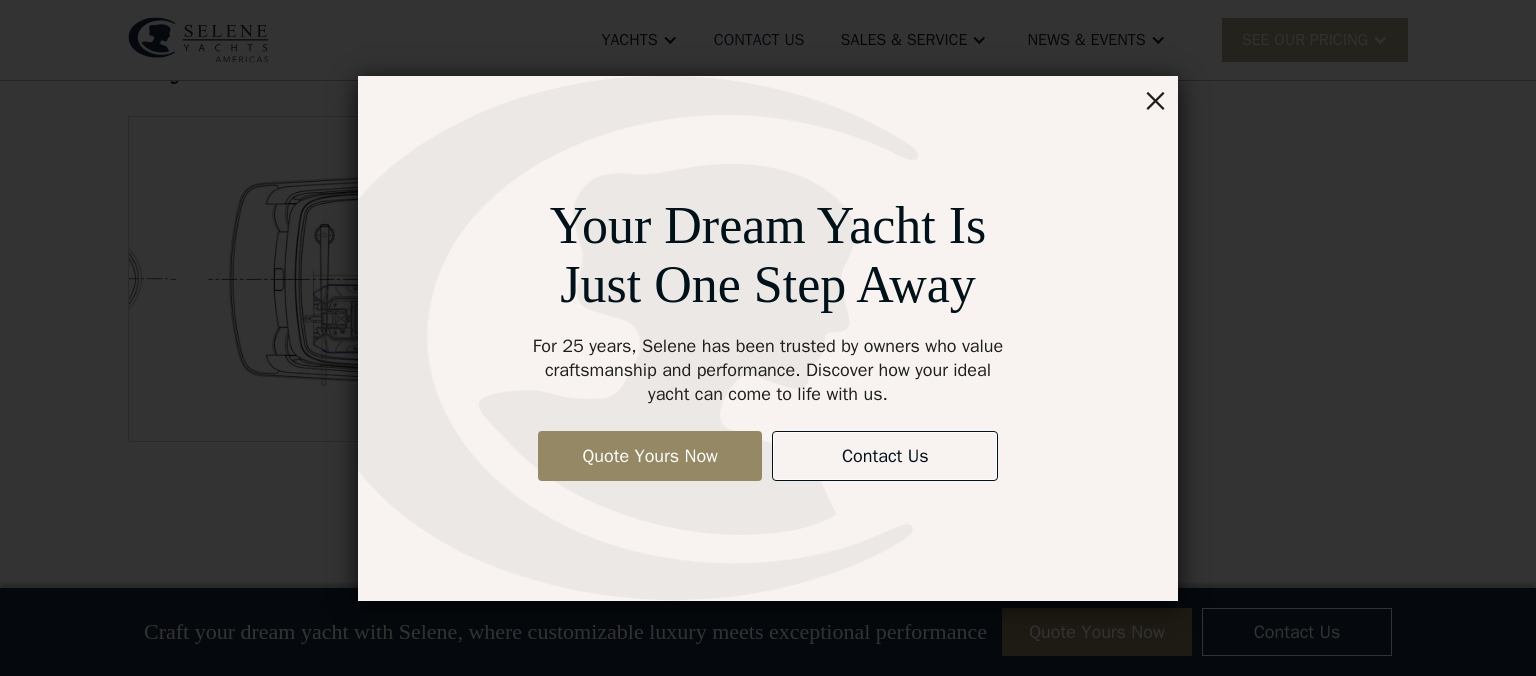 click on "×" at bounding box center [1155, 99] 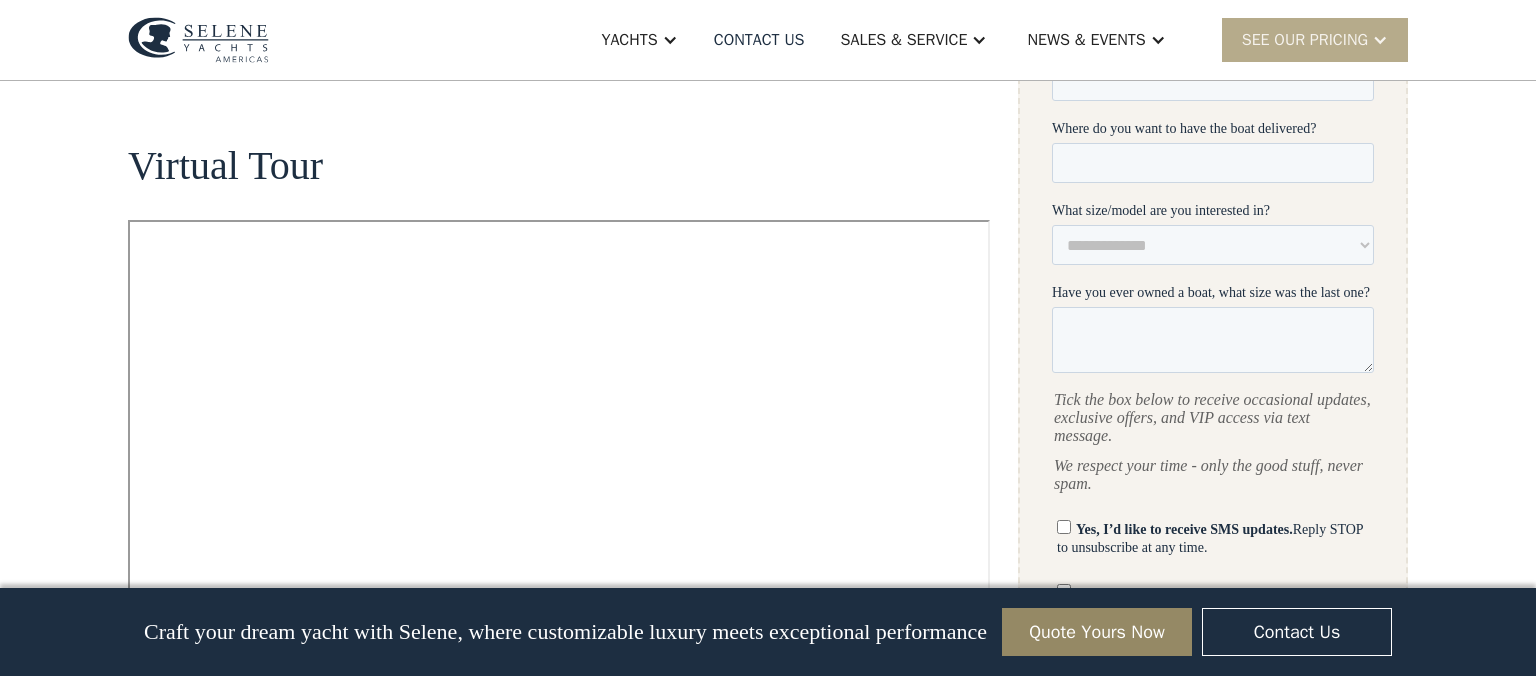 scroll, scrollTop: 1056, scrollLeft: 0, axis: vertical 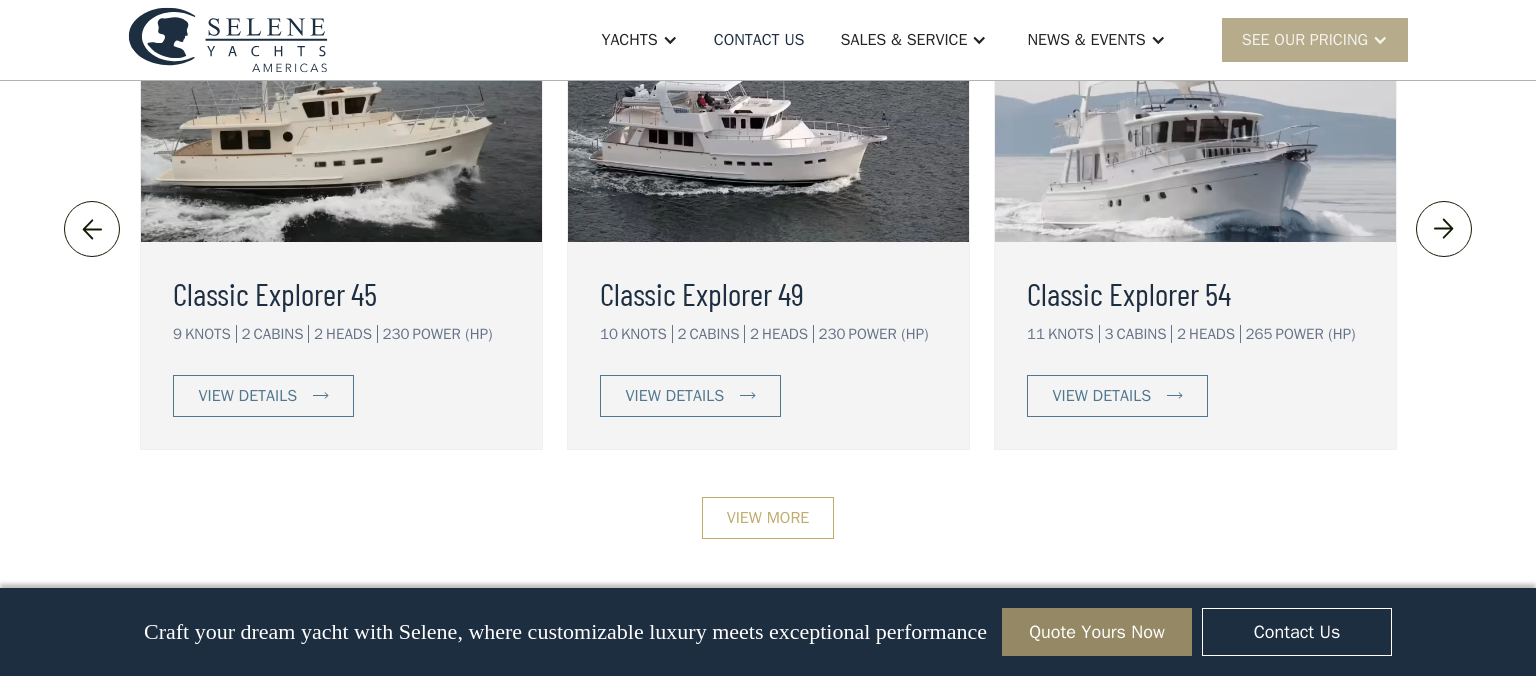click on "View More" at bounding box center (768, 518) 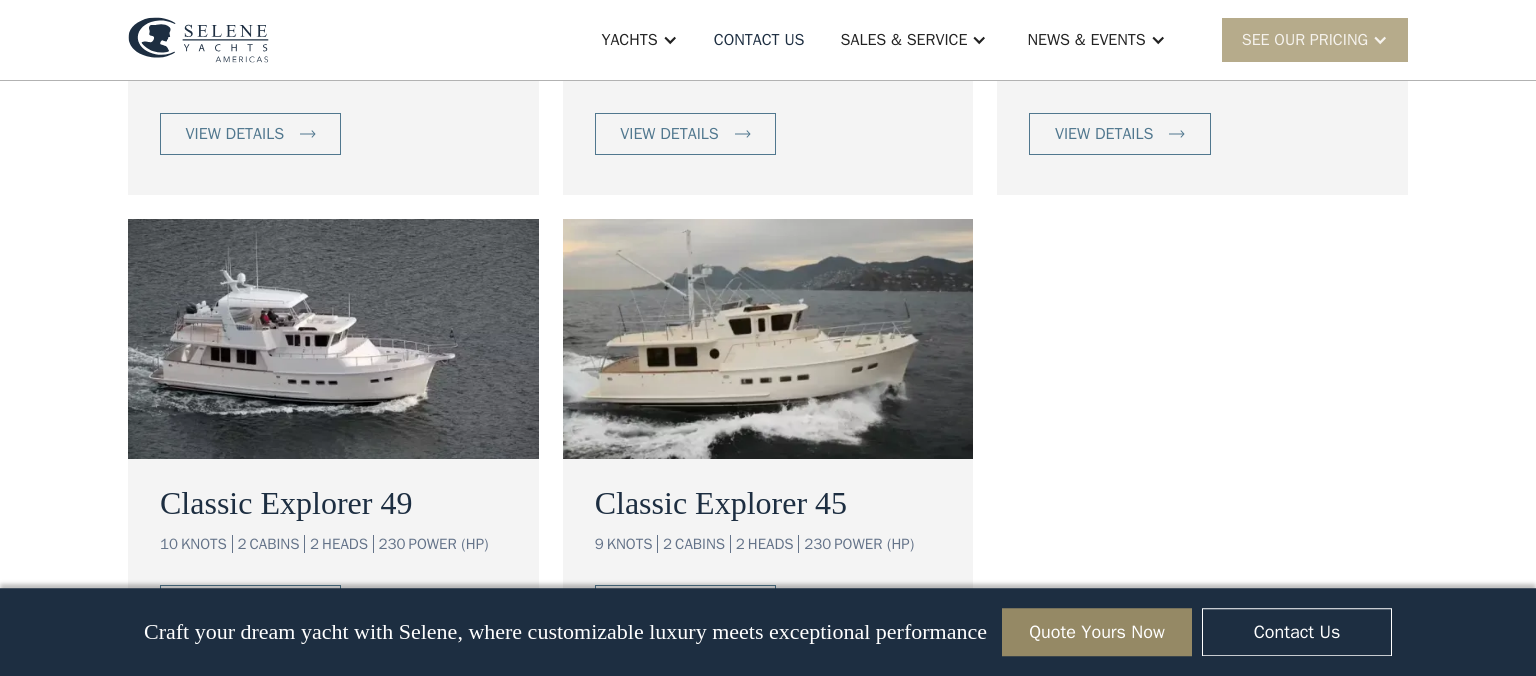 scroll, scrollTop: 1584, scrollLeft: 0, axis: vertical 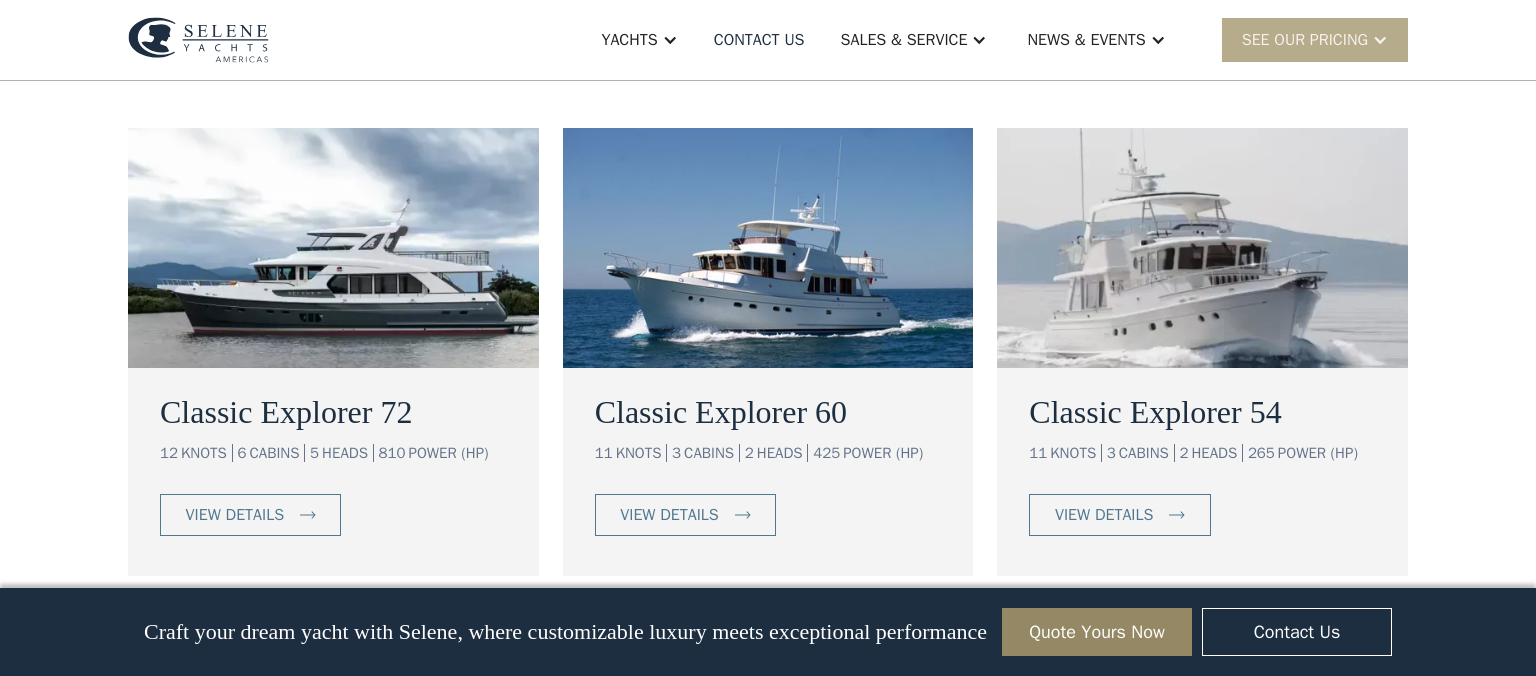 click at bounding box center [768, 248] 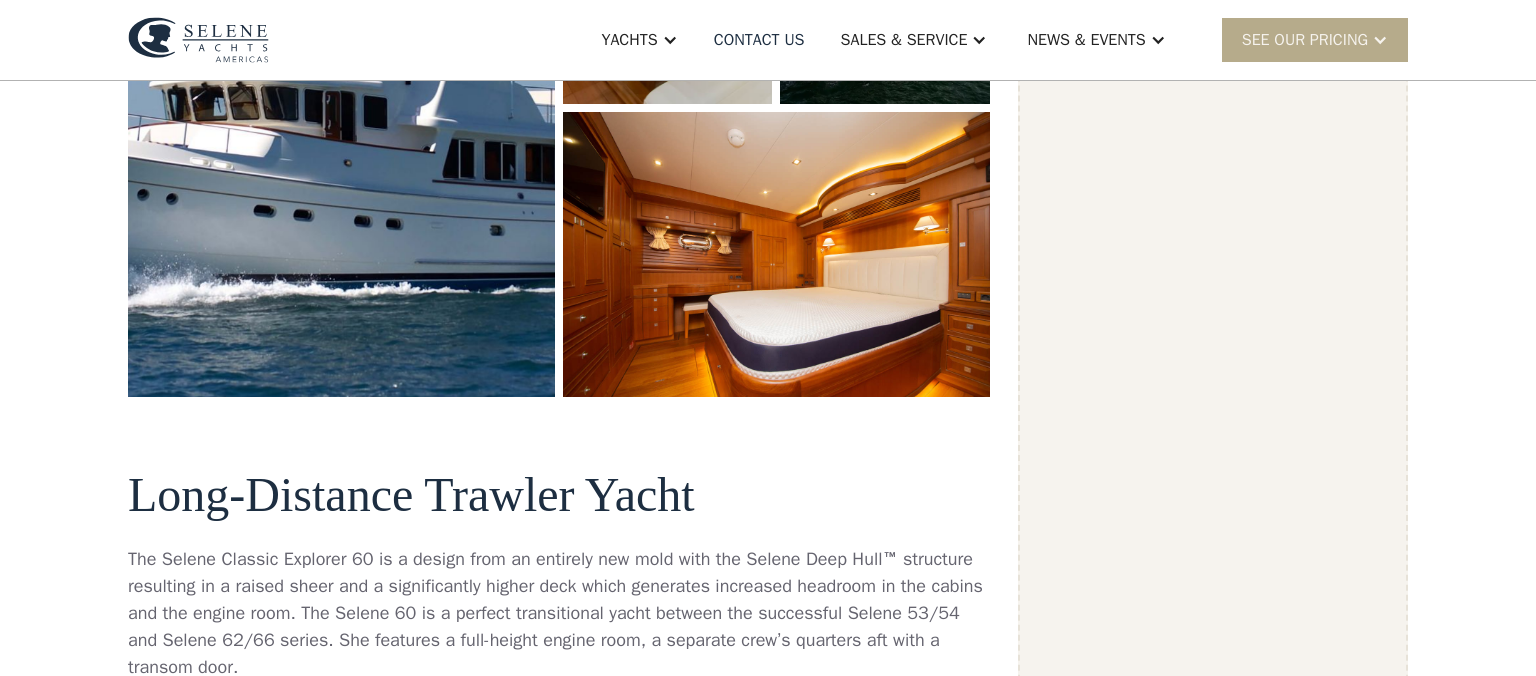 scroll, scrollTop: 844, scrollLeft: 0, axis: vertical 